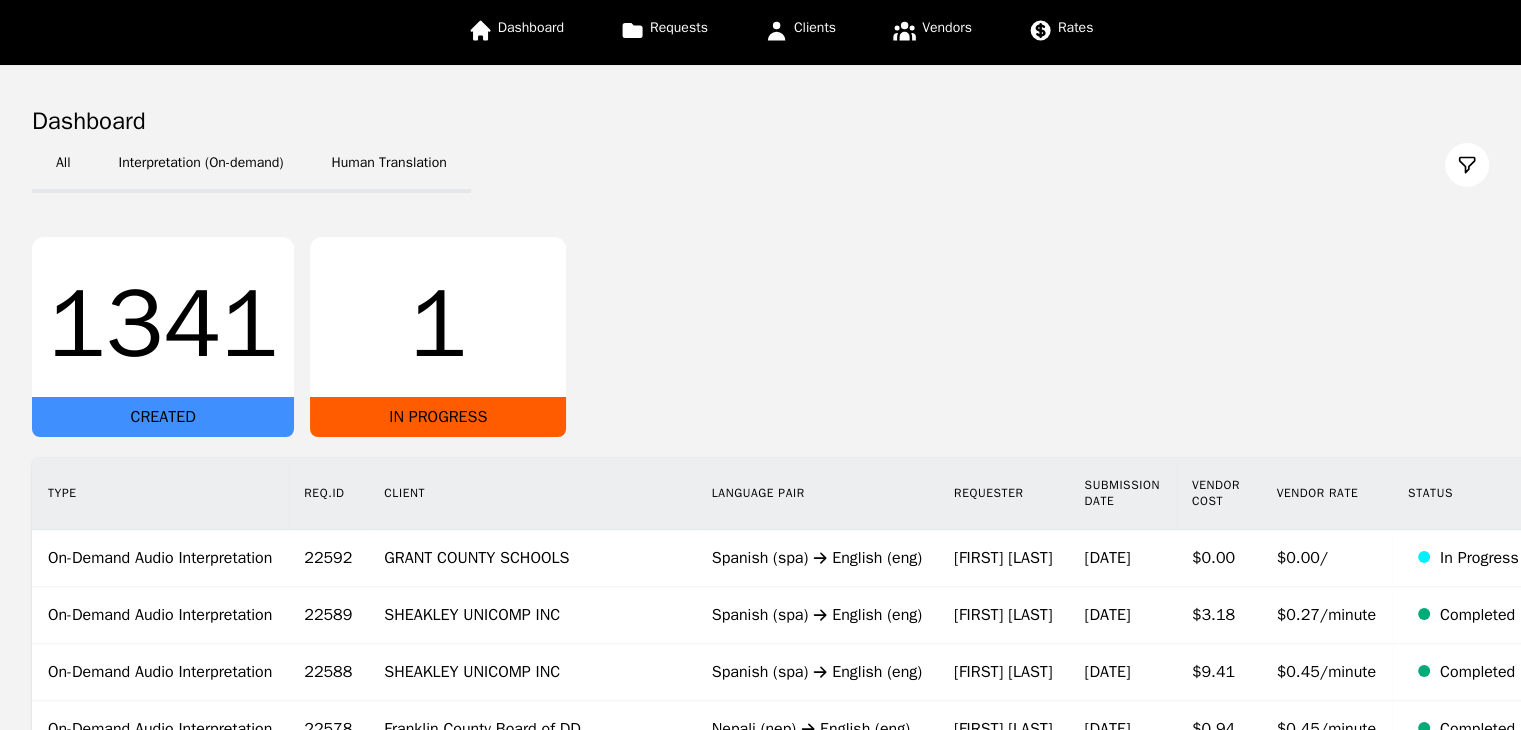 scroll, scrollTop: 0, scrollLeft: 0, axis: both 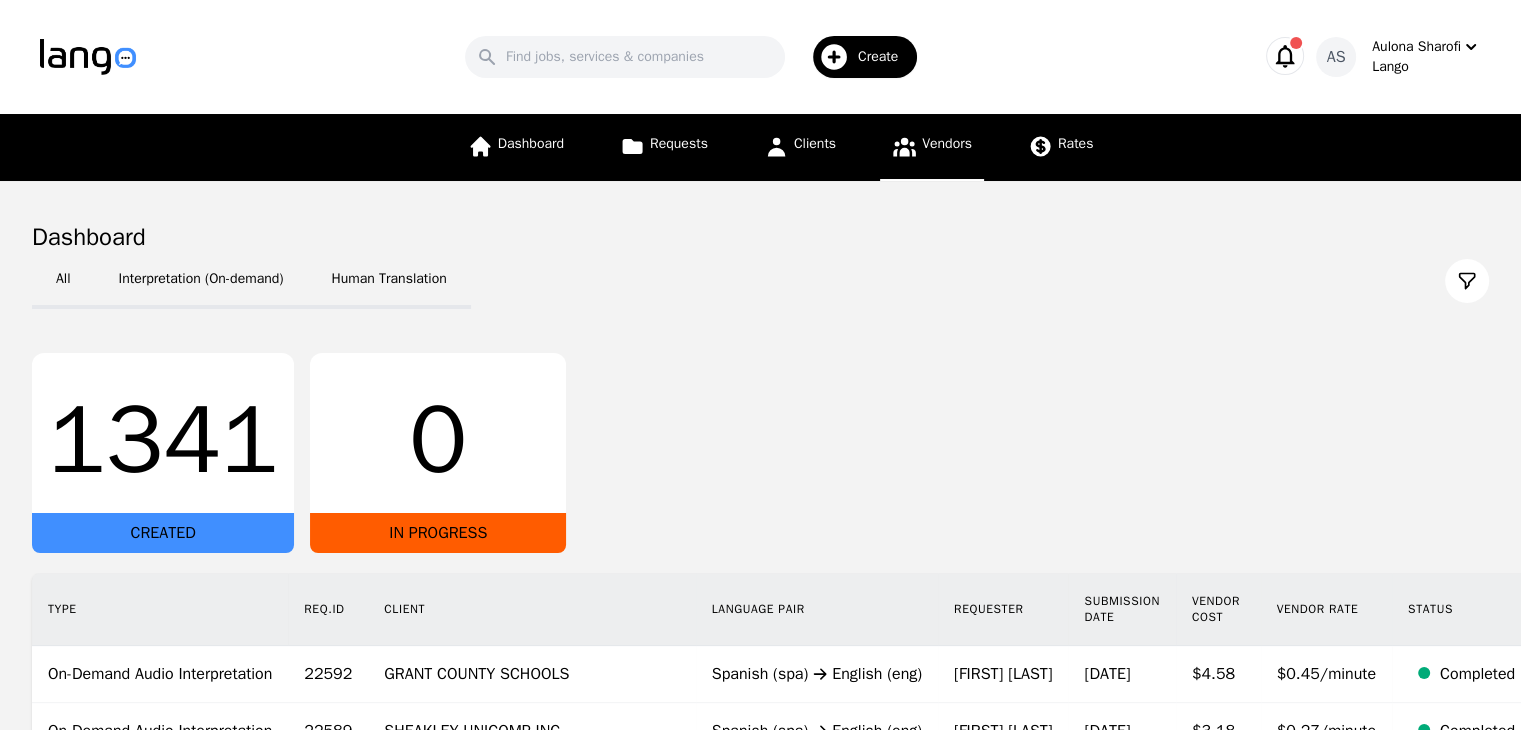 click 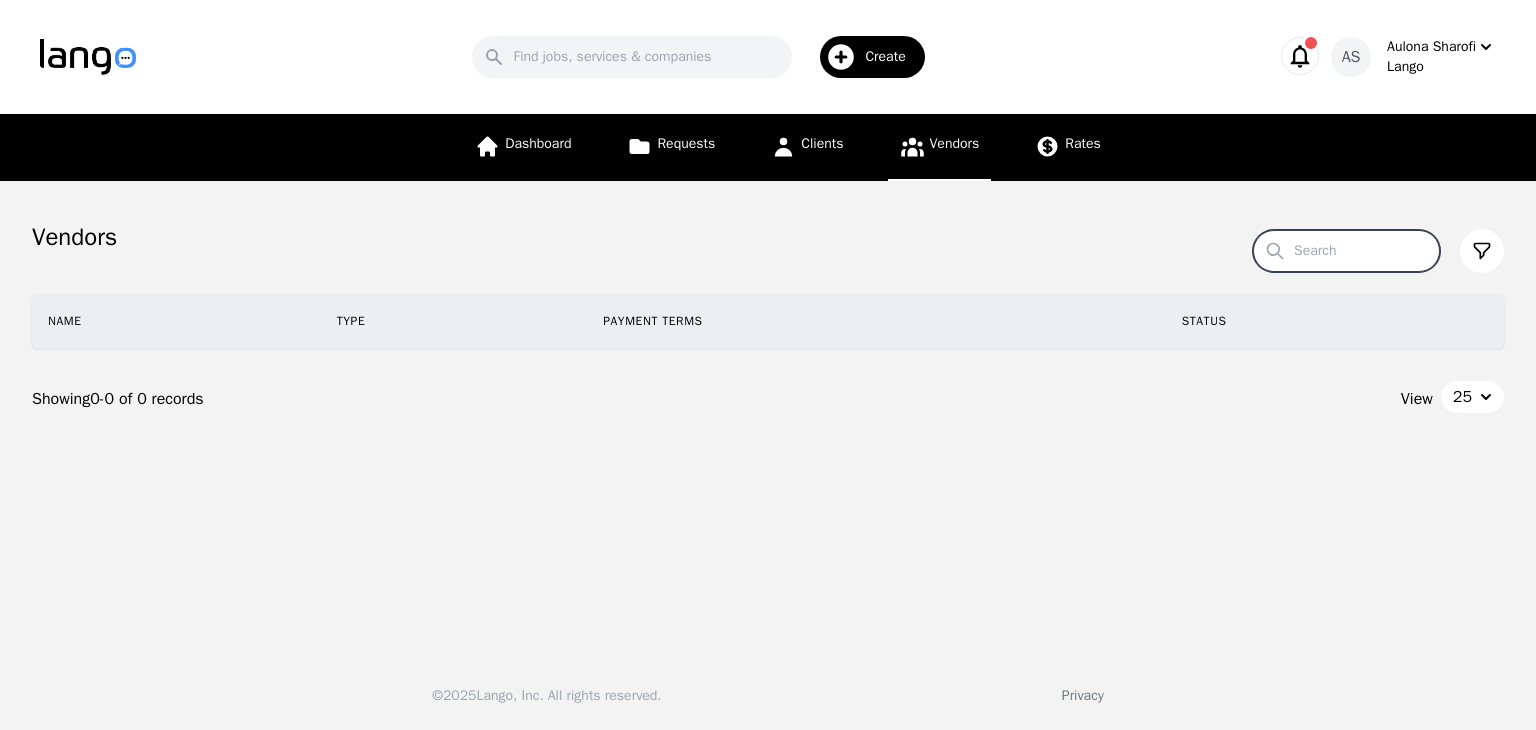 click on "Search" at bounding box center (1346, 251) 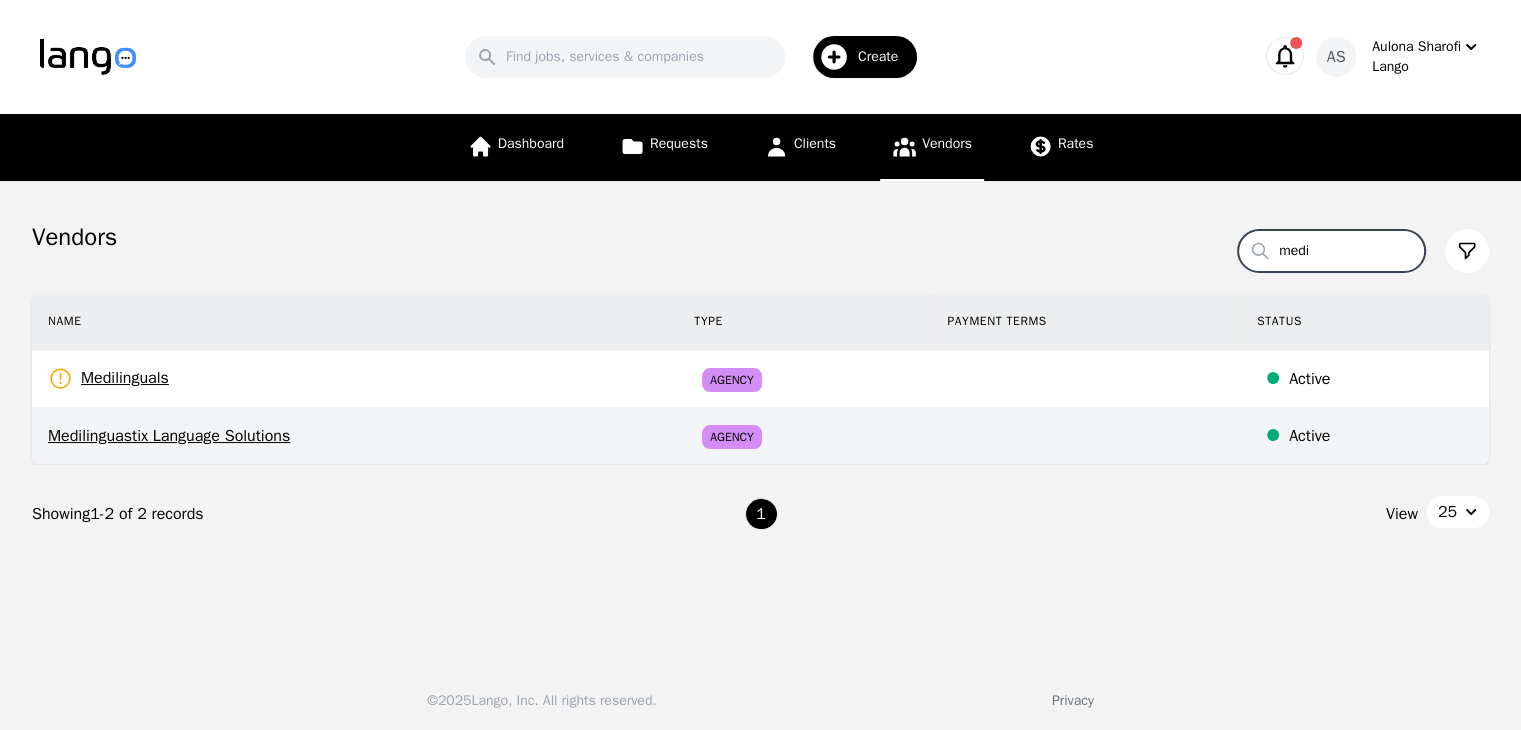 type on "medi" 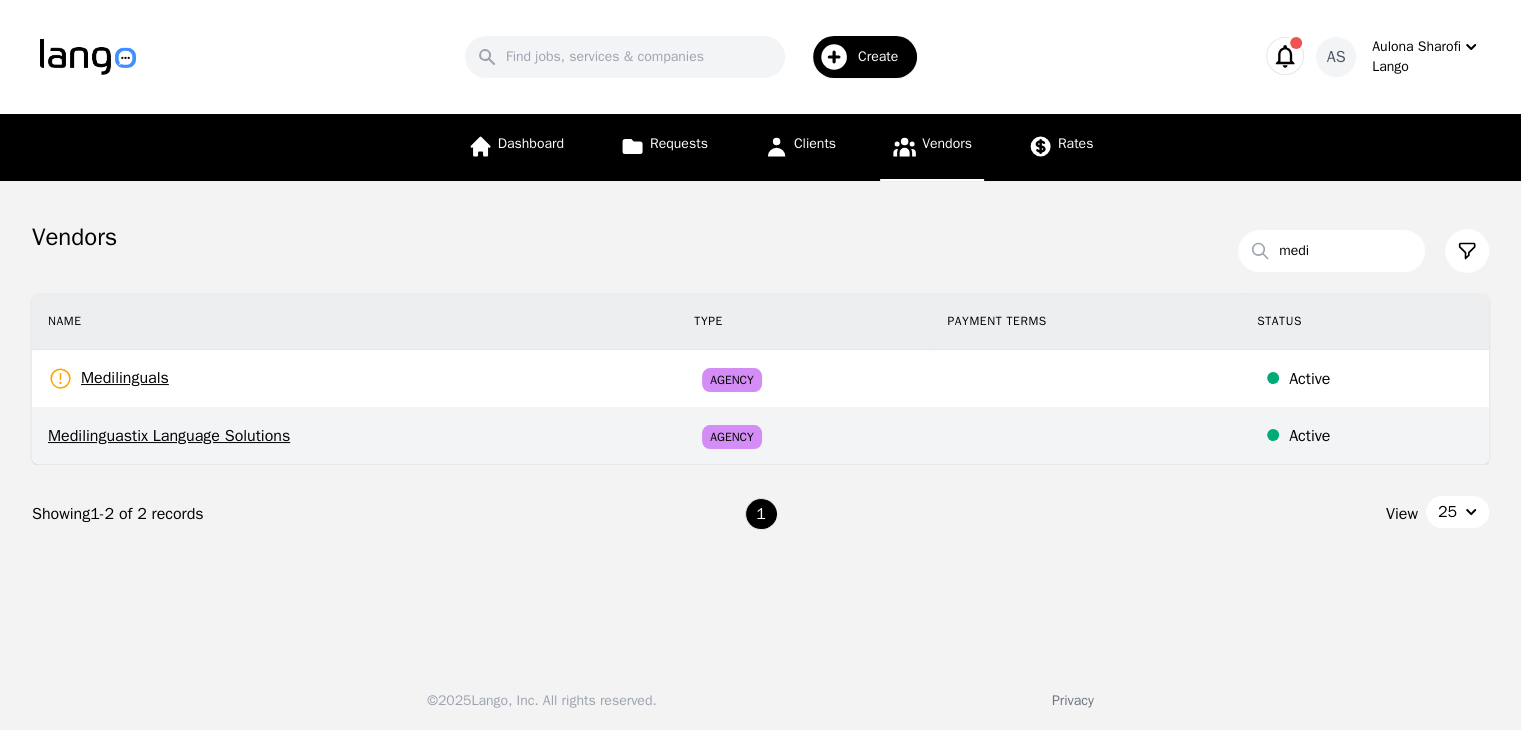 click on "Medilinguastix Language Solutions" at bounding box center (355, 436) 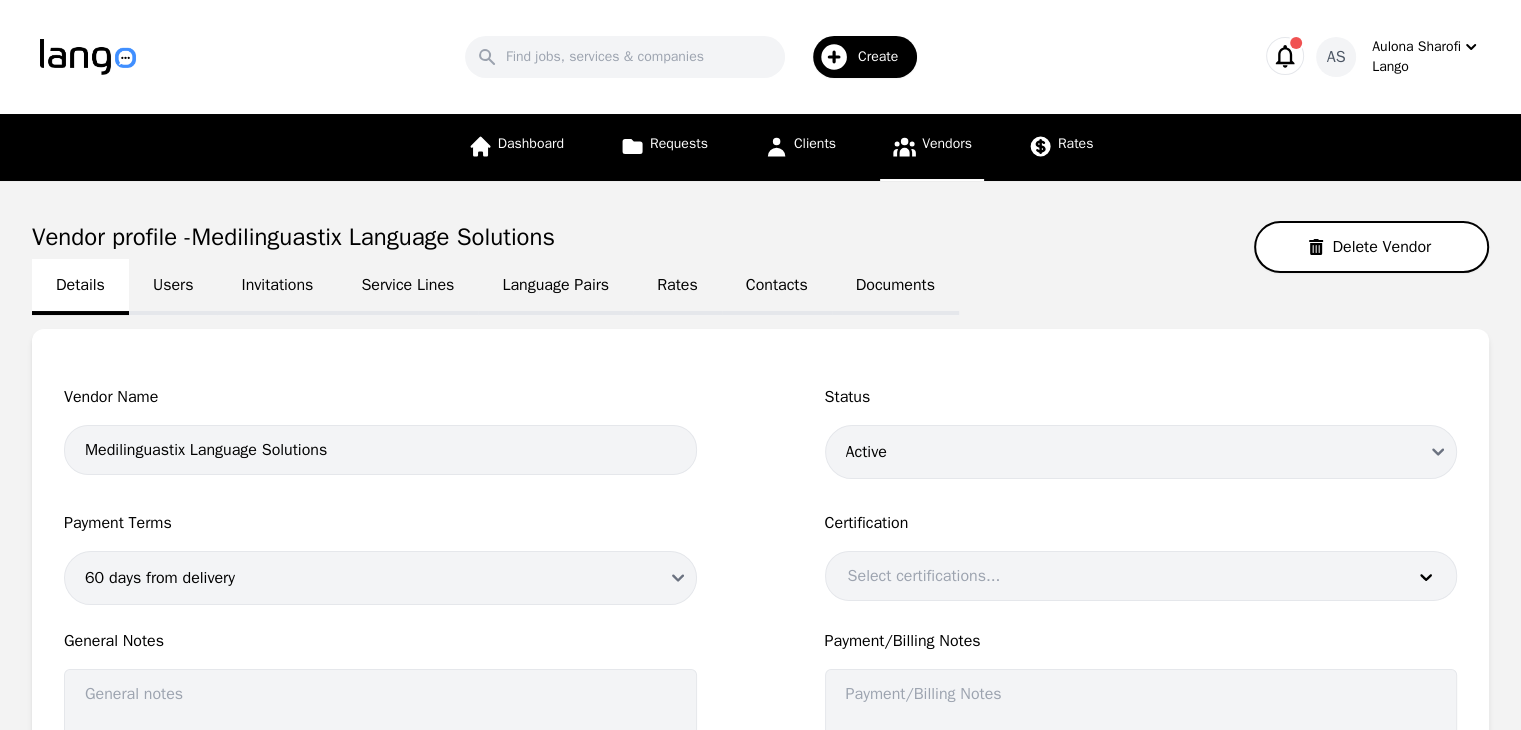 click on "Language Pairs" at bounding box center (555, 287) 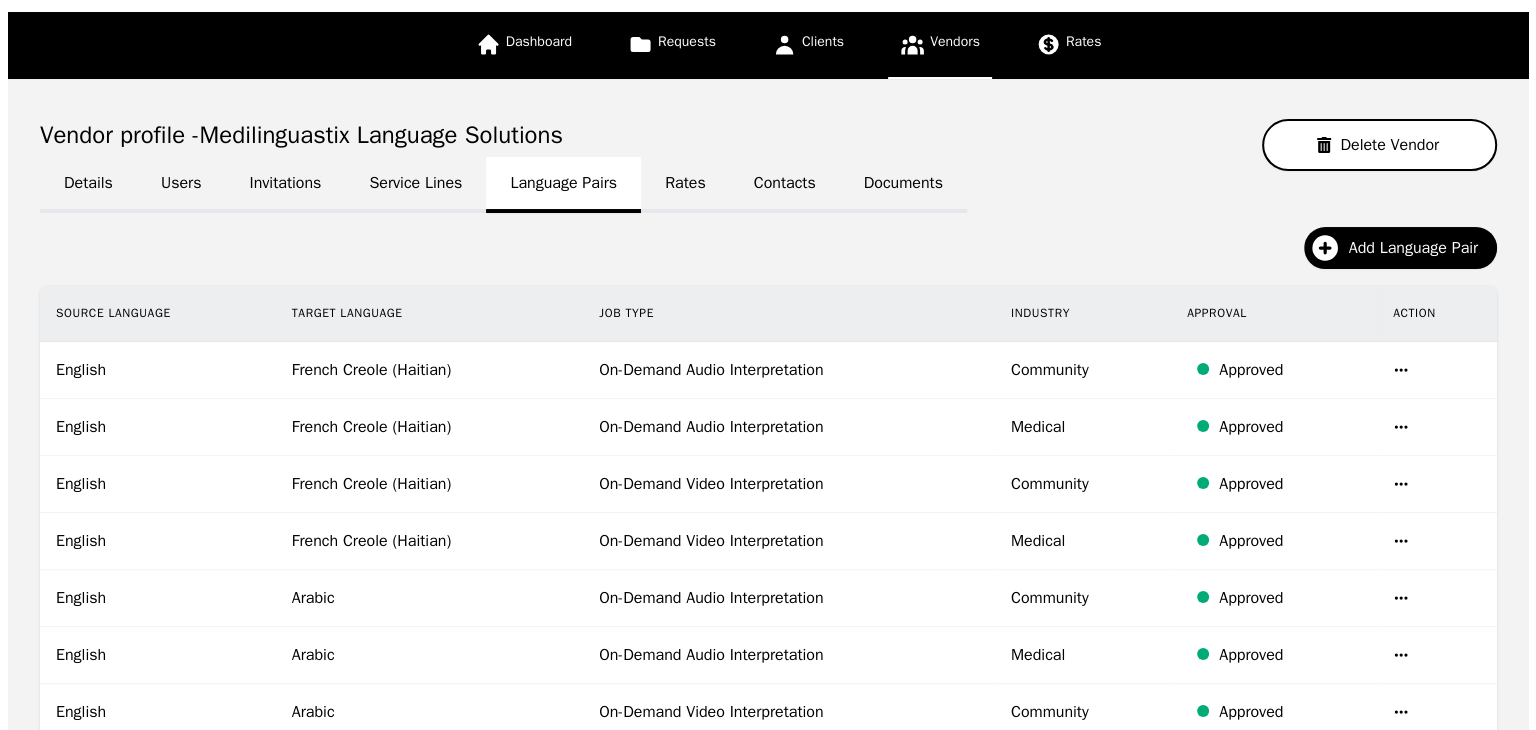 scroll, scrollTop: 100, scrollLeft: 0, axis: vertical 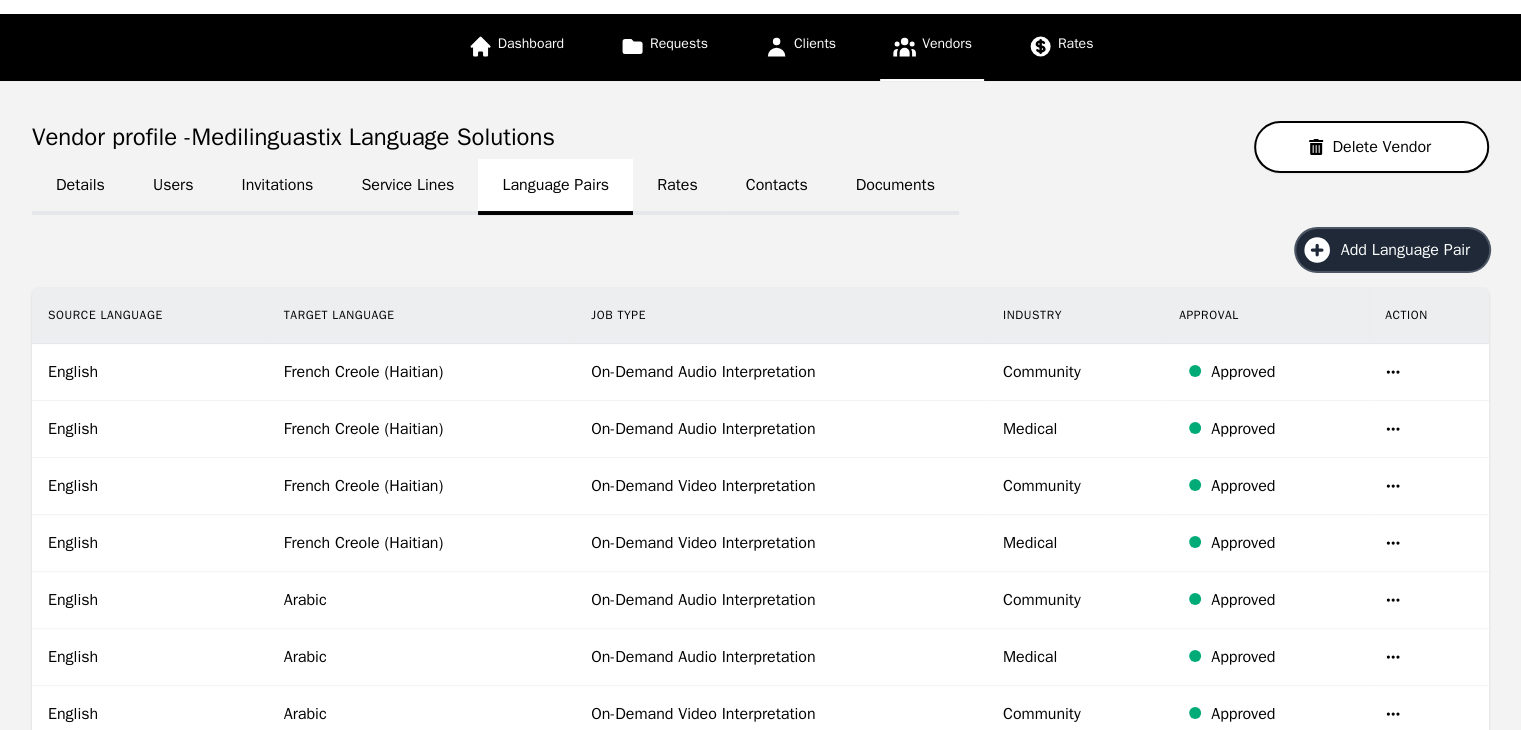 click on "Add Language Pair" at bounding box center [1412, 250] 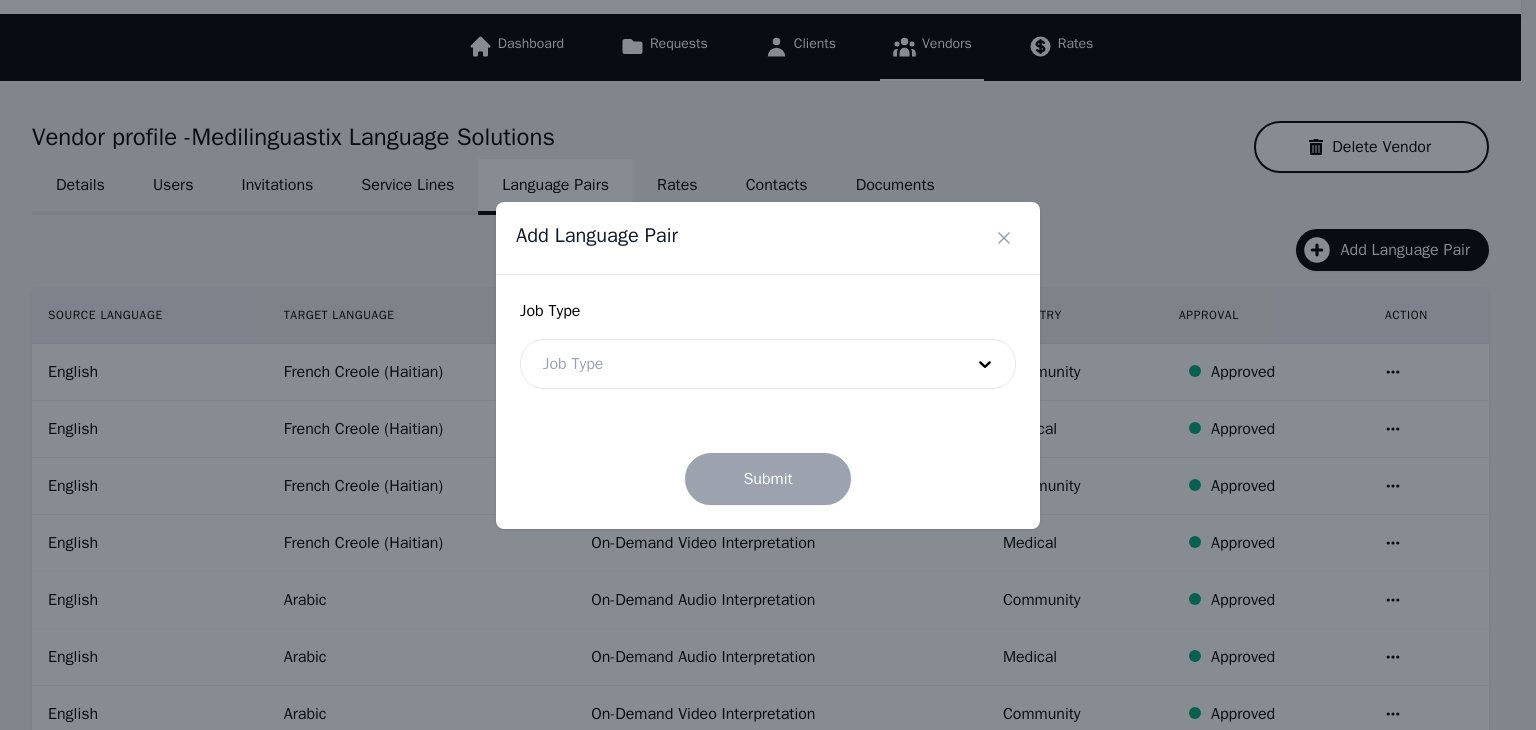 drag, startPoint x: 754, startPoint y: 345, endPoint x: 752, endPoint y: 364, distance: 19.104973 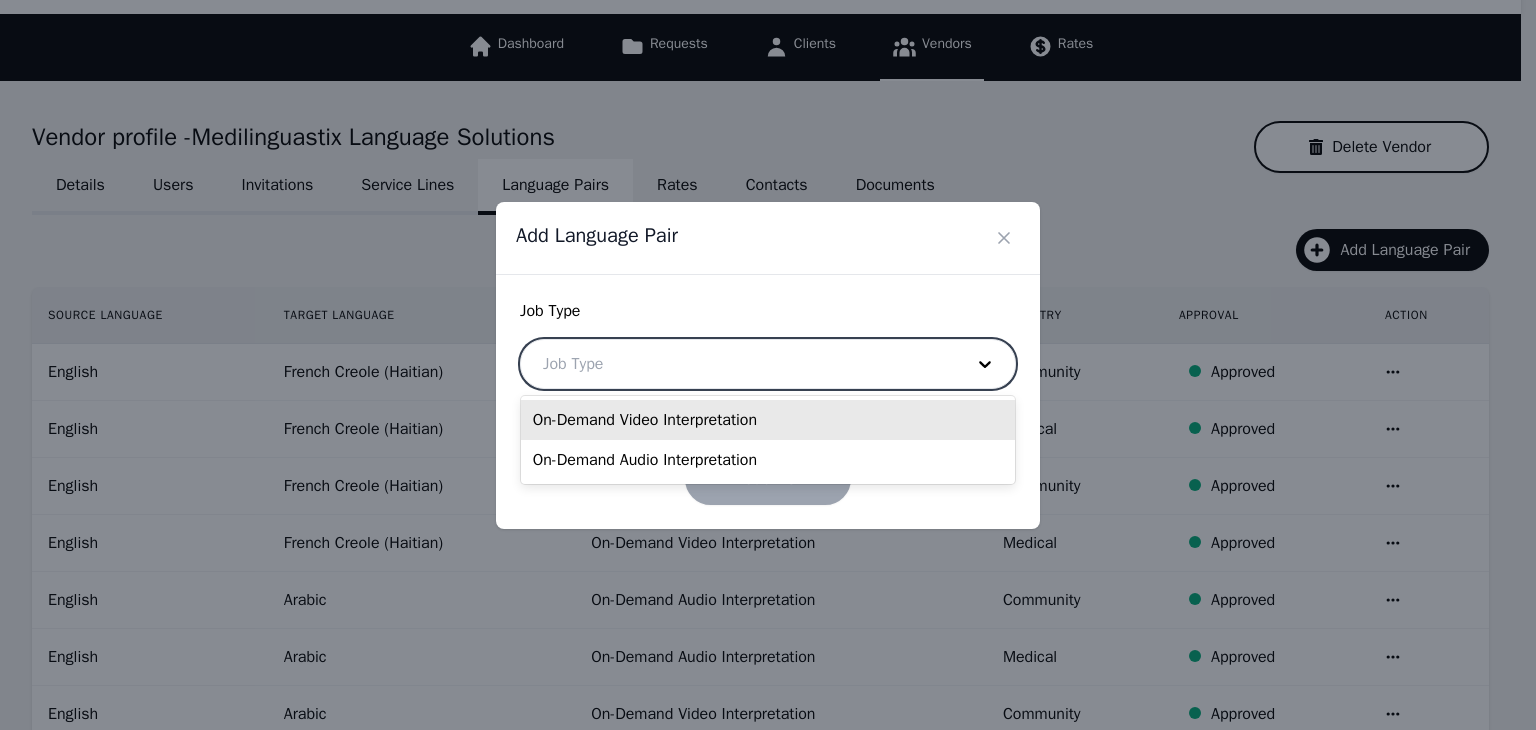 click on "On-Demand Video Interpretation" at bounding box center [768, 420] 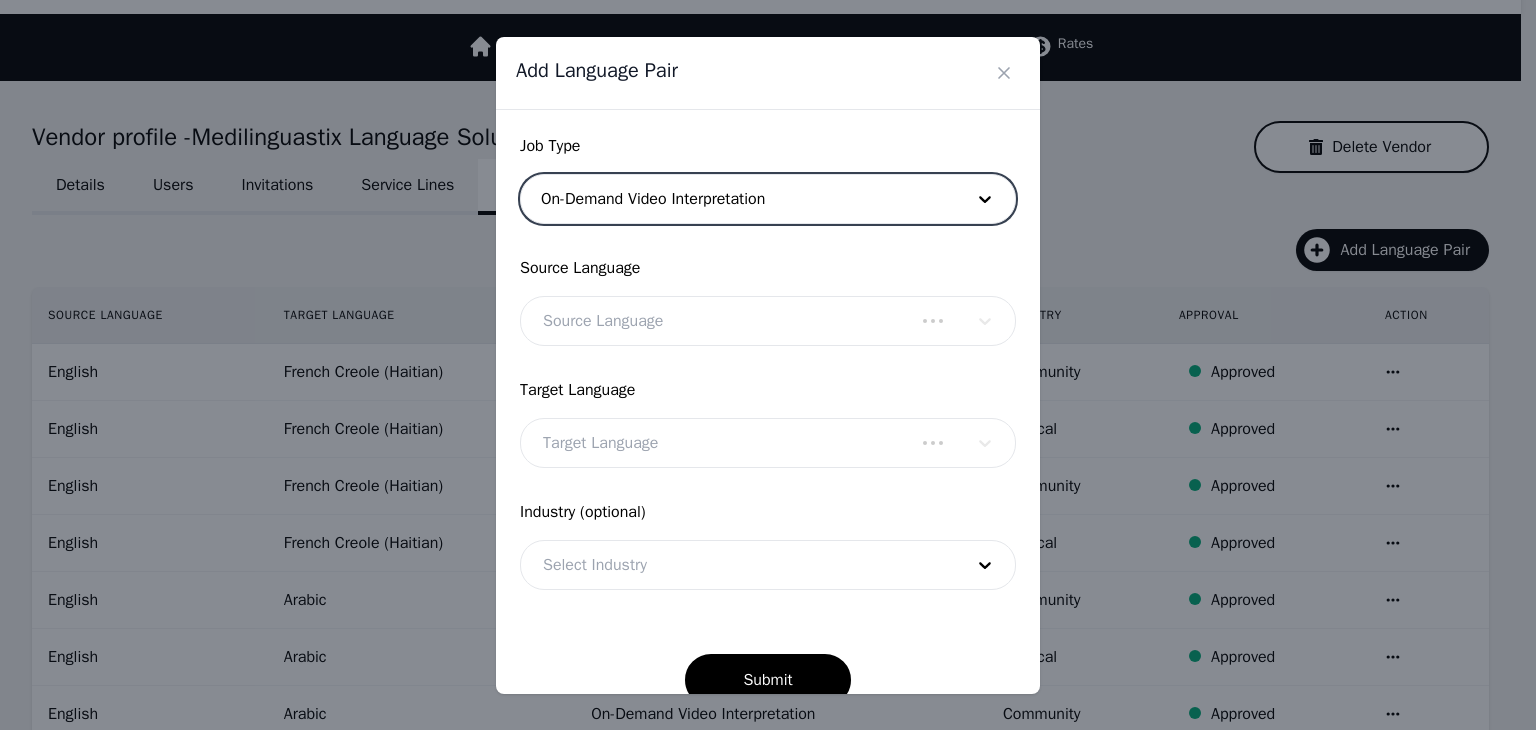 click on "Source Language" at bounding box center (768, 321) 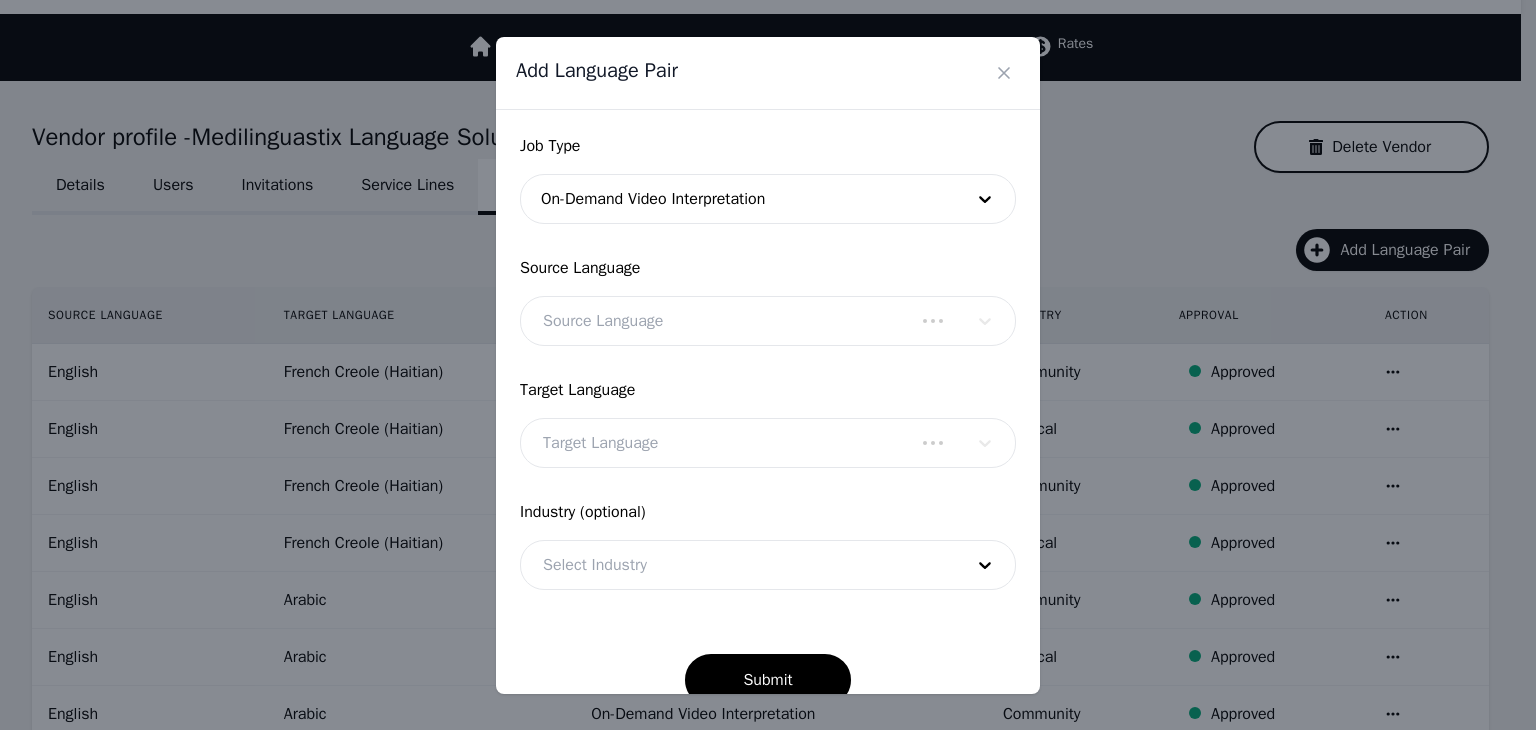 click on "Source Language" at bounding box center (768, 321) 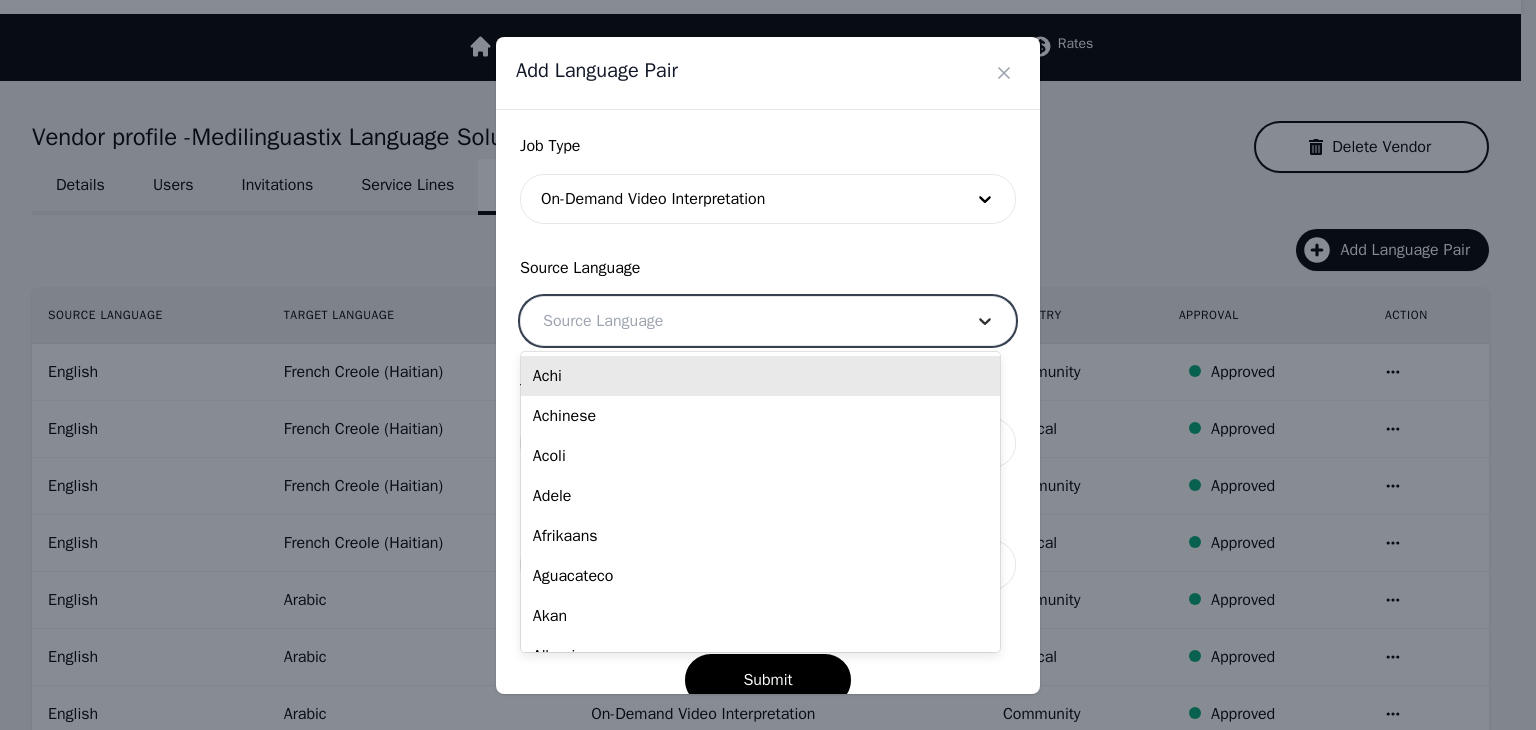 click at bounding box center [985, 321] 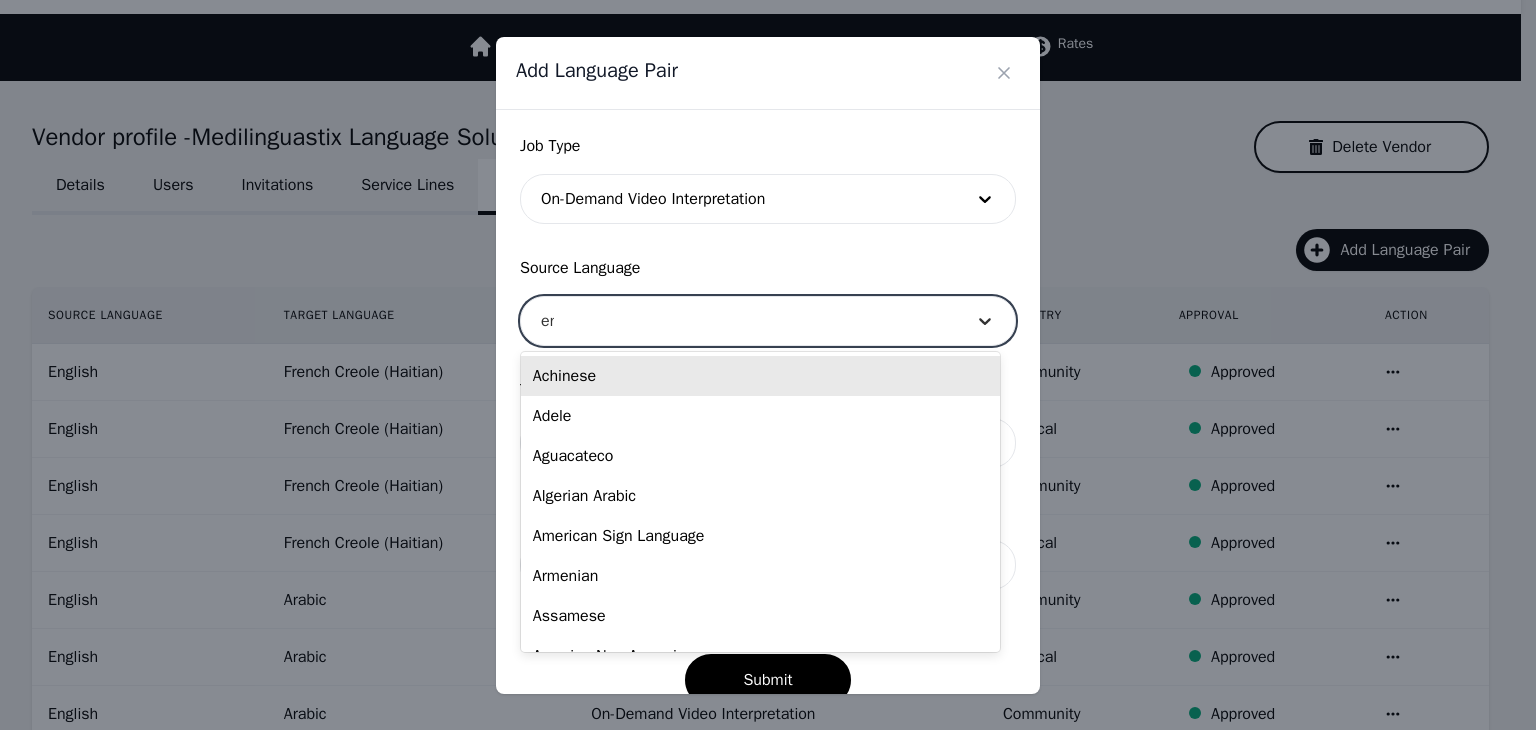 type on "eng" 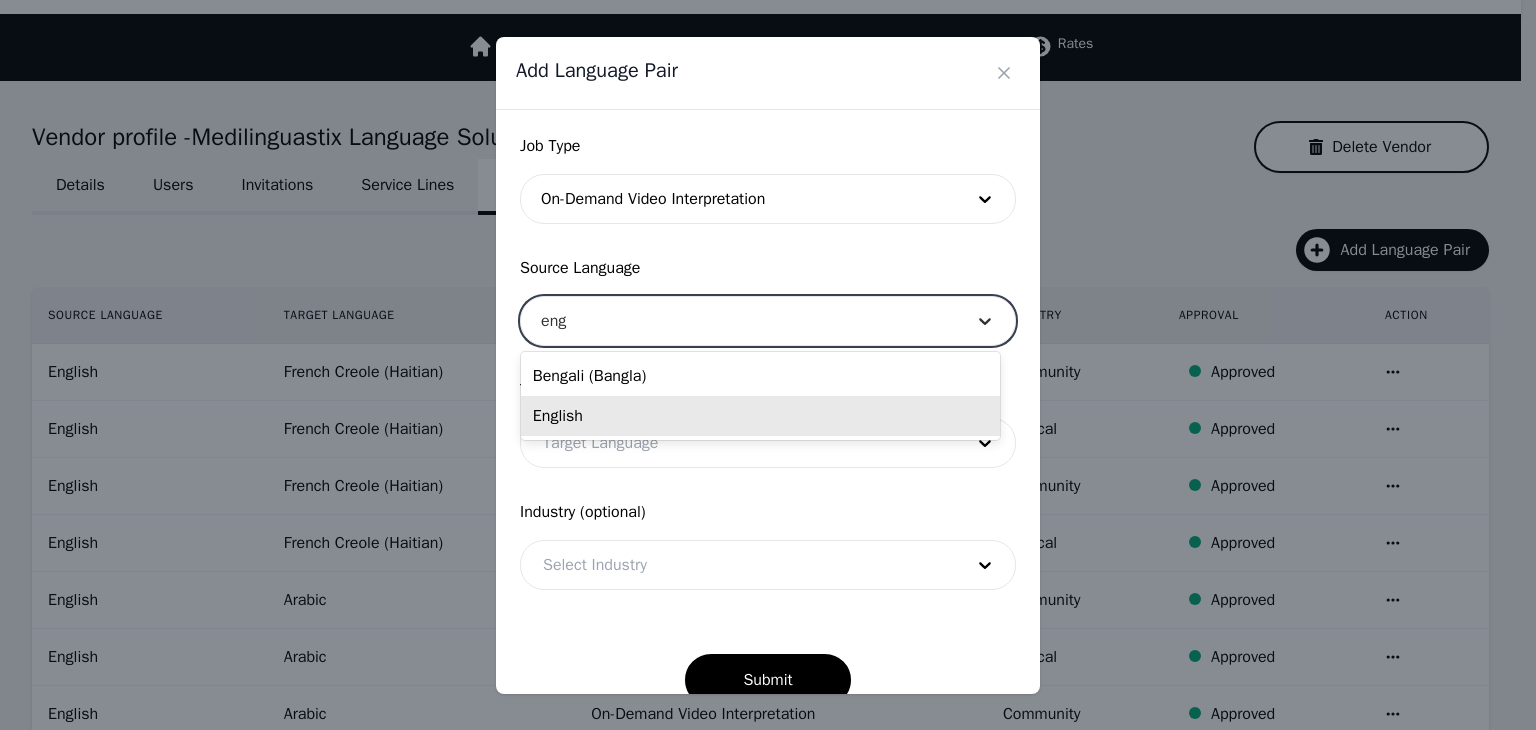 type 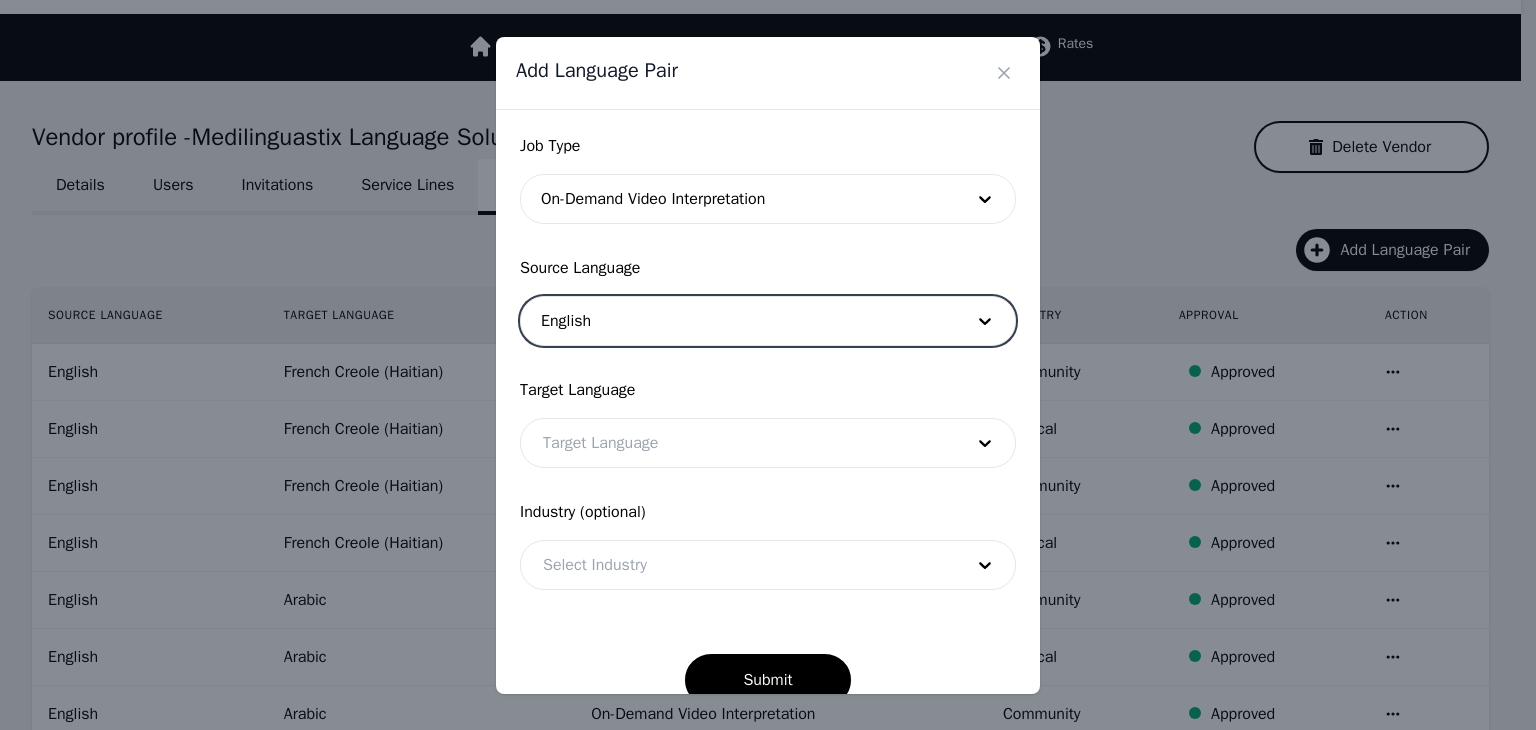 click at bounding box center [738, 443] 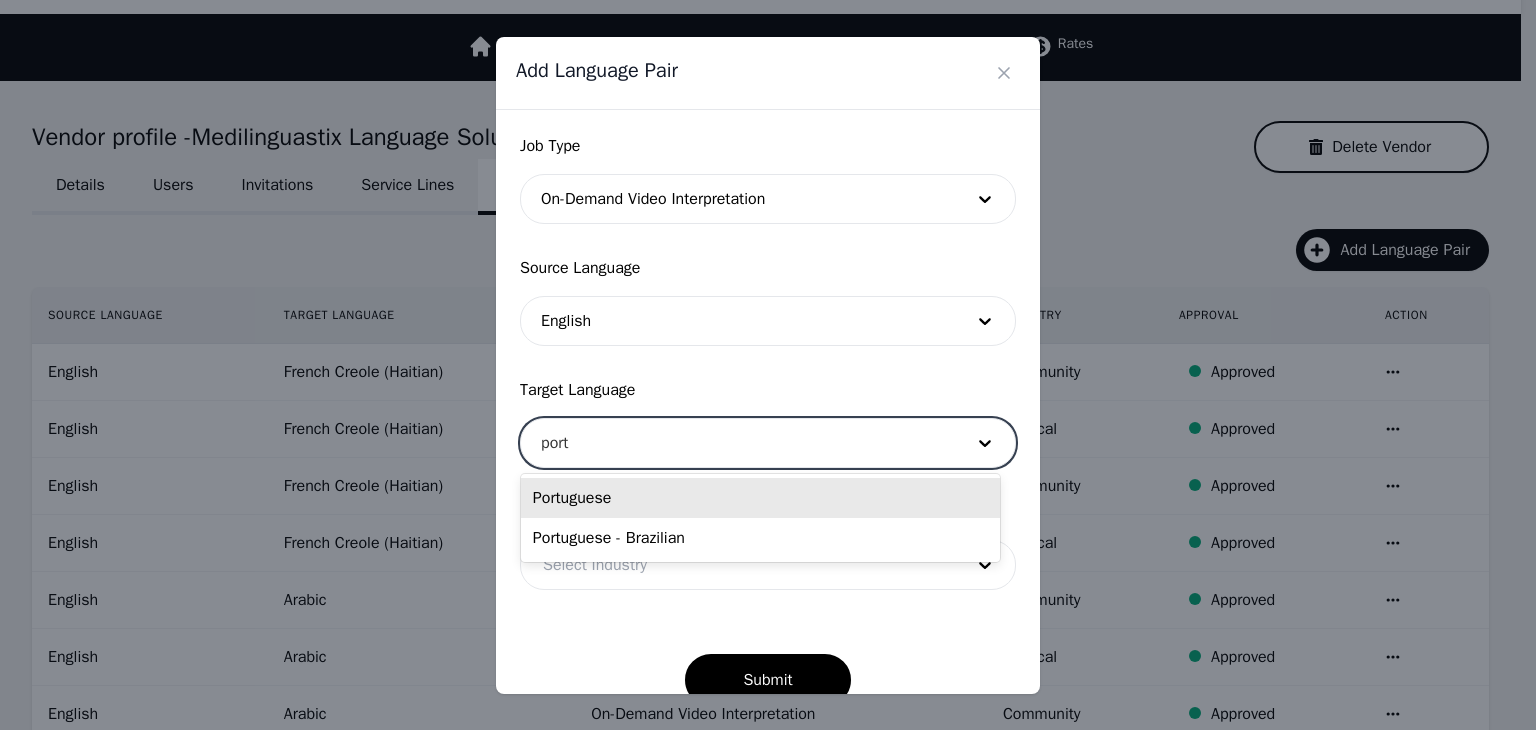 type on "portu" 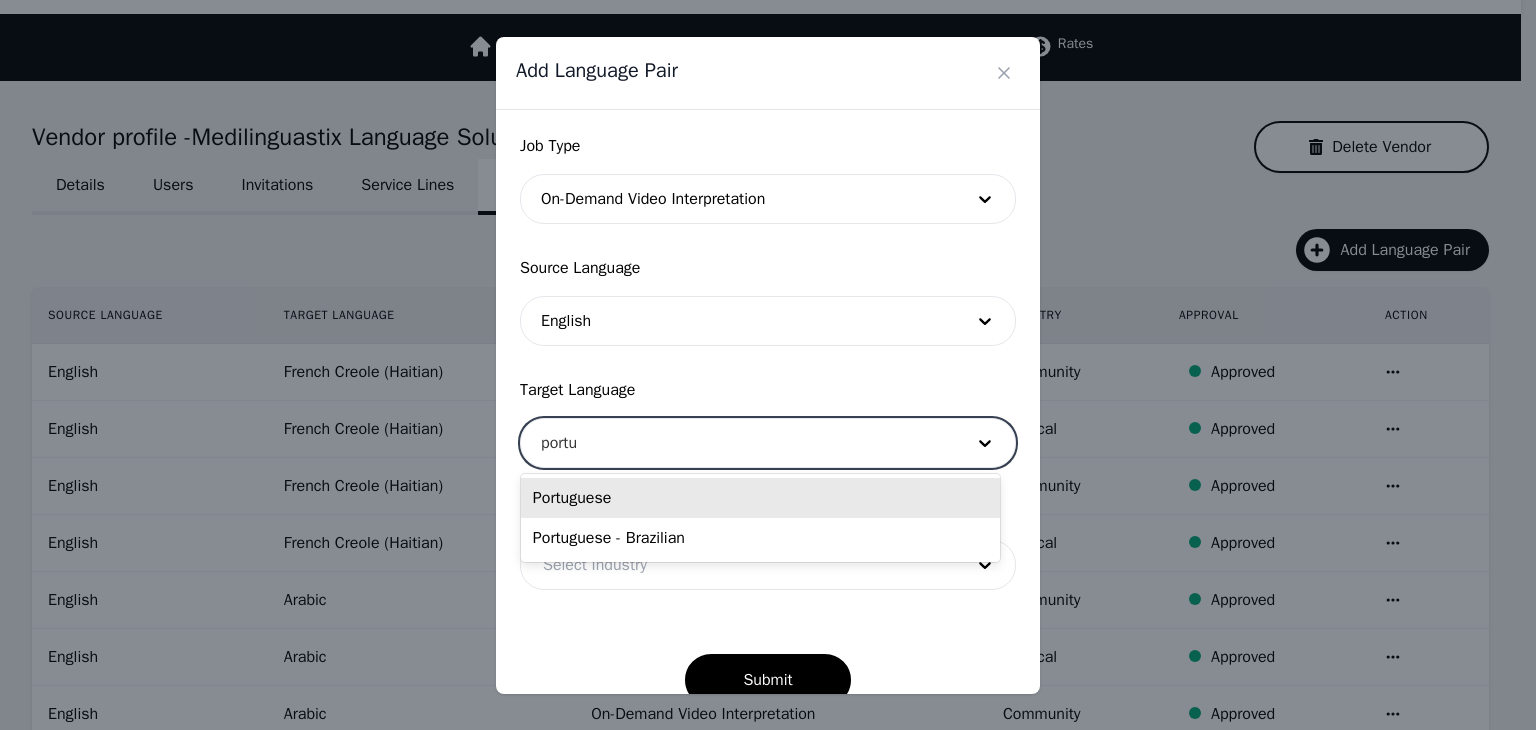 click on "Portuguese" at bounding box center [760, 498] 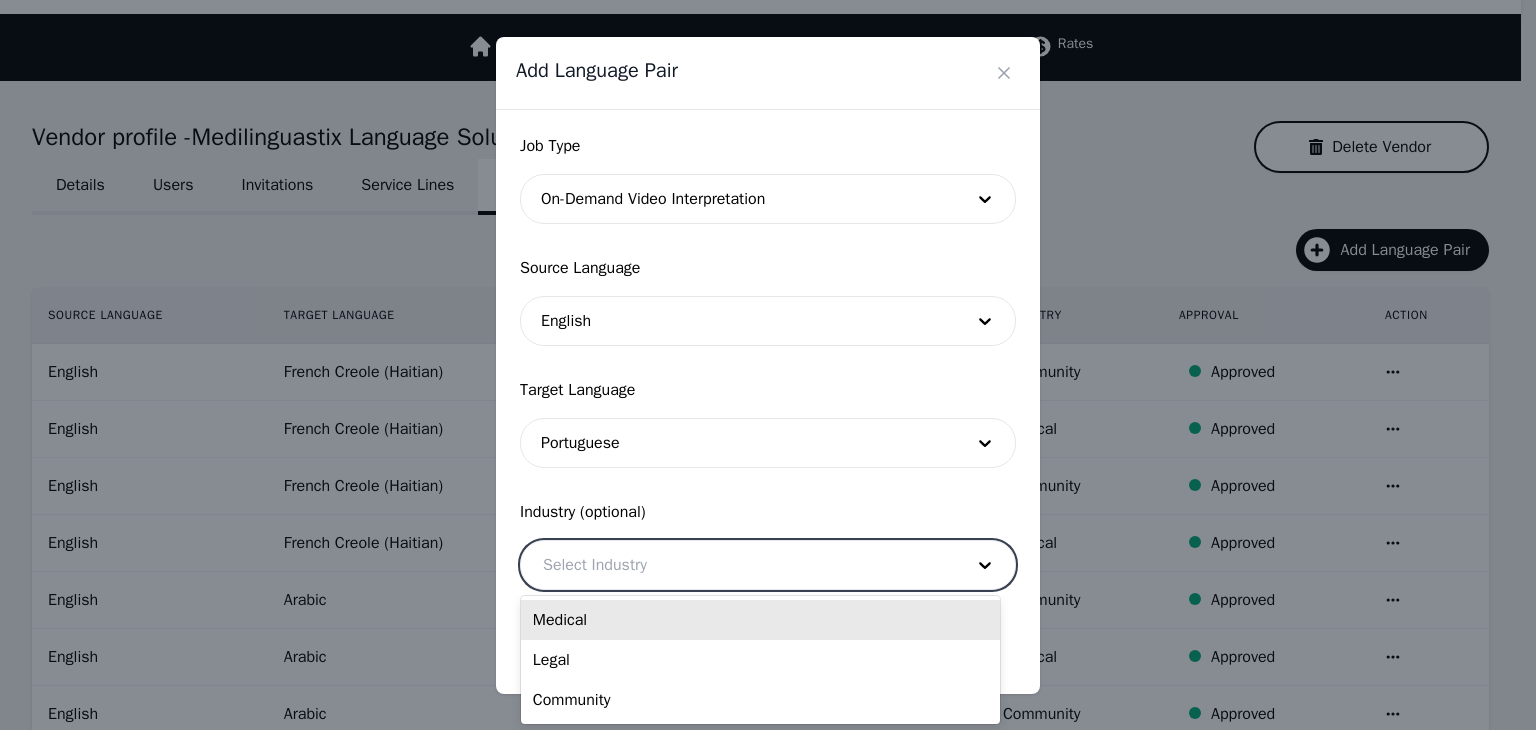 click at bounding box center (738, 565) 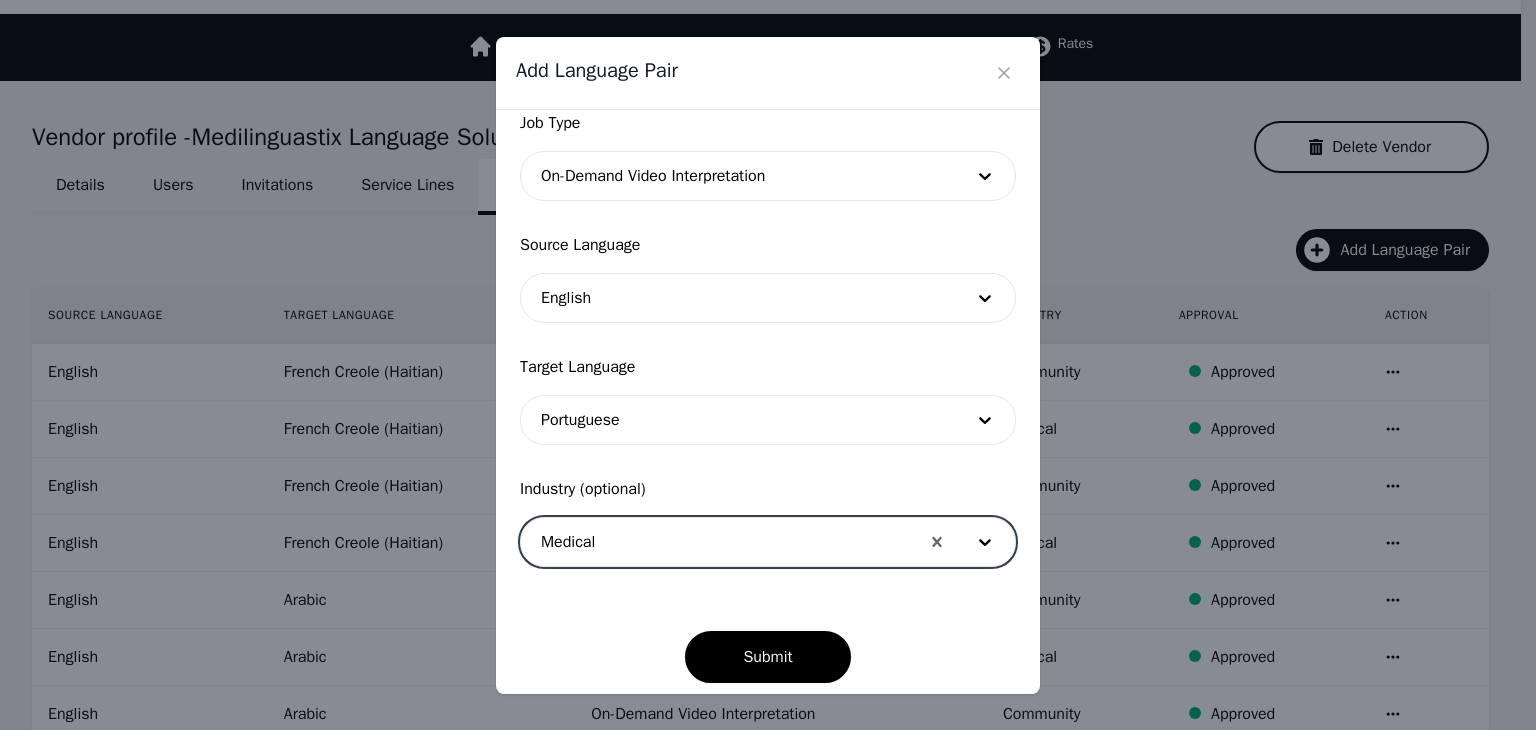 scroll, scrollTop: 35, scrollLeft: 0, axis: vertical 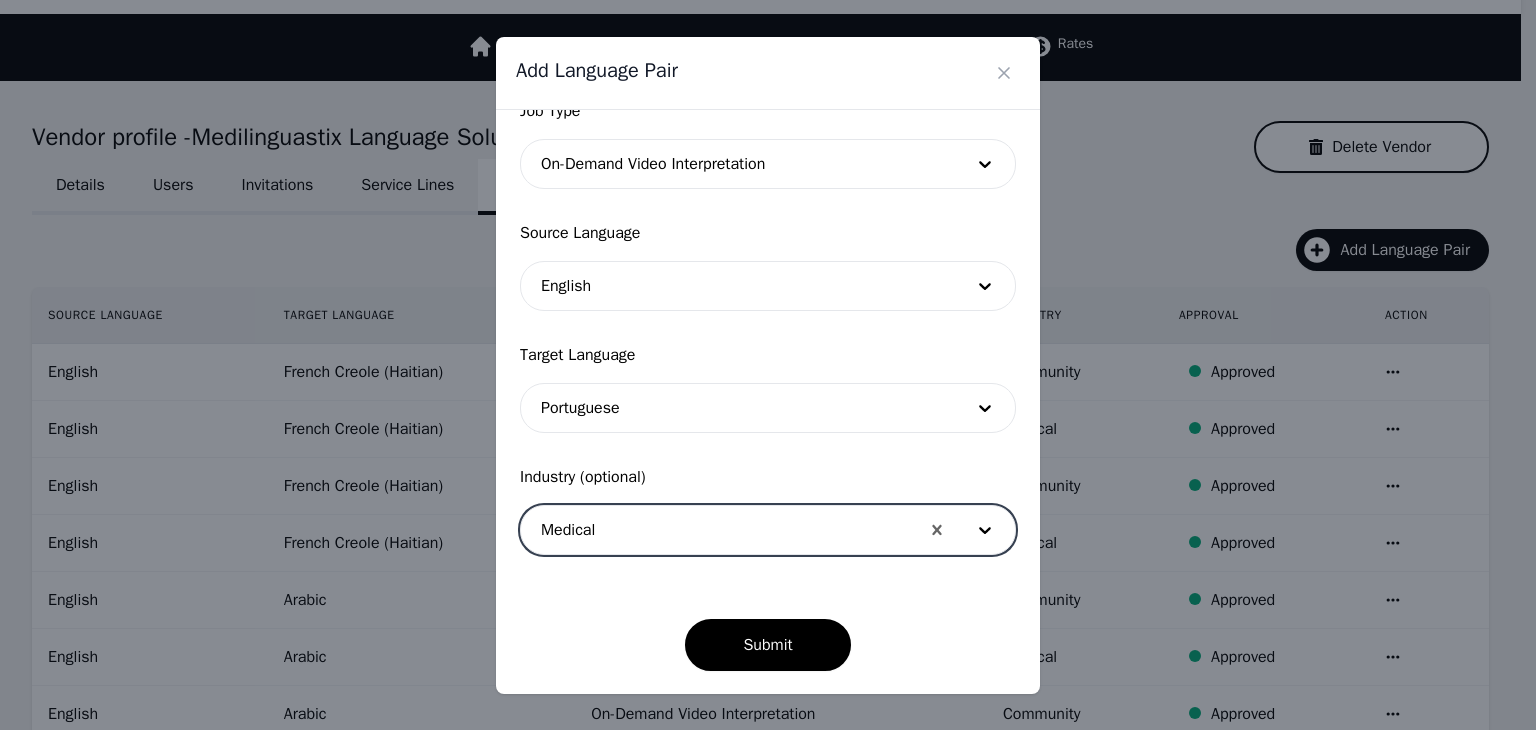 click at bounding box center [720, 530] 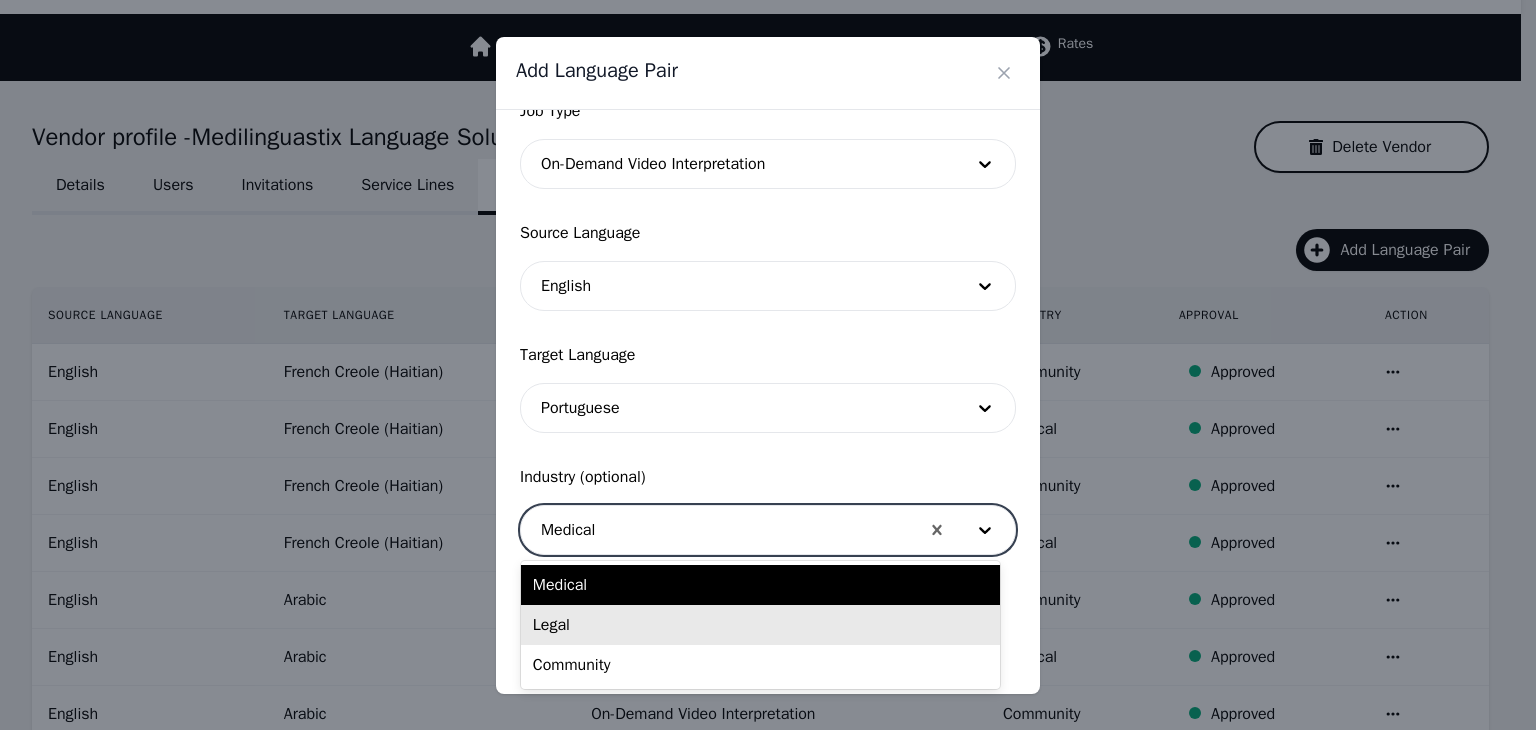 click on "Legal" at bounding box center [760, 625] 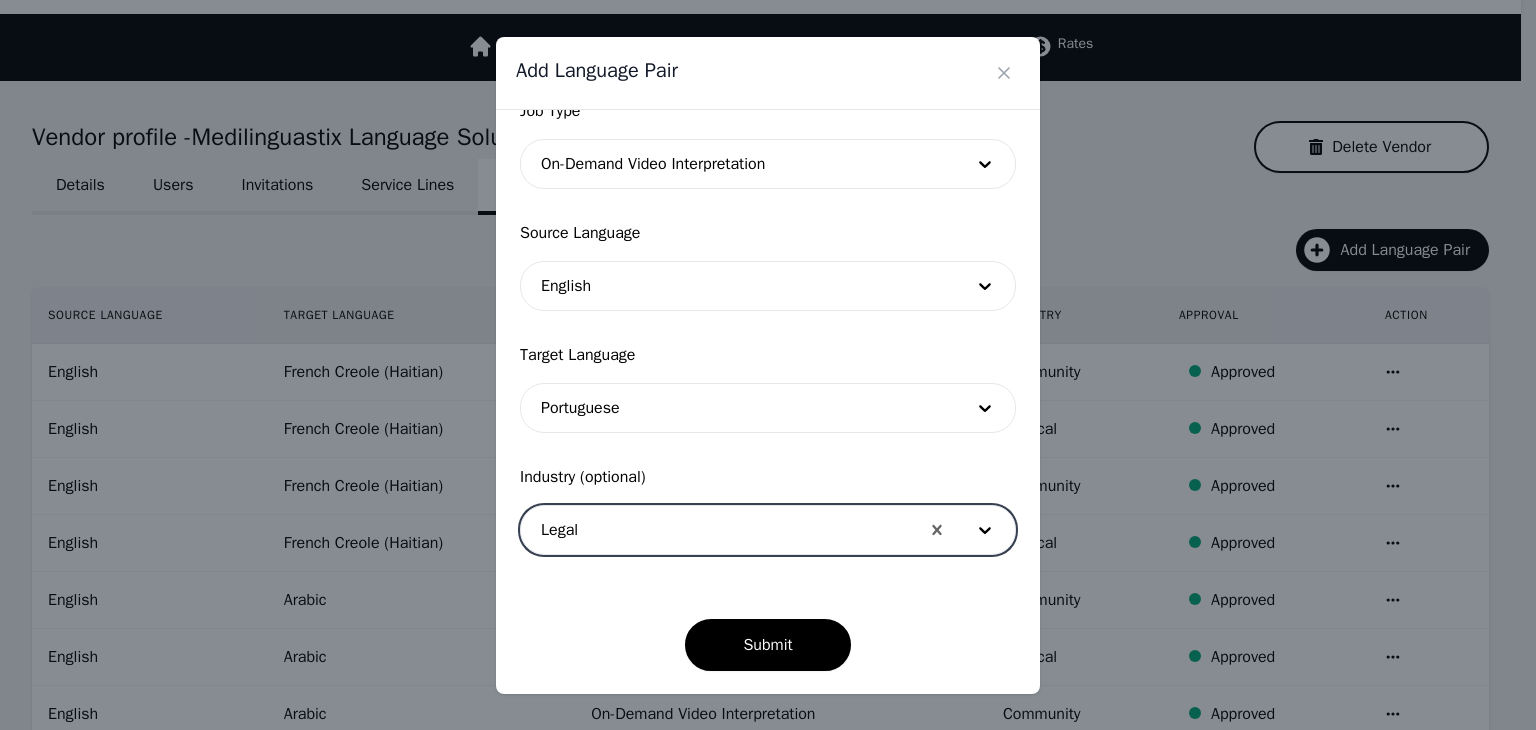 click at bounding box center (720, 530) 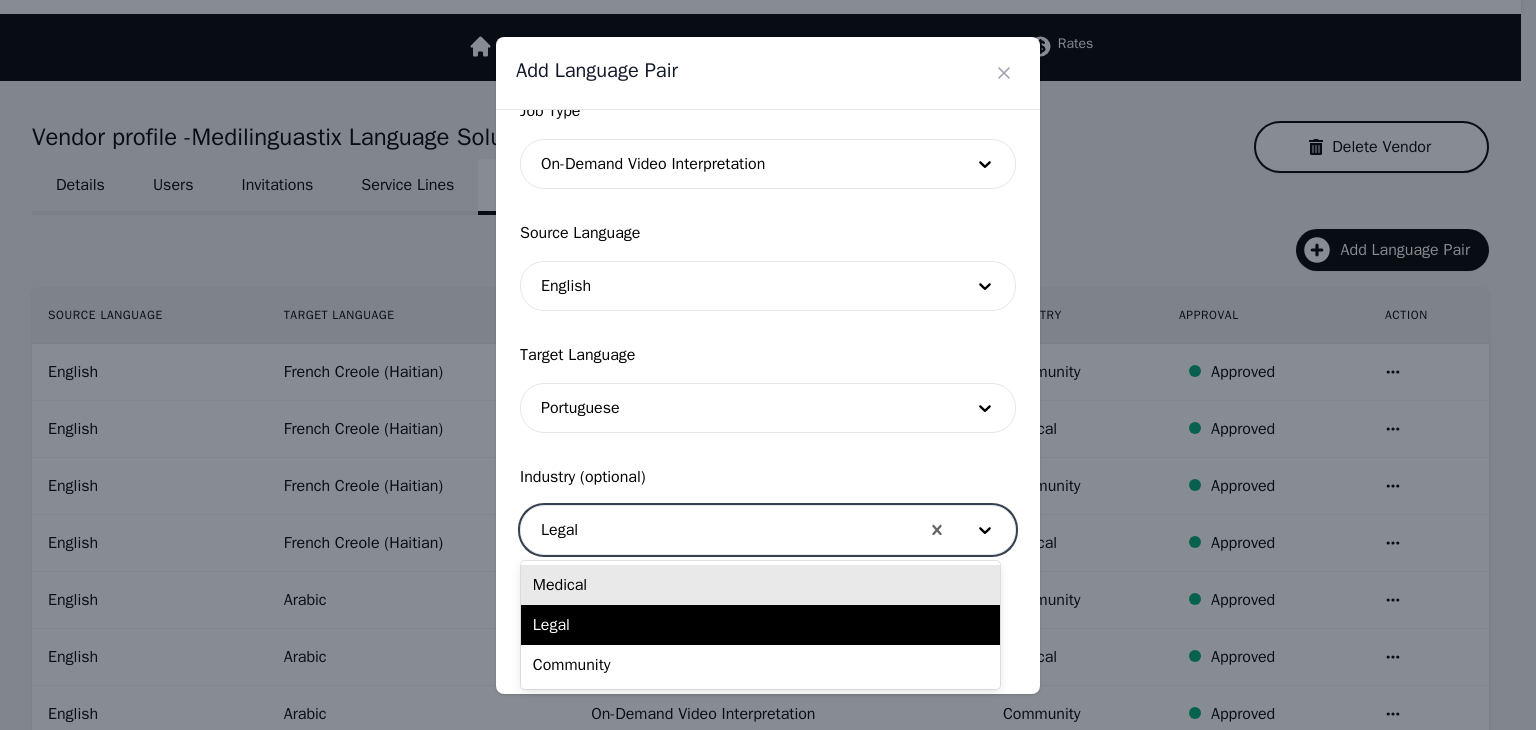 click on "Medical" at bounding box center (760, 585) 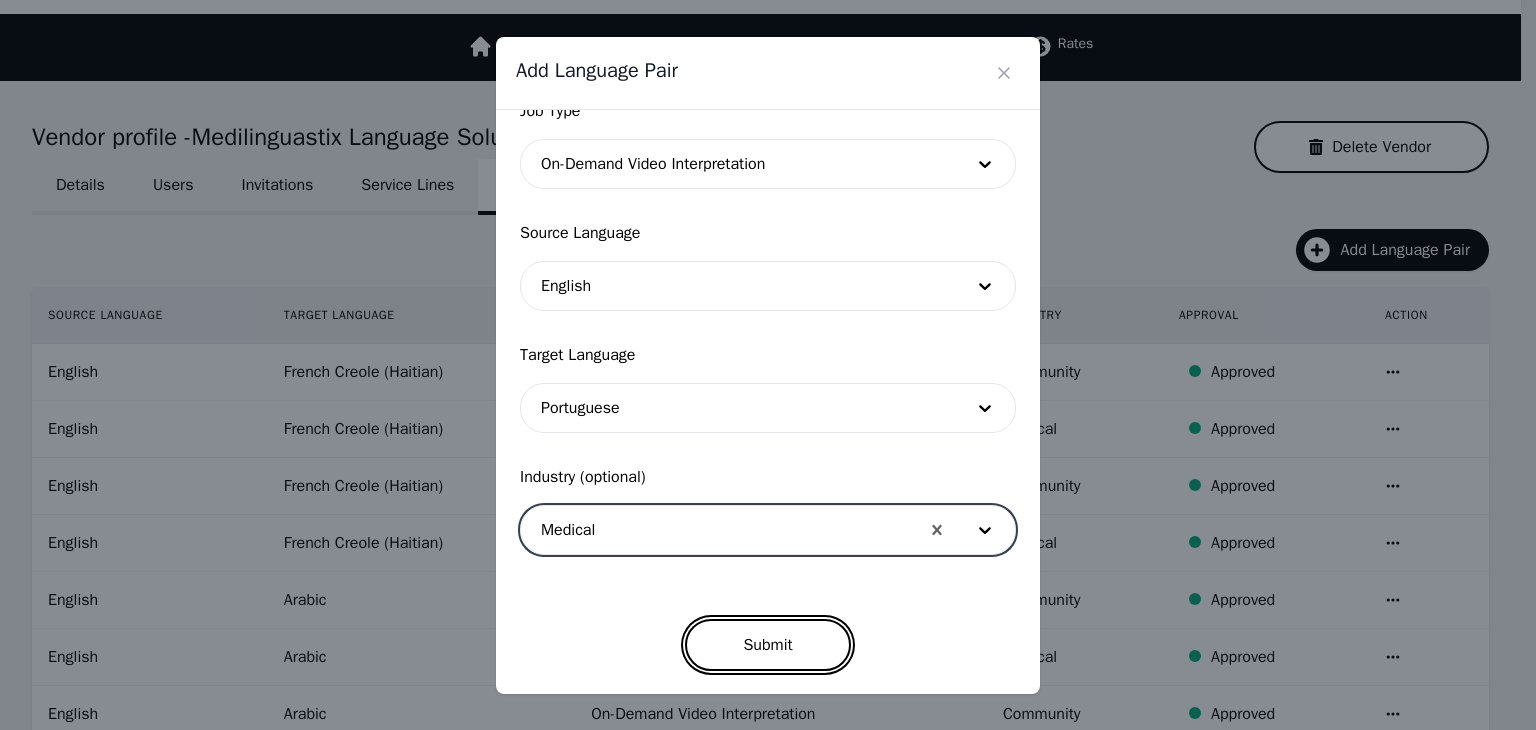 click on "Submit" at bounding box center (767, 645) 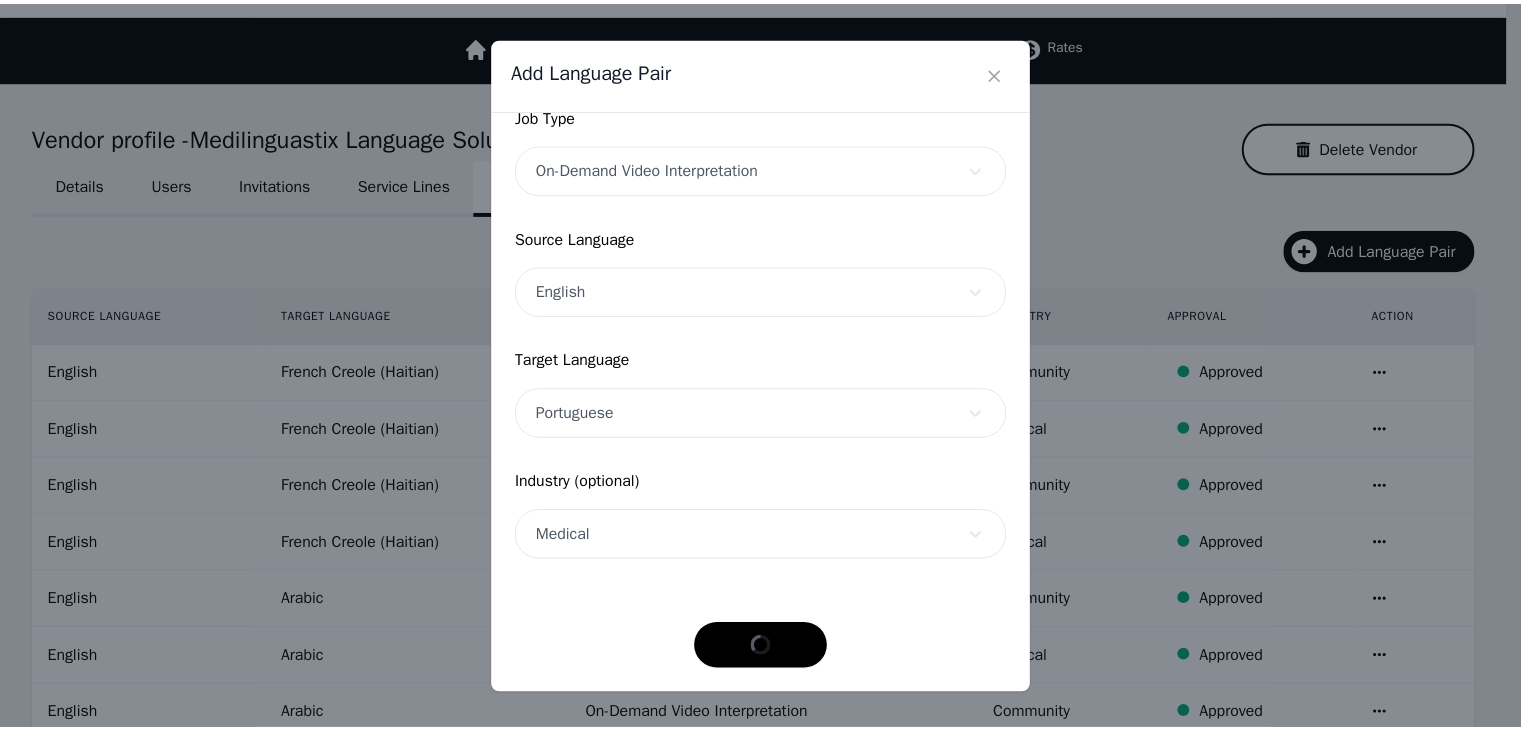scroll, scrollTop: 29, scrollLeft: 0, axis: vertical 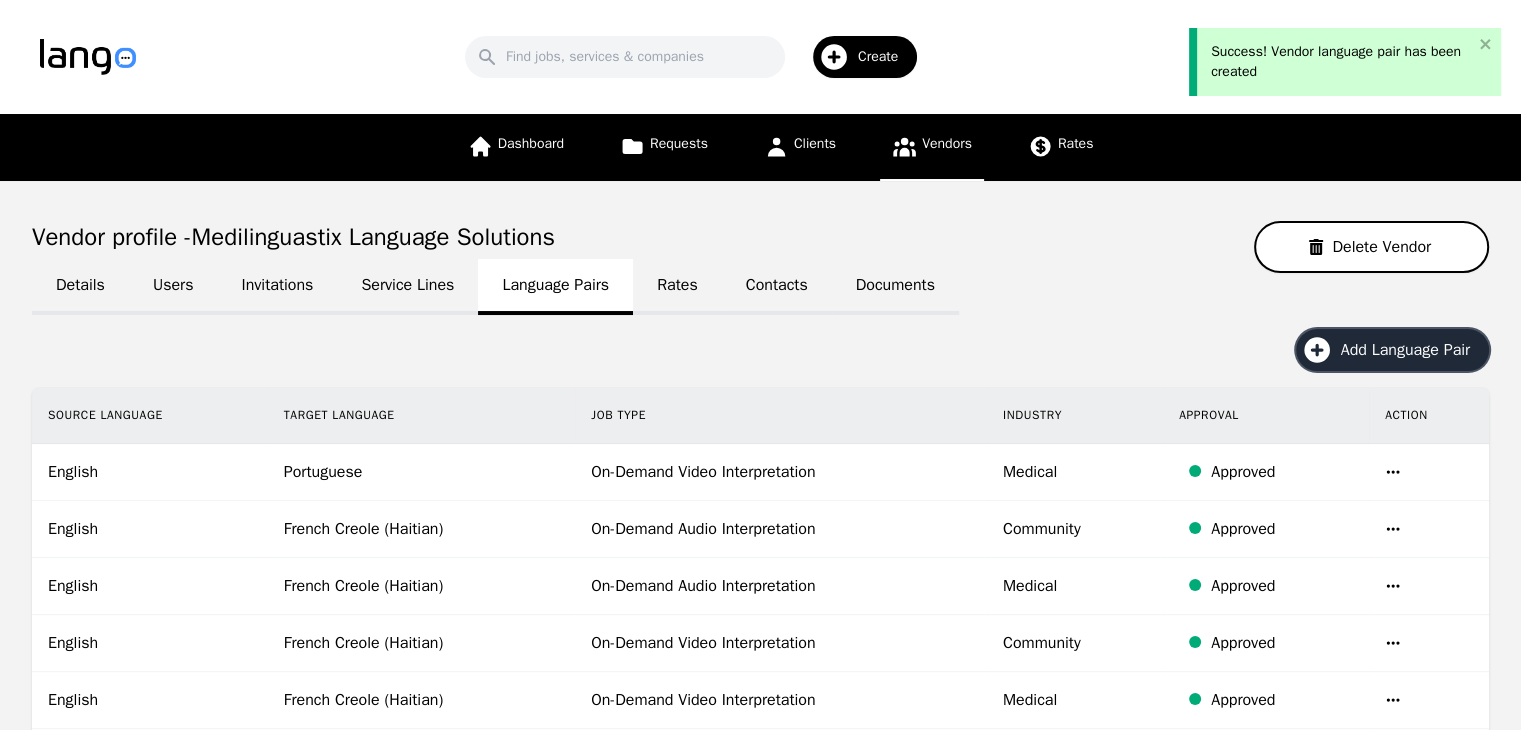 click on "Add Language Pair" at bounding box center (1412, 350) 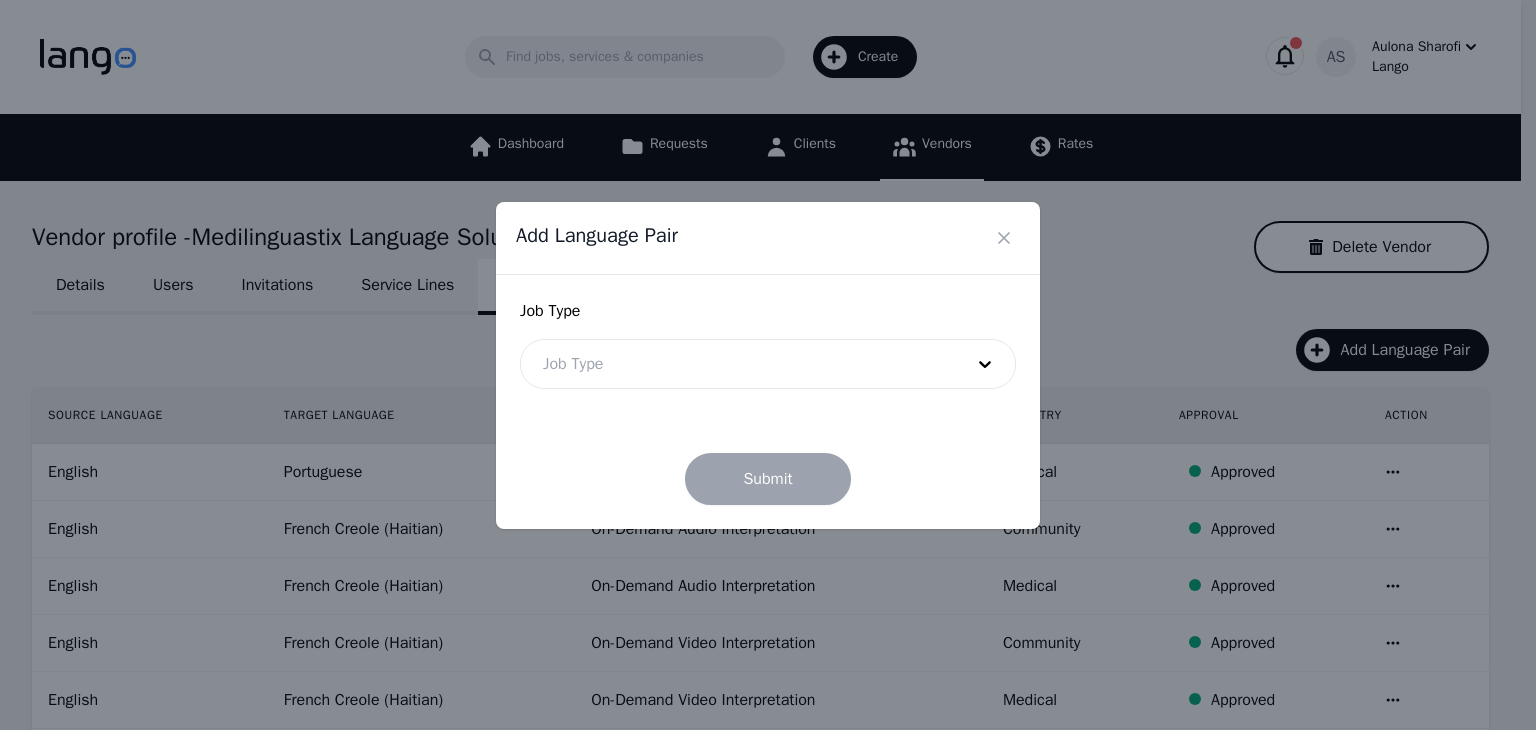 click at bounding box center [738, 364] 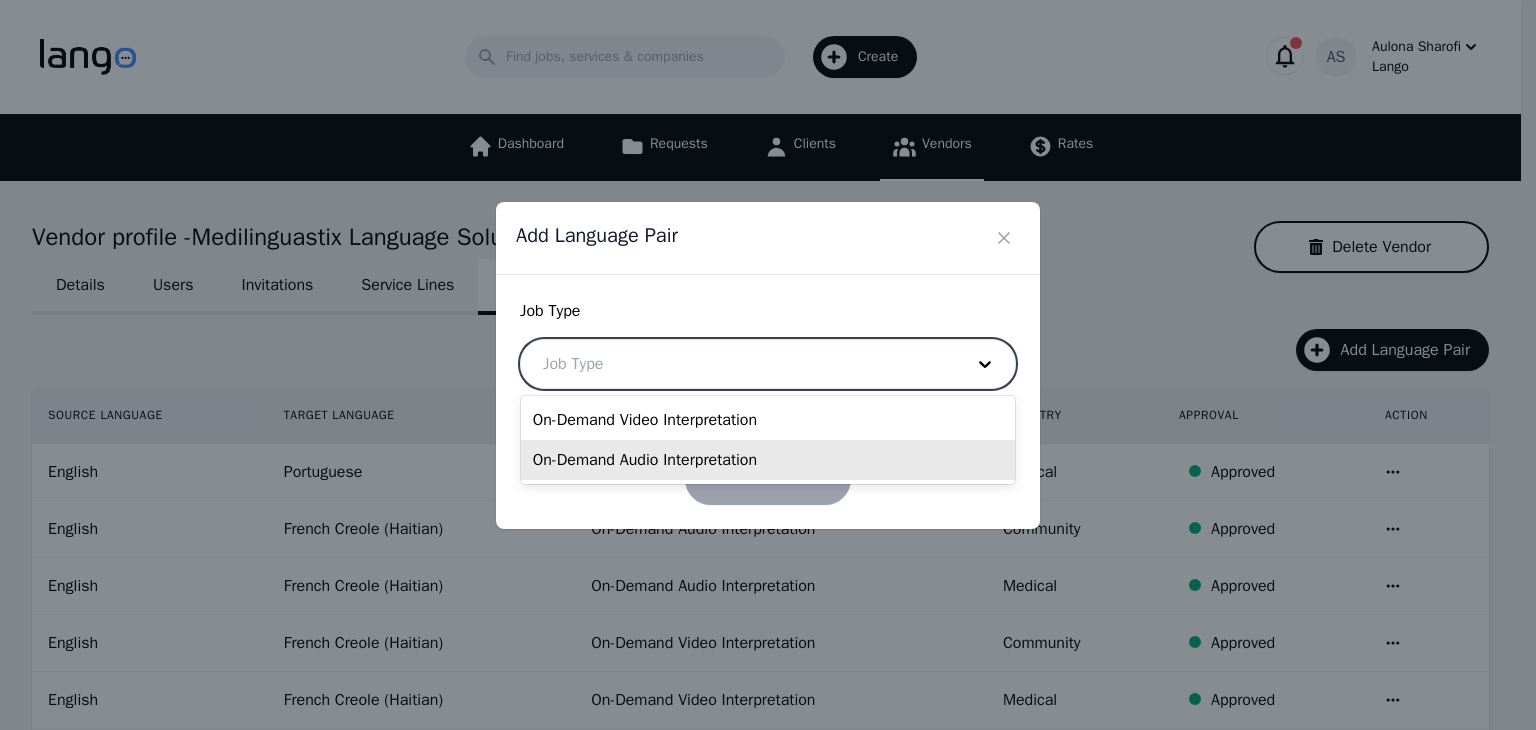 click on "On-Demand Audio Interpretation" at bounding box center (768, 460) 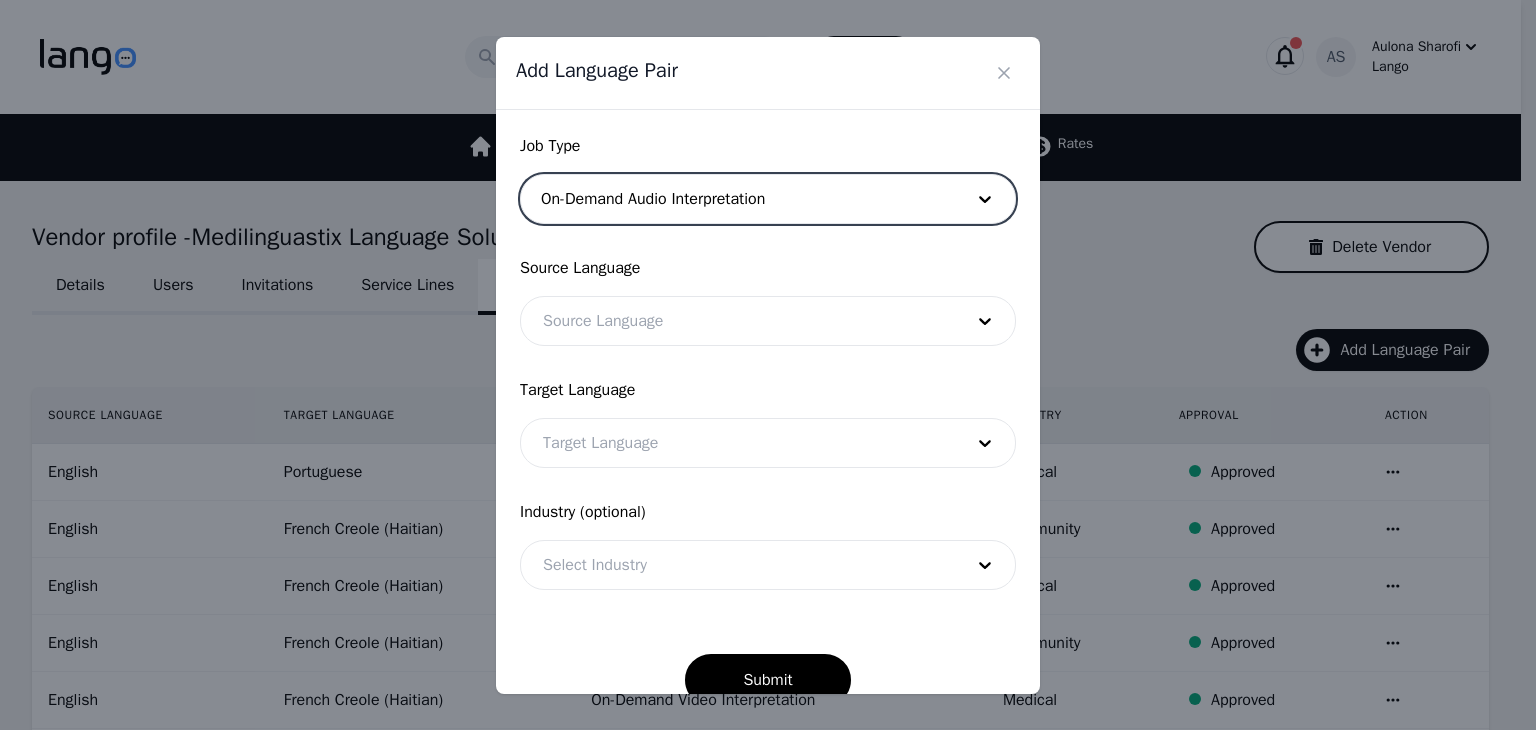 click at bounding box center [738, 321] 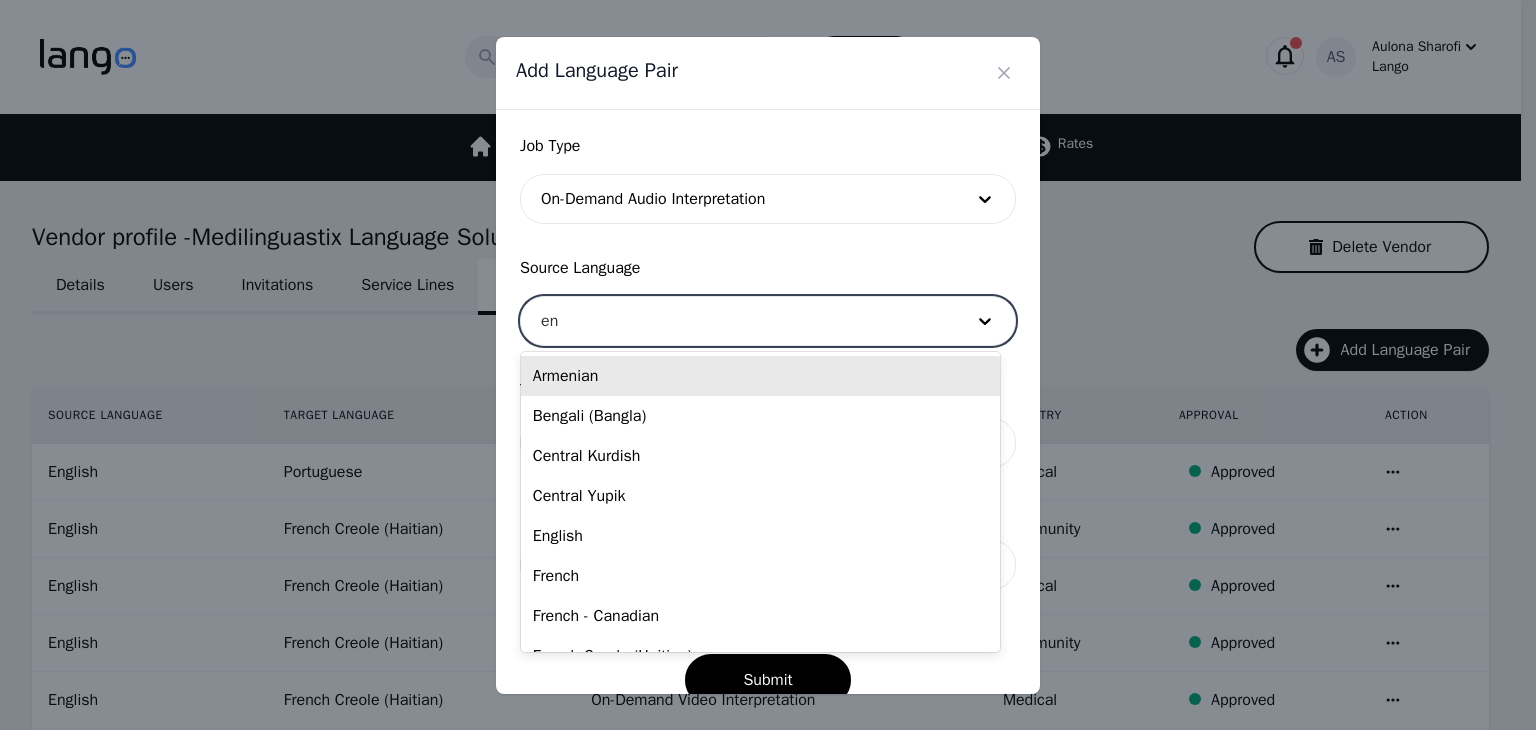 type on "eng" 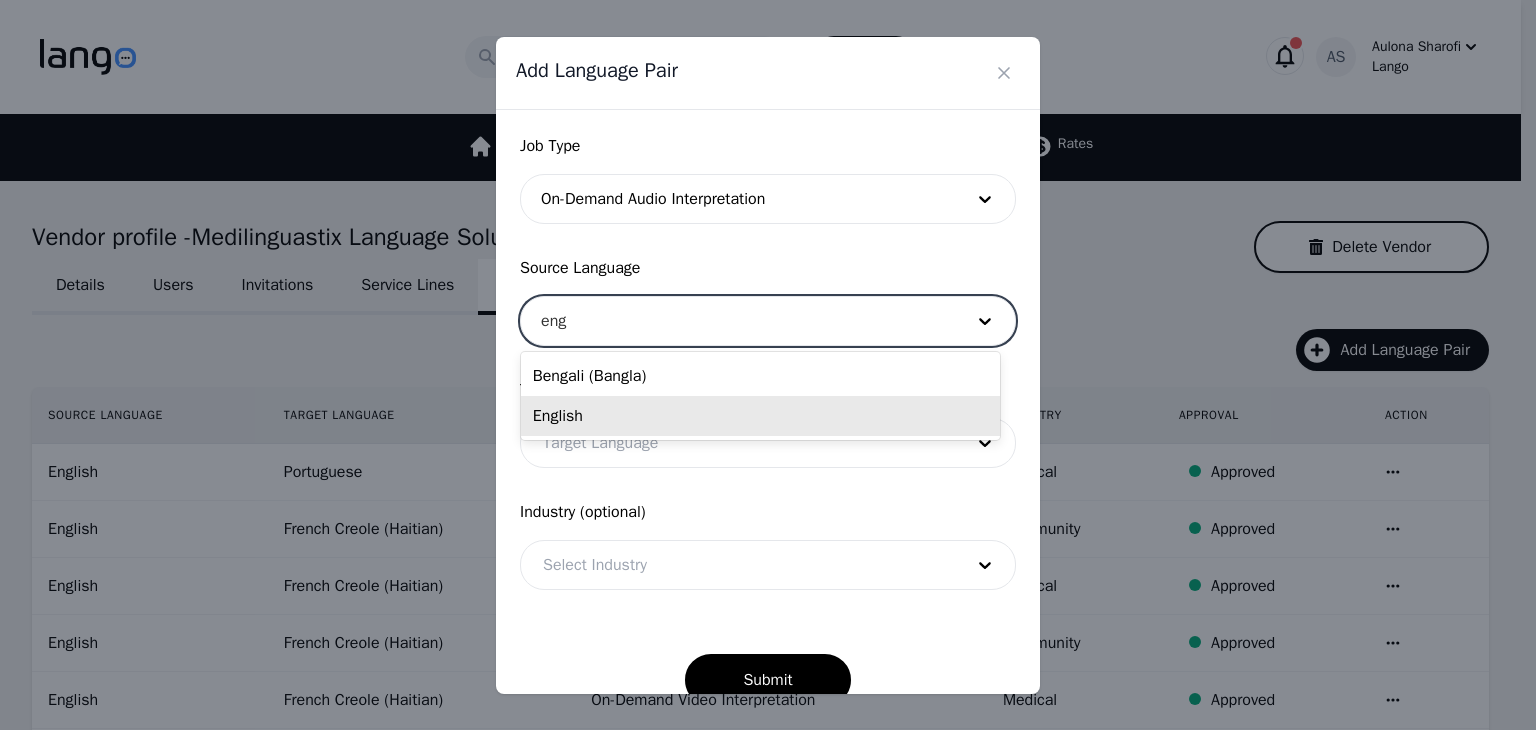 click on "English" at bounding box center (760, 416) 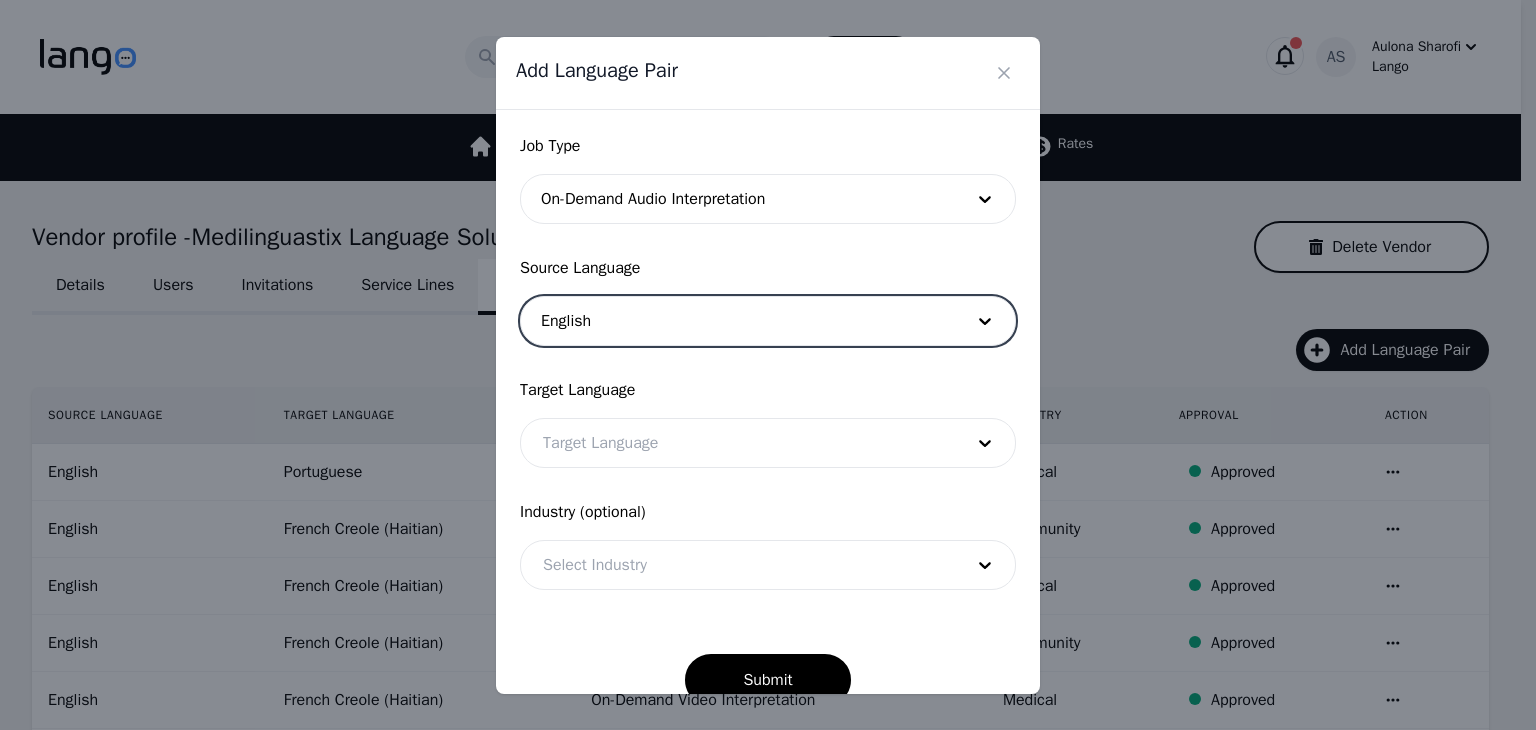 click at bounding box center (738, 443) 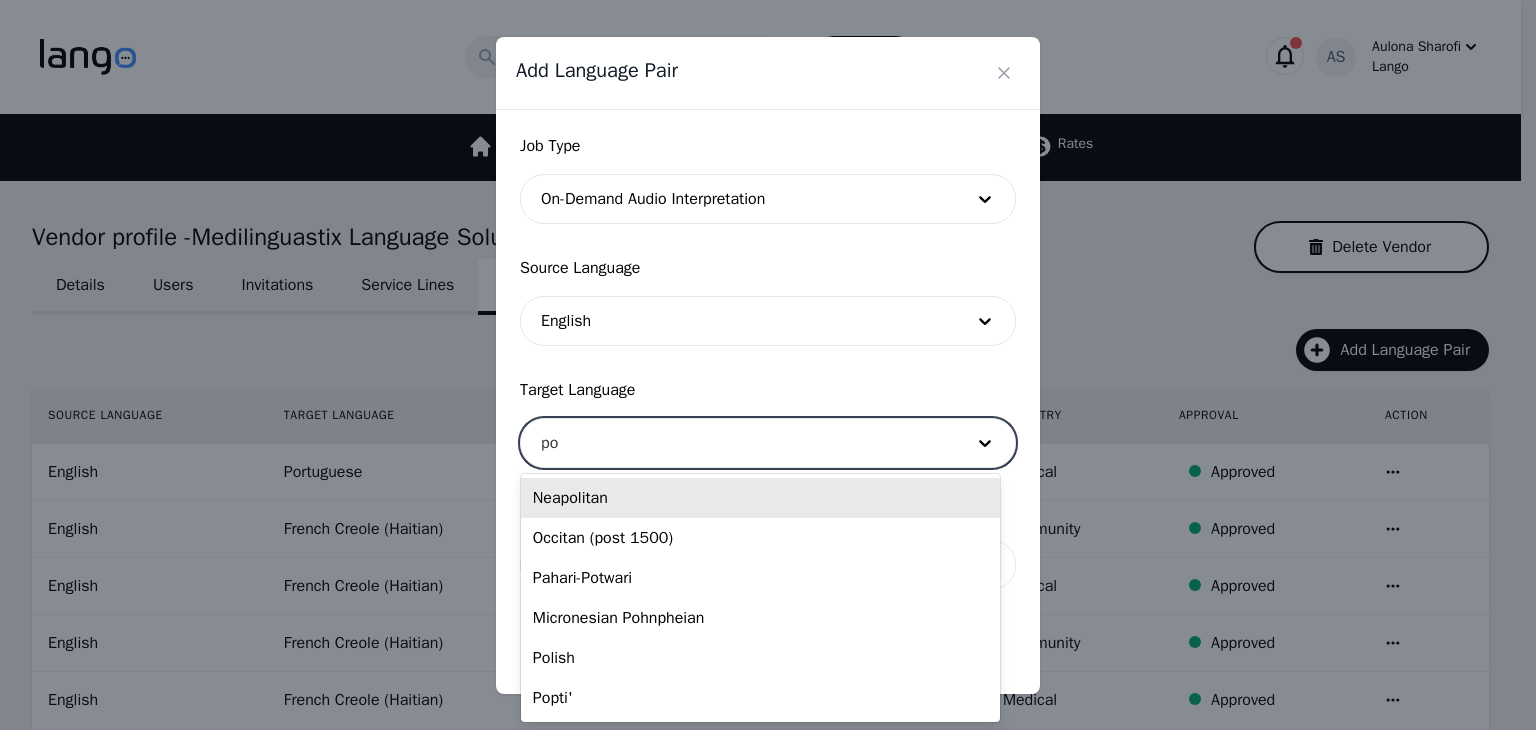 type on "por" 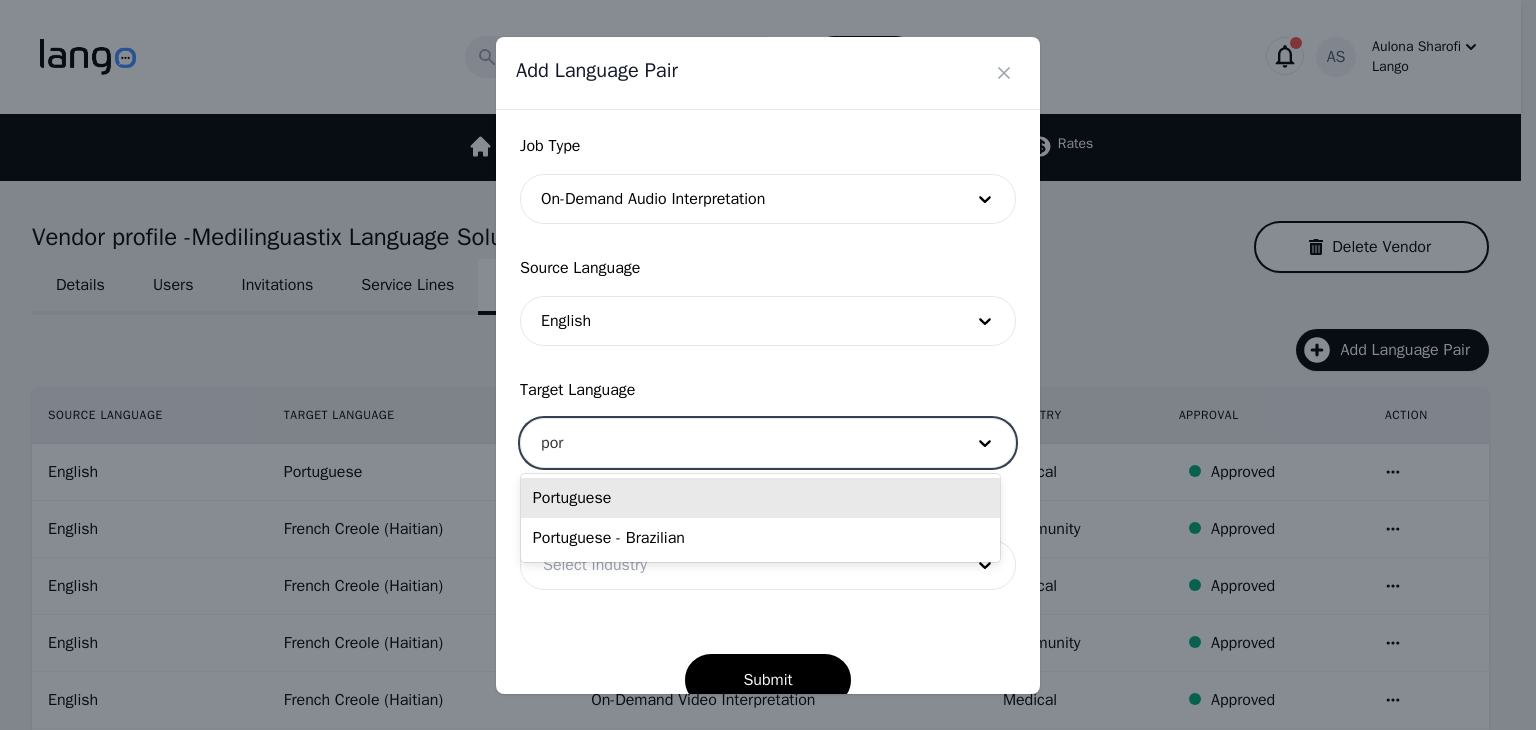 click on "Portuguese" at bounding box center (760, 498) 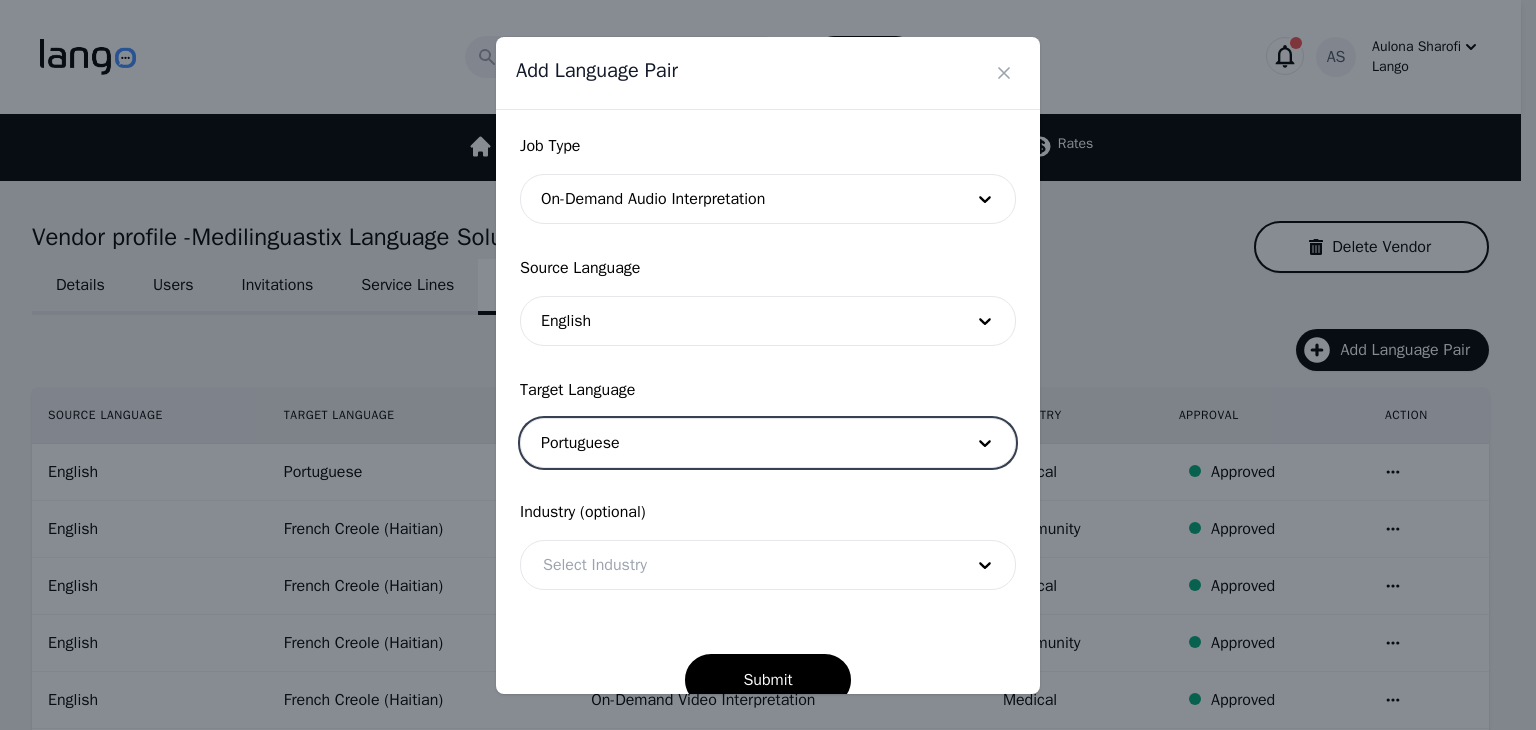 click at bounding box center (738, 565) 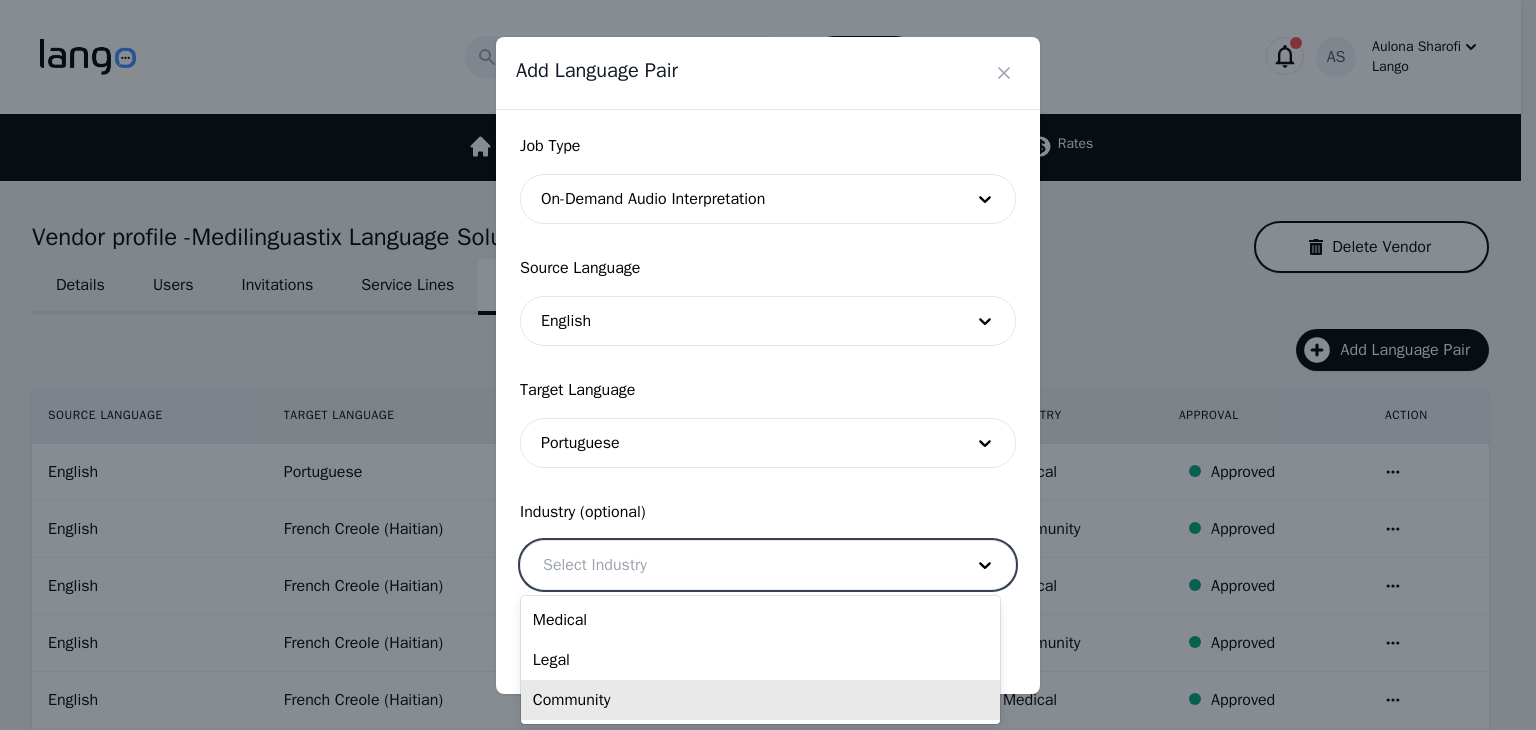 click on "Community" at bounding box center (760, 700) 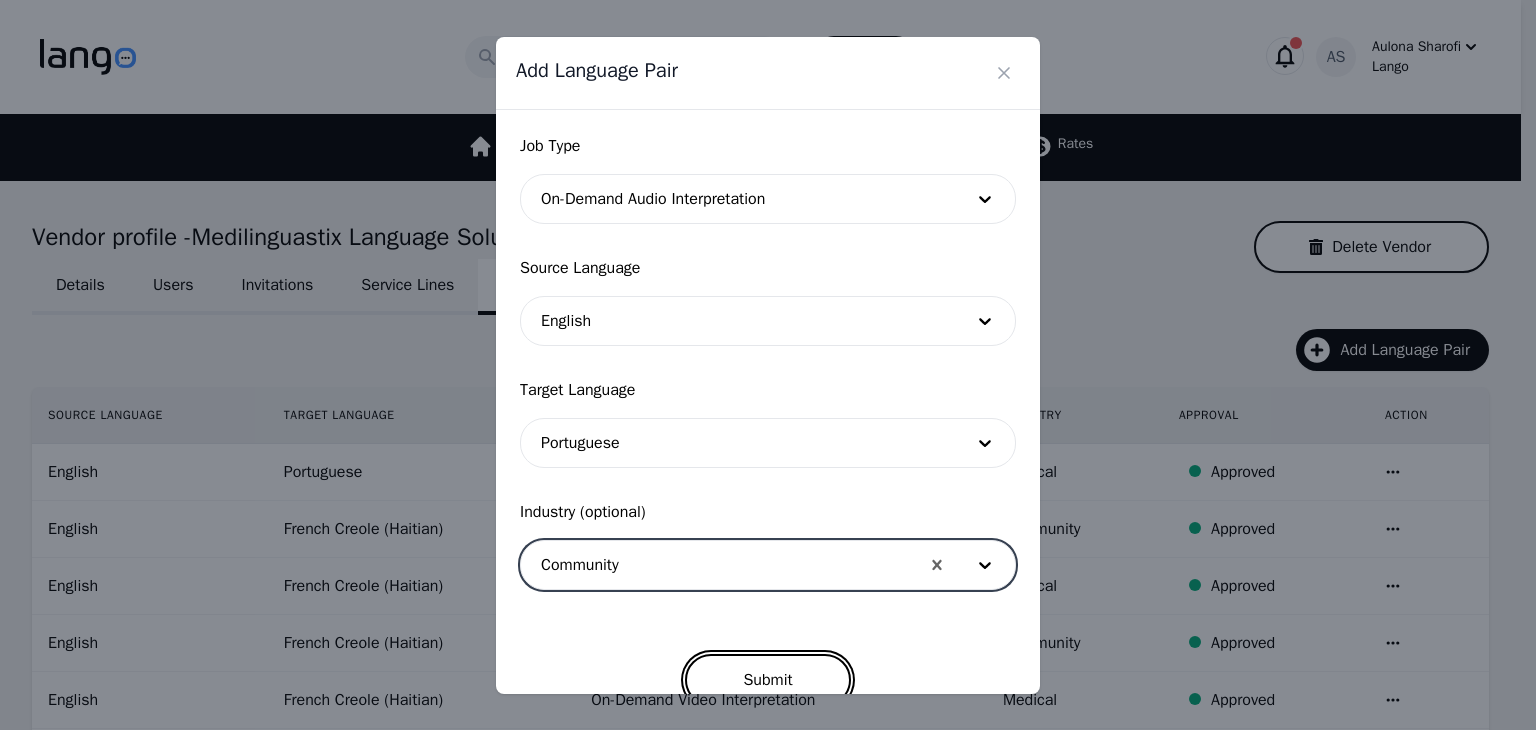 click on "Submit" at bounding box center (767, 680) 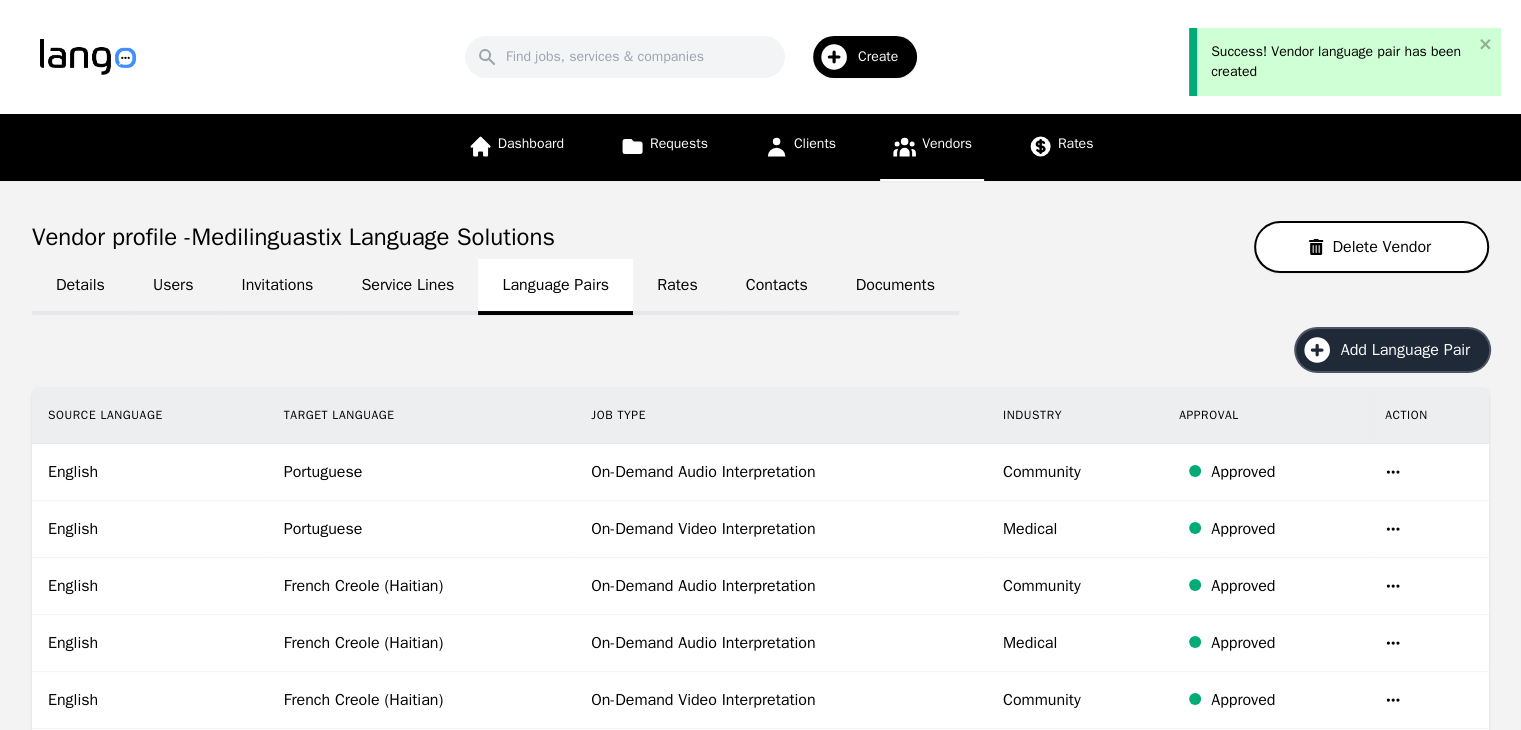 click on "Add Language Pair" at bounding box center (1412, 350) 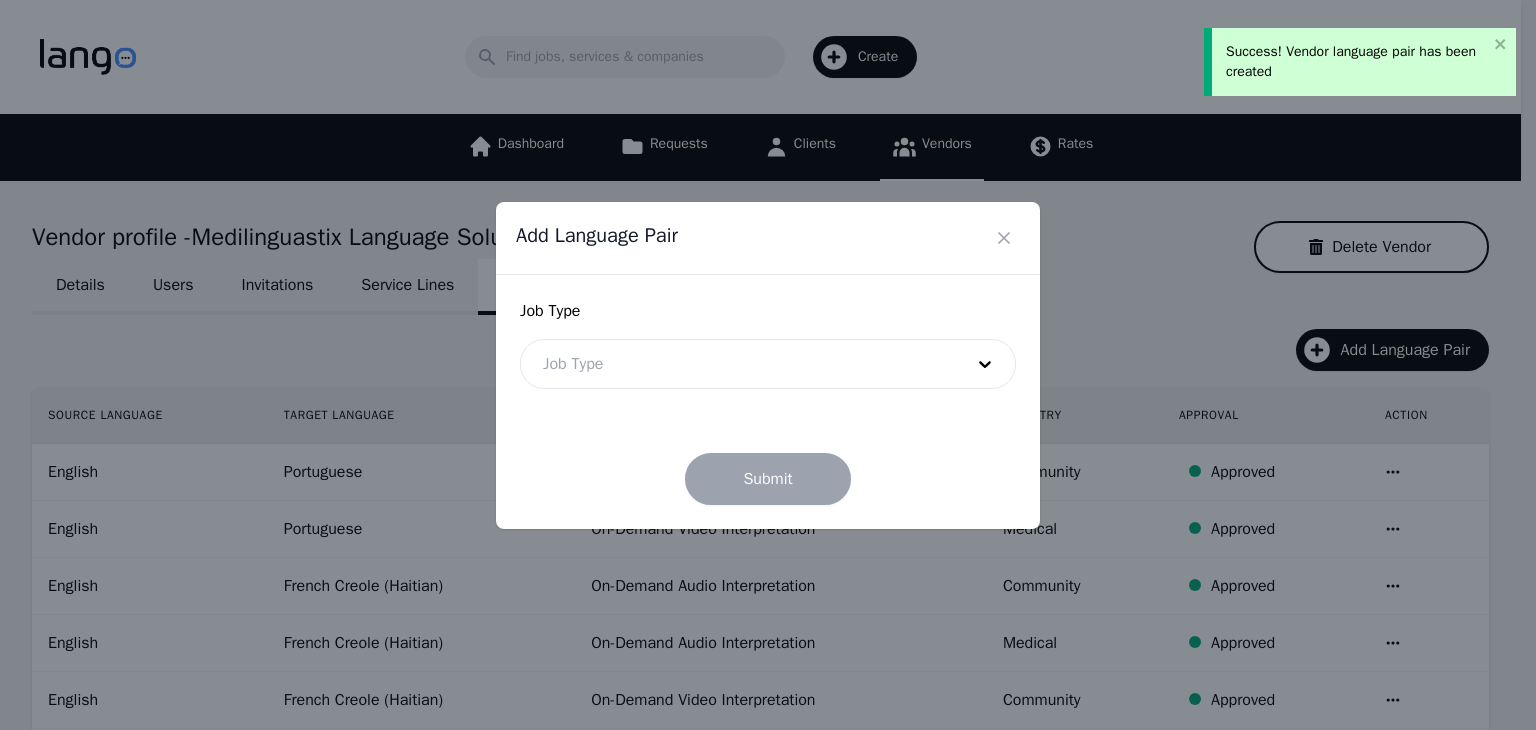 click at bounding box center [738, 364] 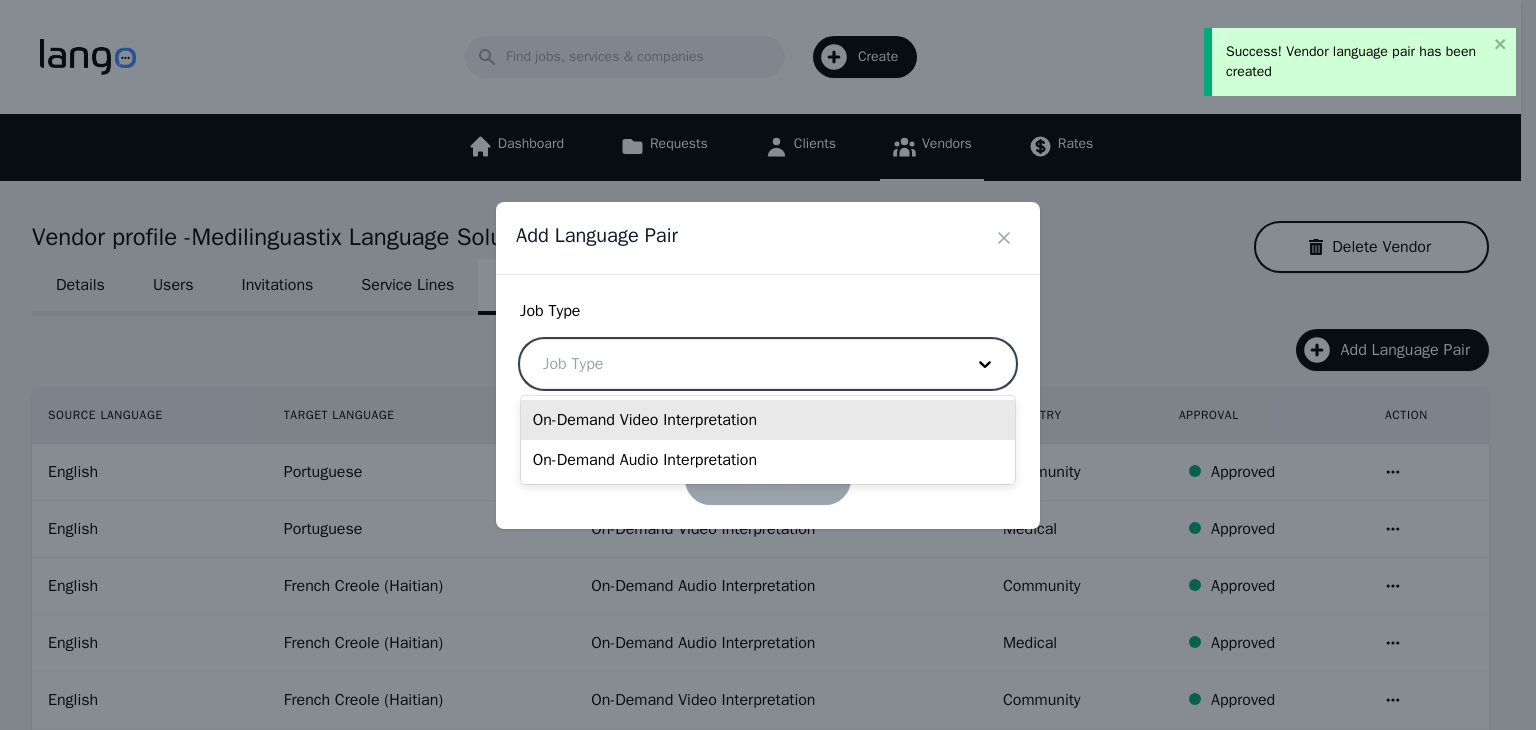 click on "On-Demand Video Interpretation" at bounding box center [768, 420] 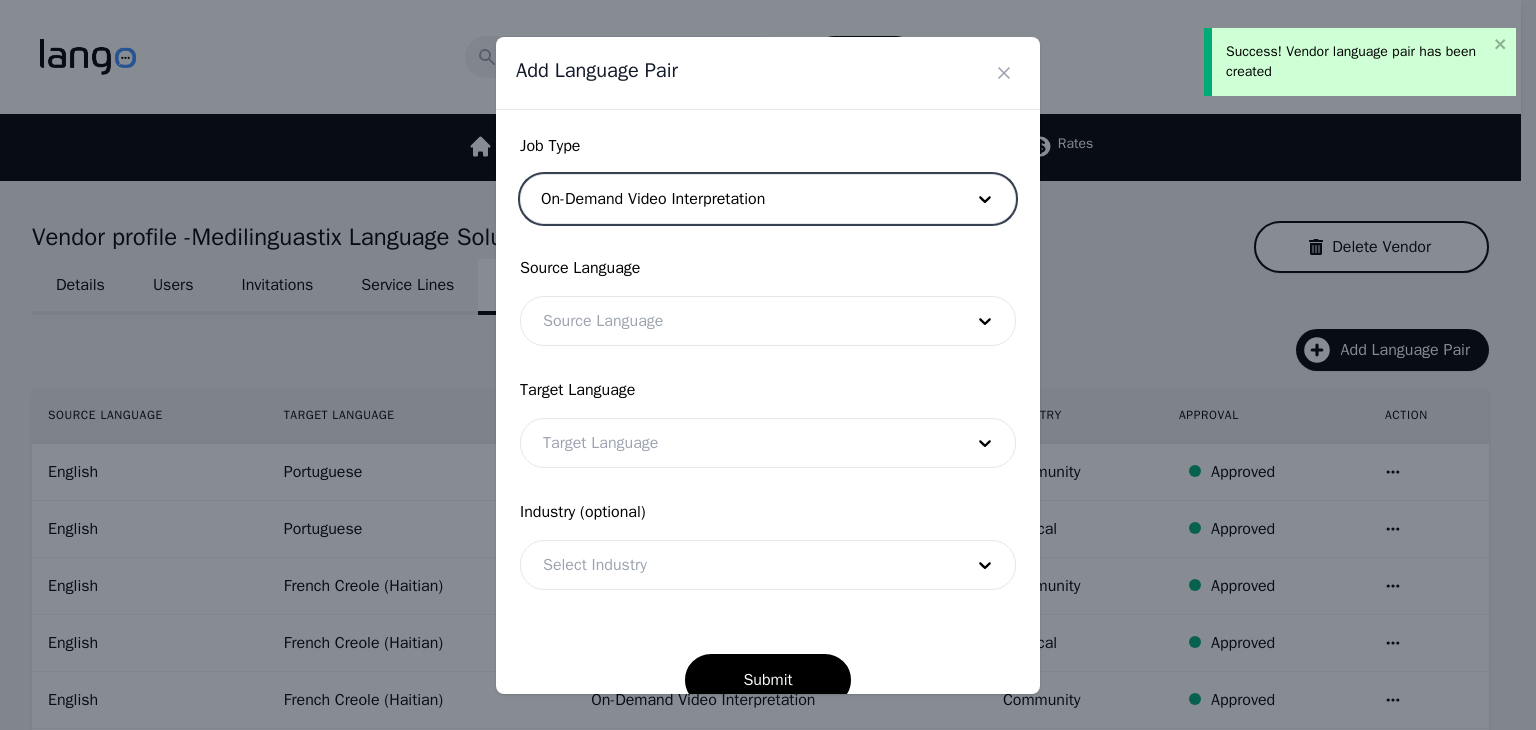 click at bounding box center (738, 321) 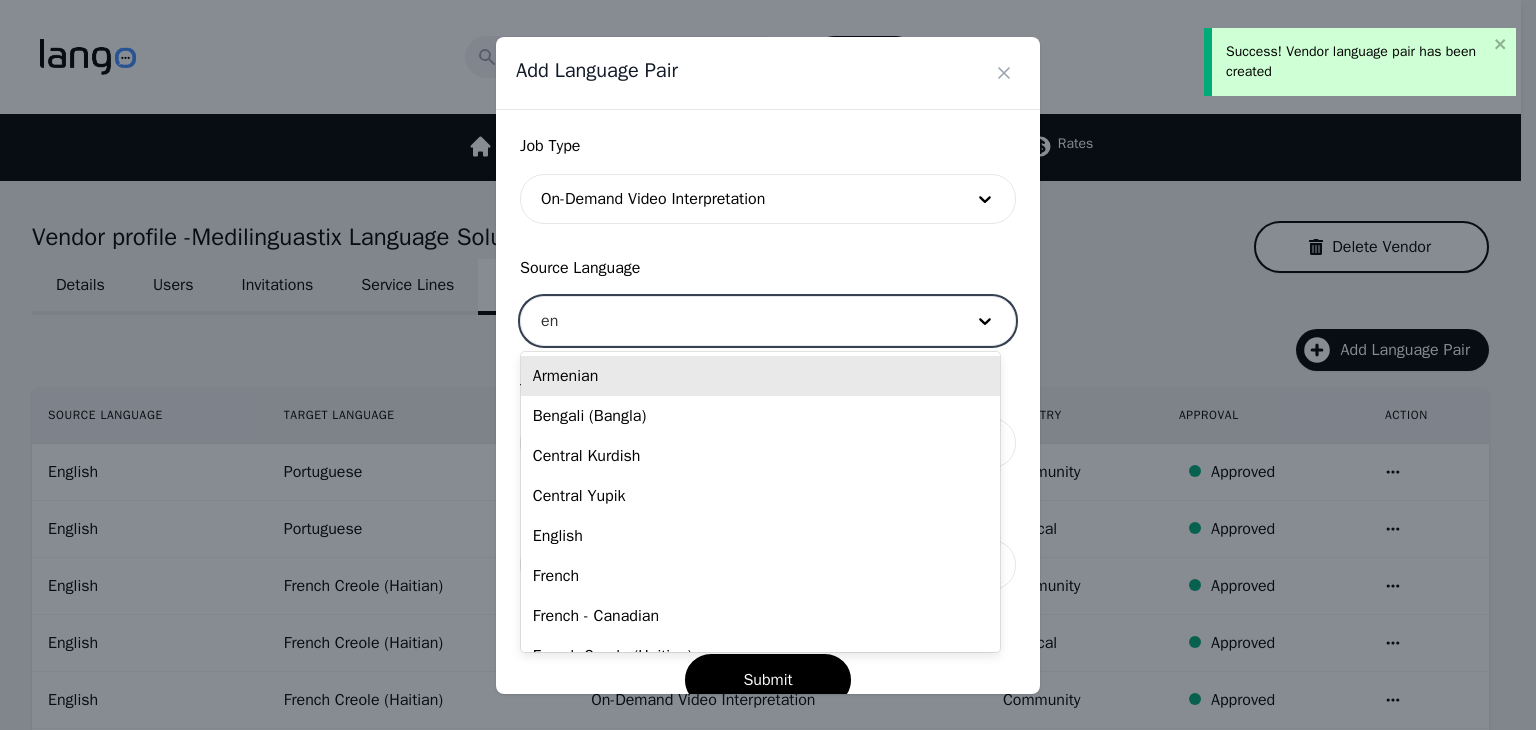 type on "eng" 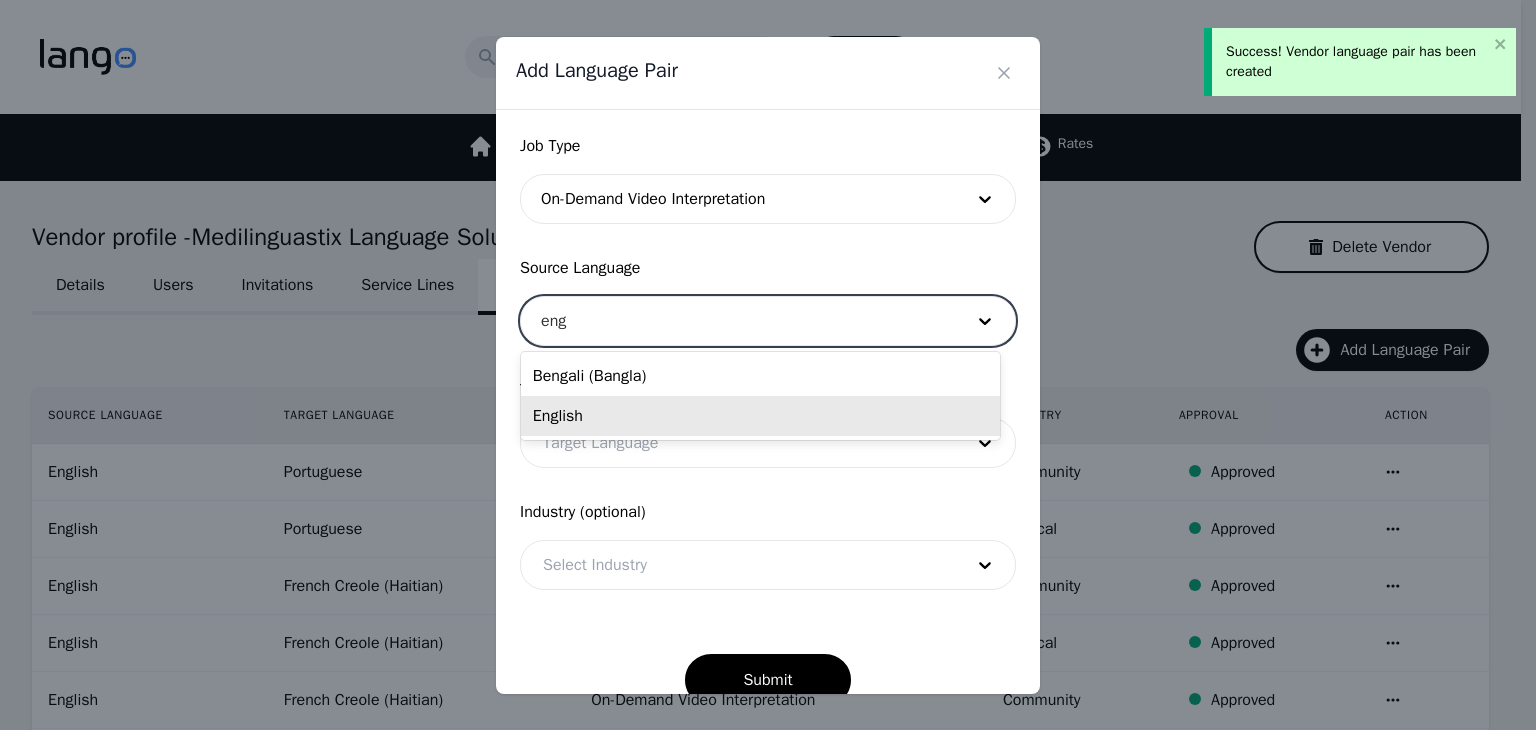 click on "English" at bounding box center [760, 416] 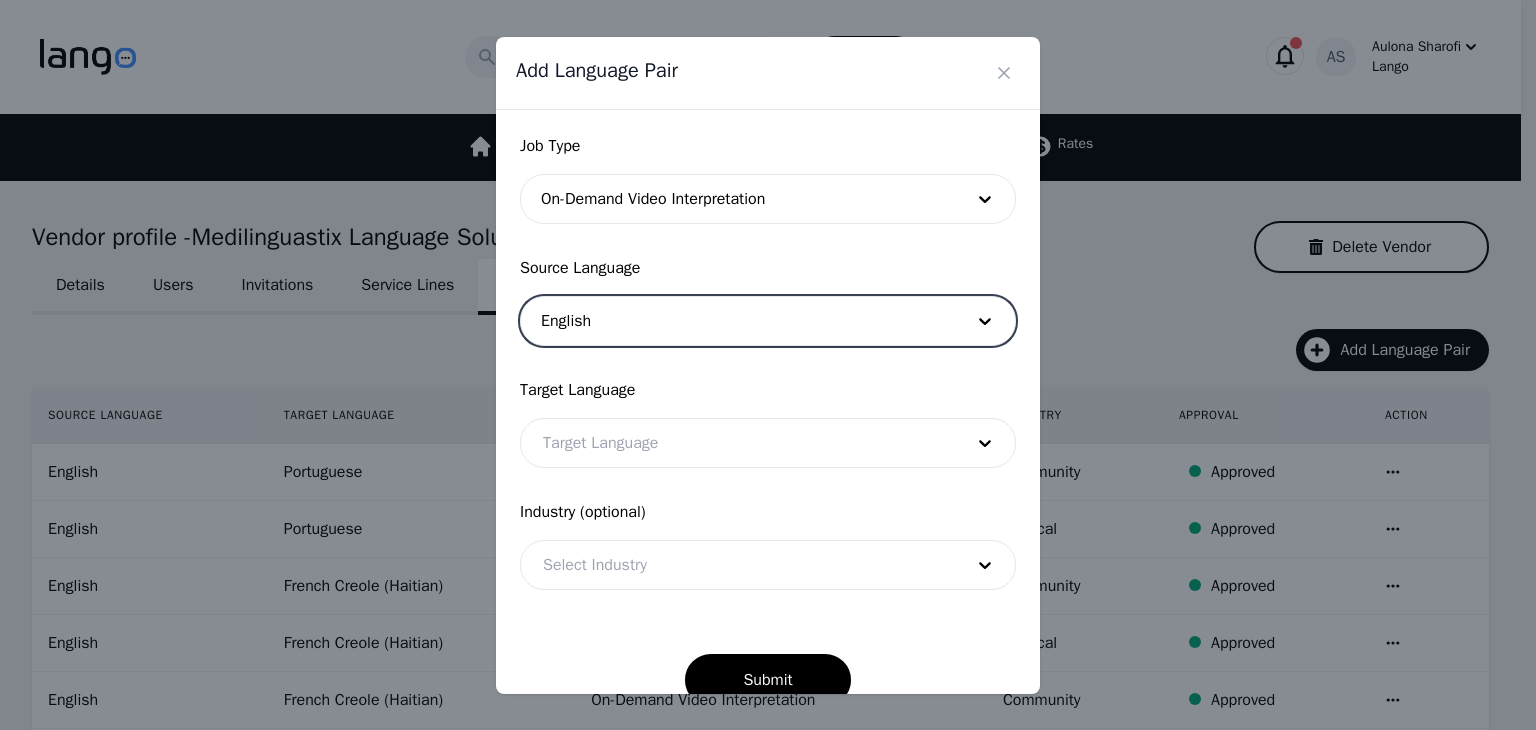 click at bounding box center [738, 443] 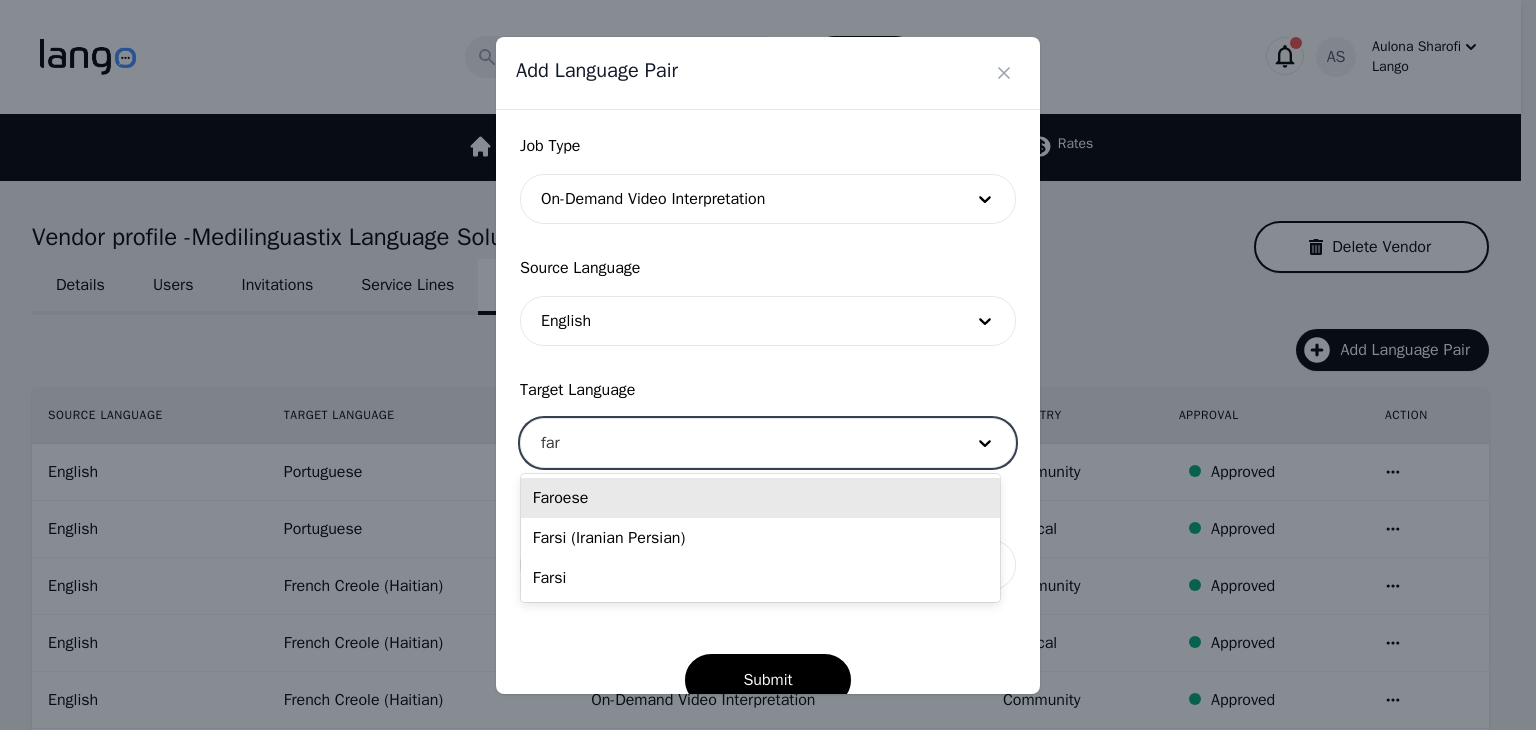 type on "fars" 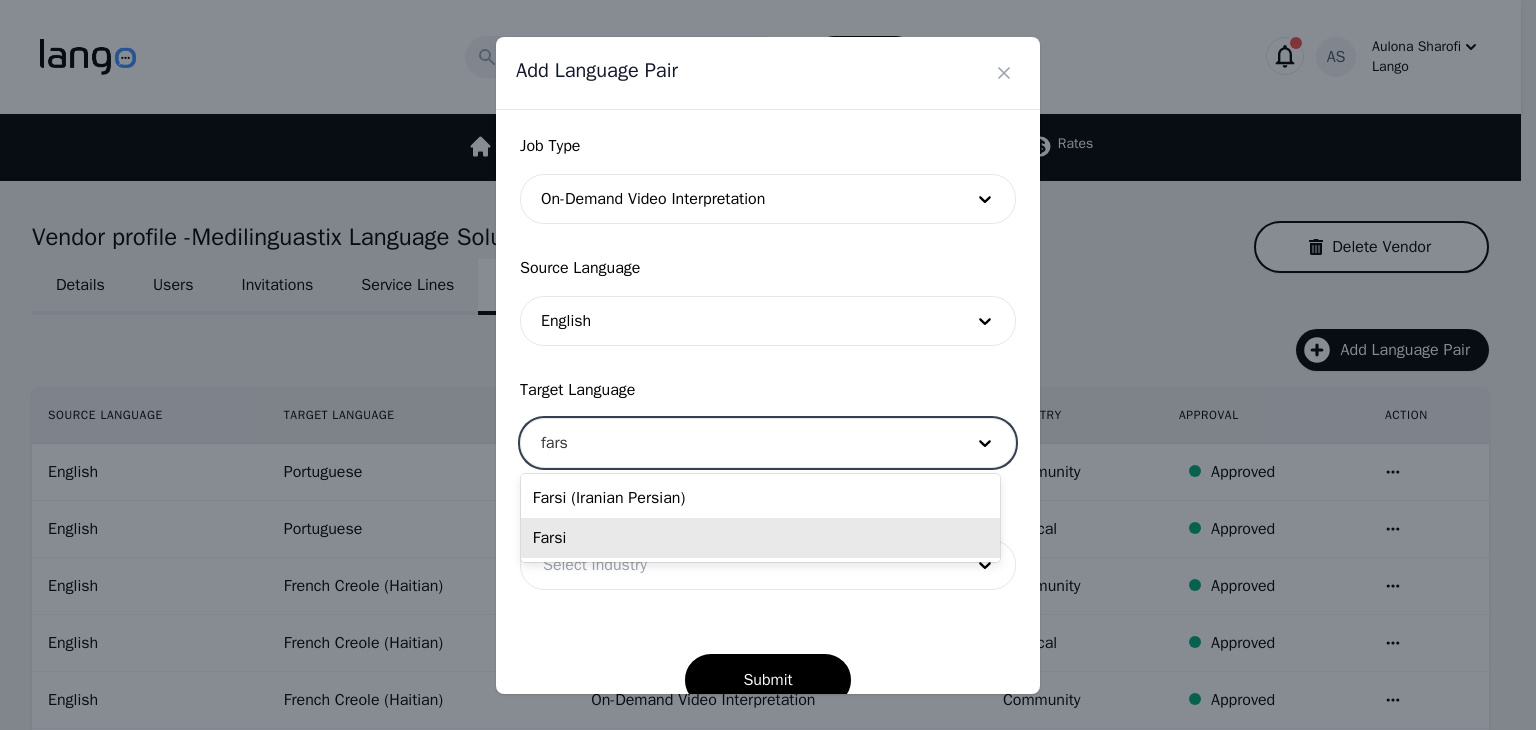 click on "Farsi" at bounding box center [760, 538] 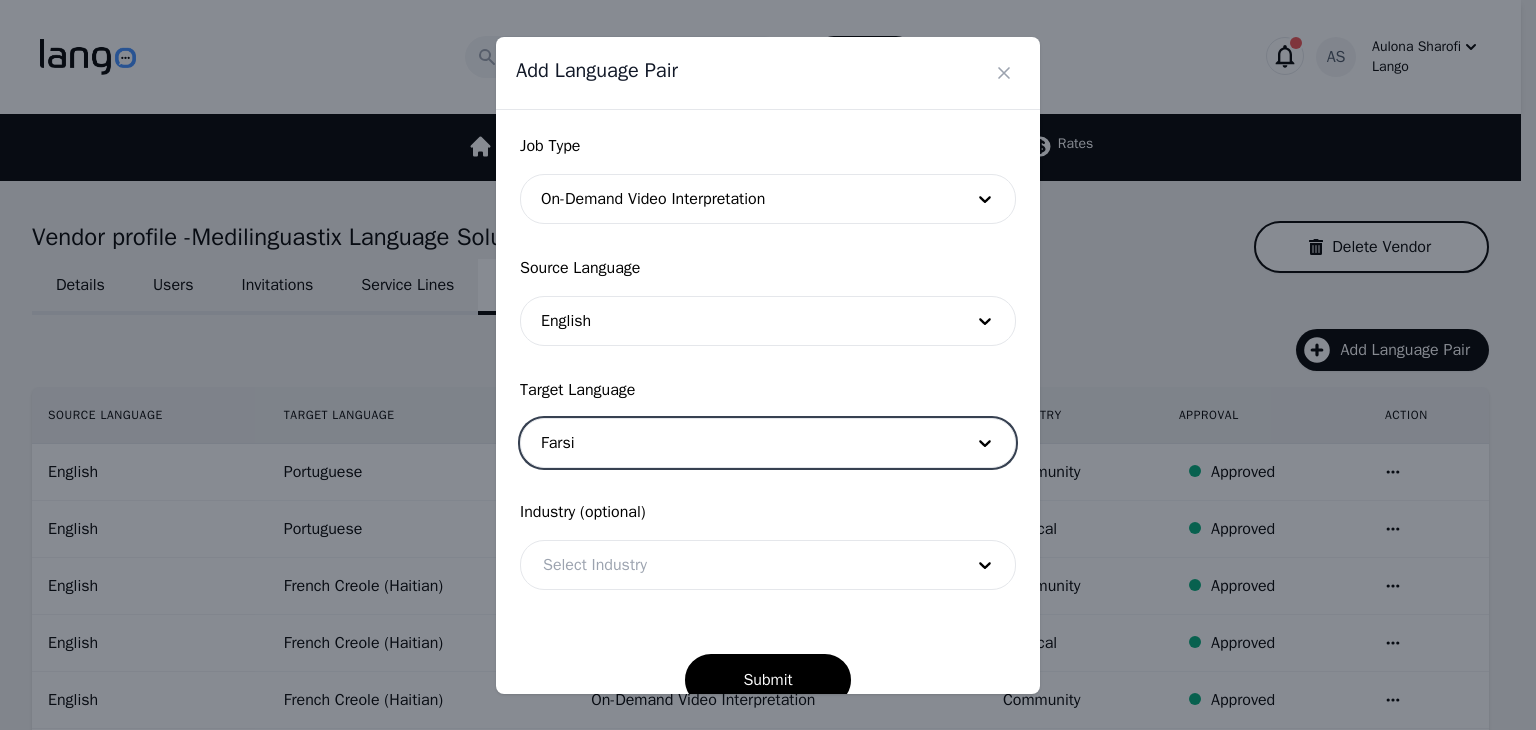 click at bounding box center (738, 565) 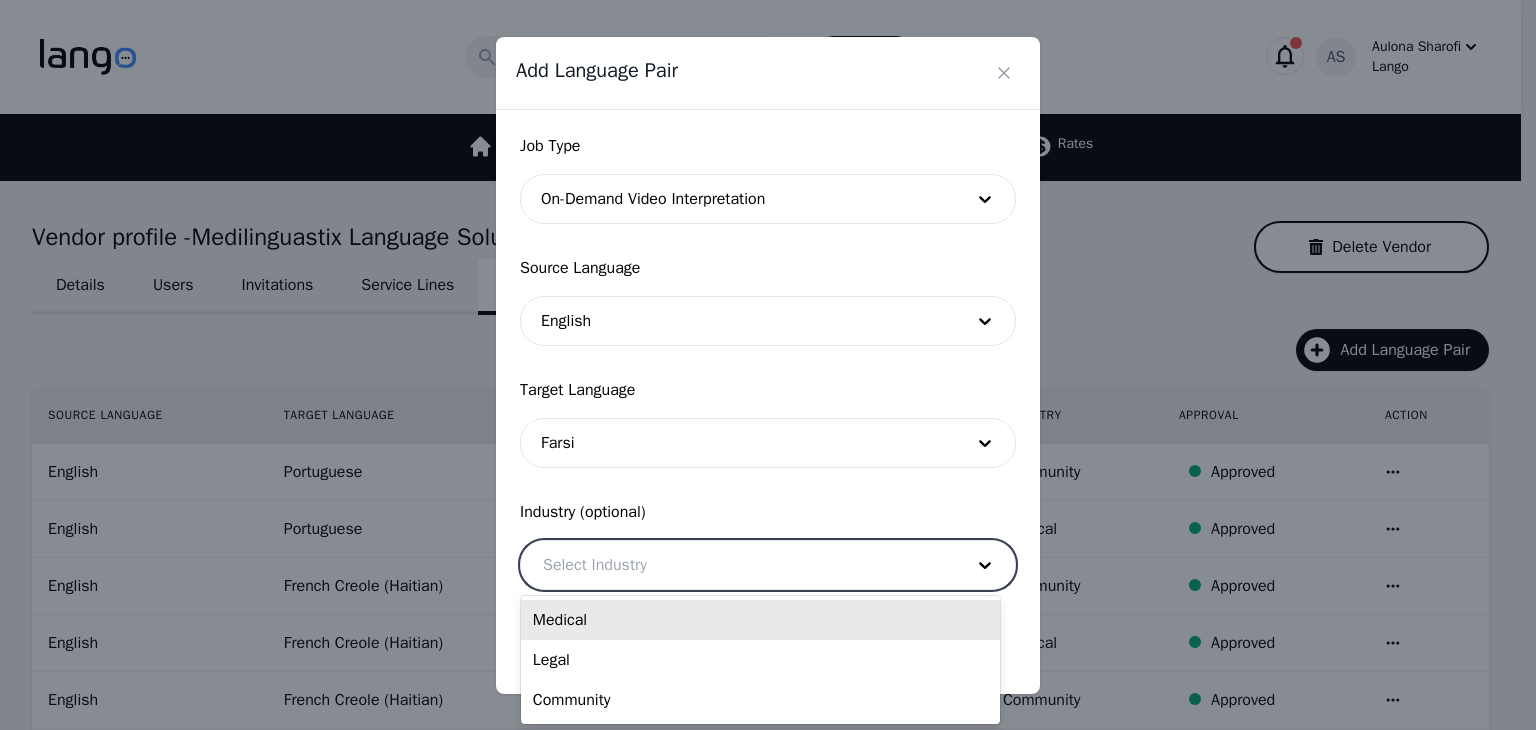 click on "Medical" at bounding box center (760, 620) 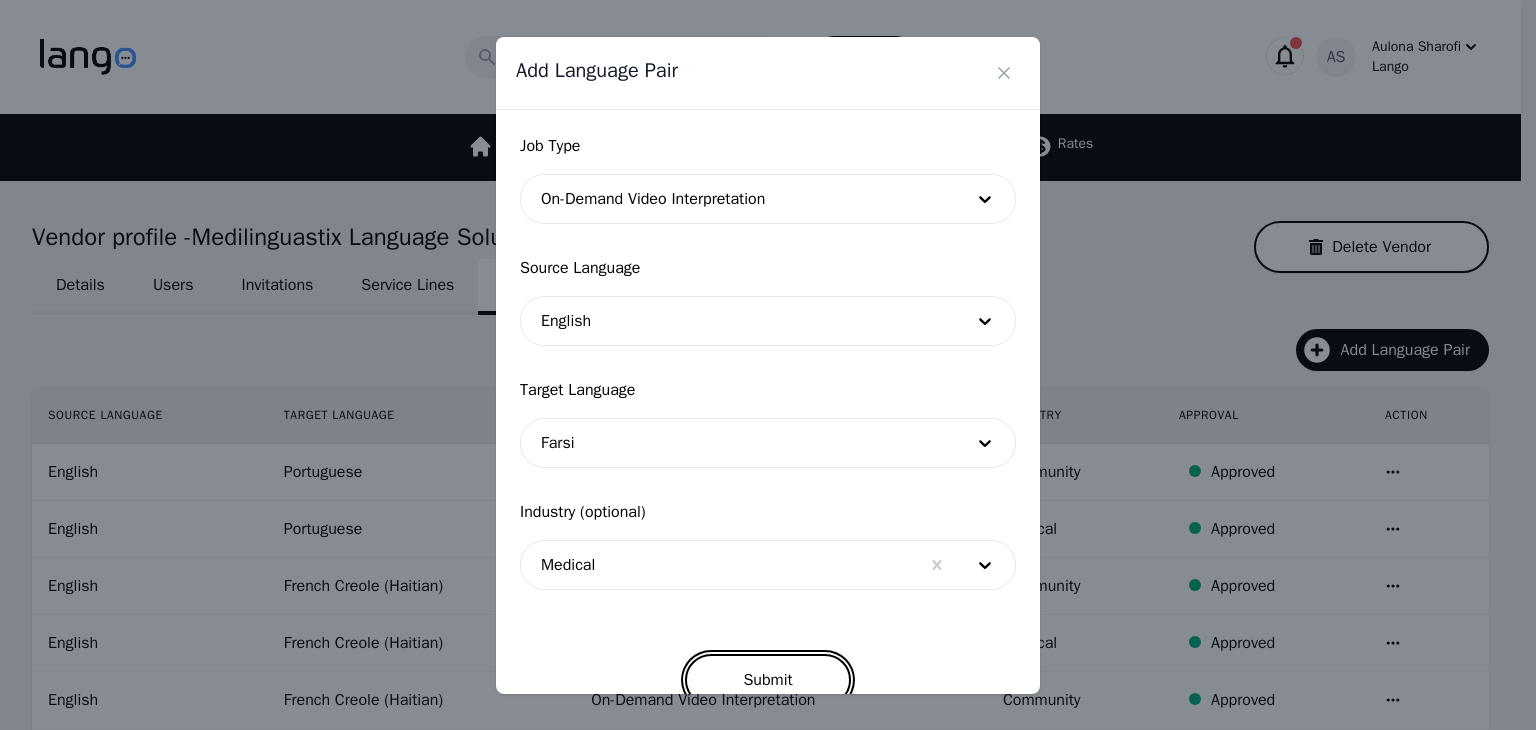 click on "Submit" at bounding box center (767, 680) 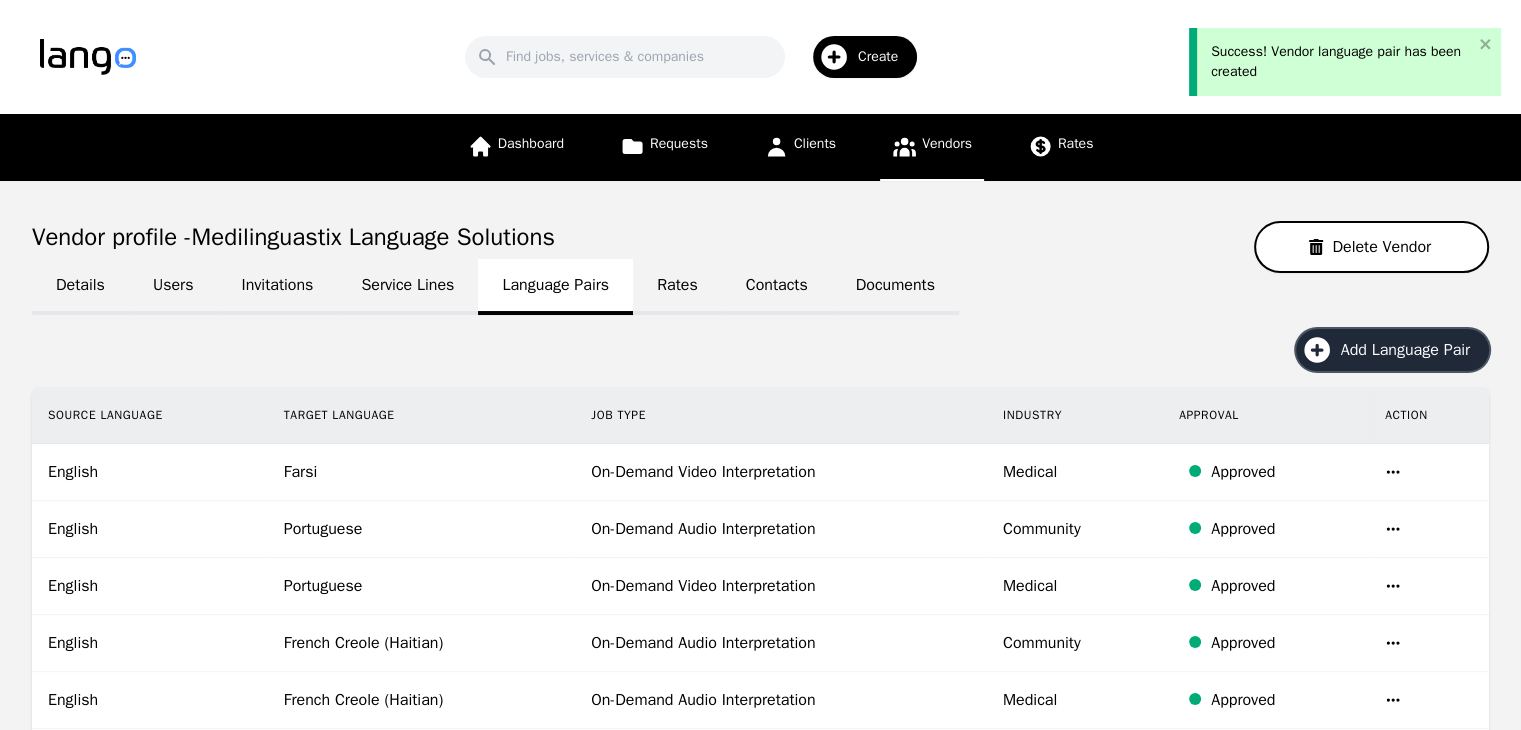 click on "Add Language Pair" at bounding box center (1412, 350) 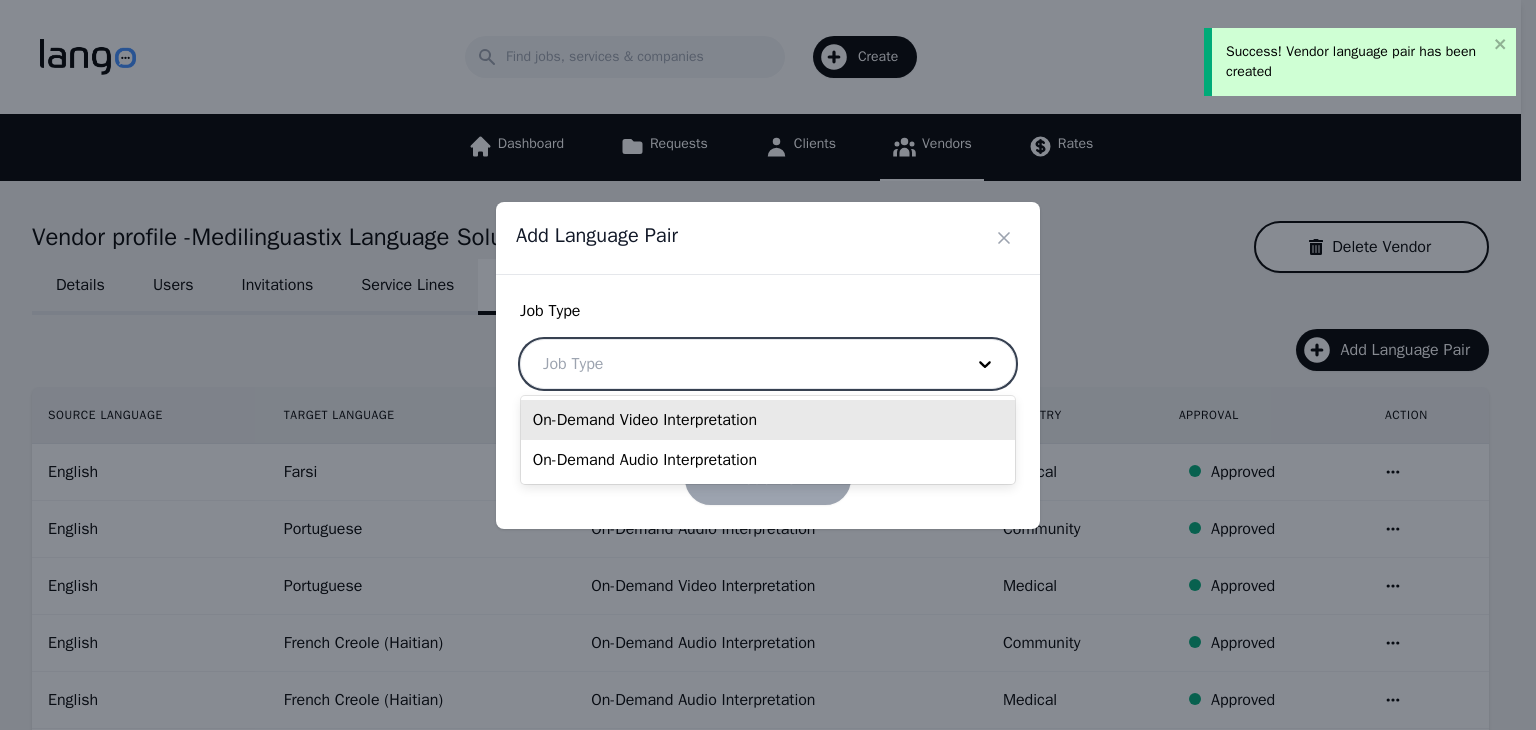 click at bounding box center [738, 364] 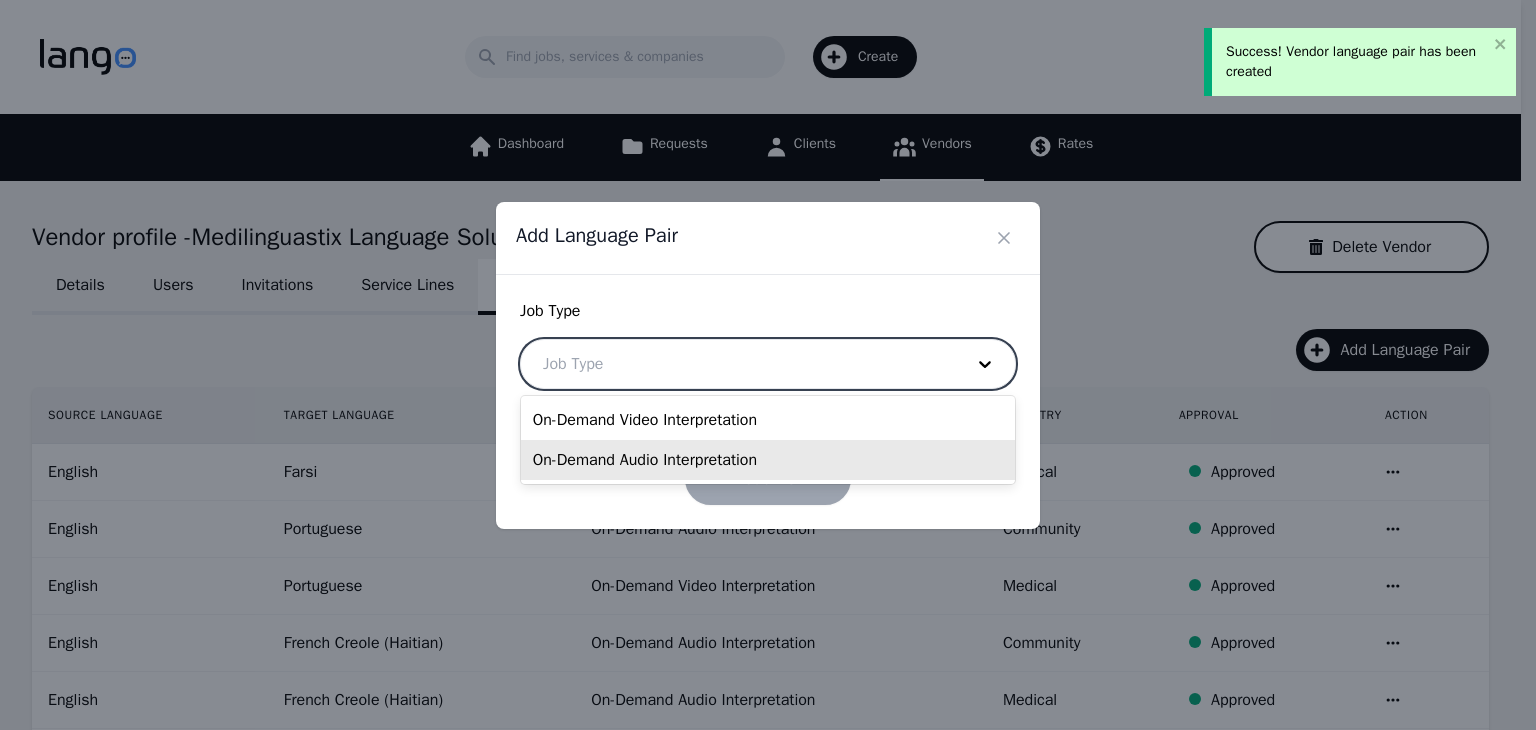 click on "On-Demand Audio Interpretation" at bounding box center [768, 460] 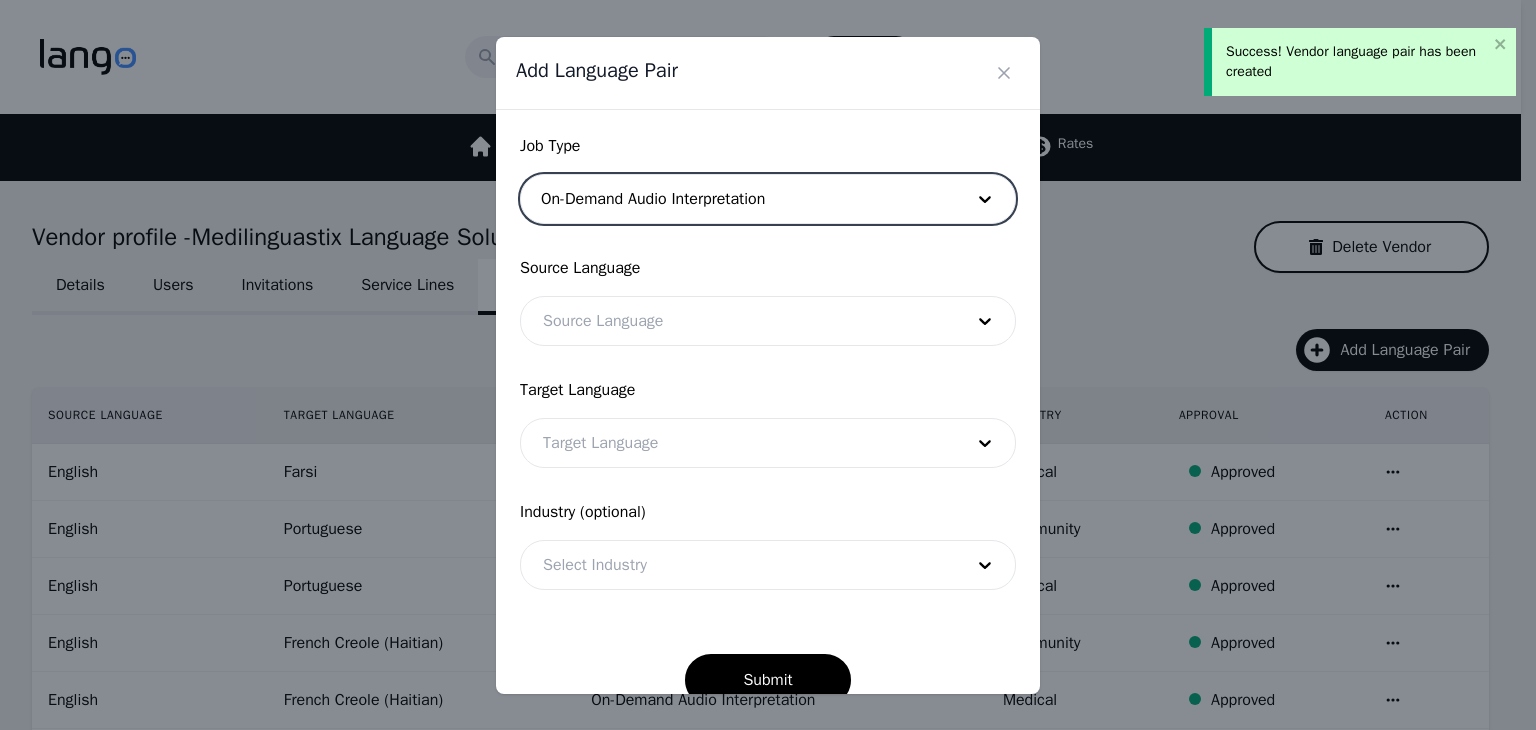 click at bounding box center [738, 321] 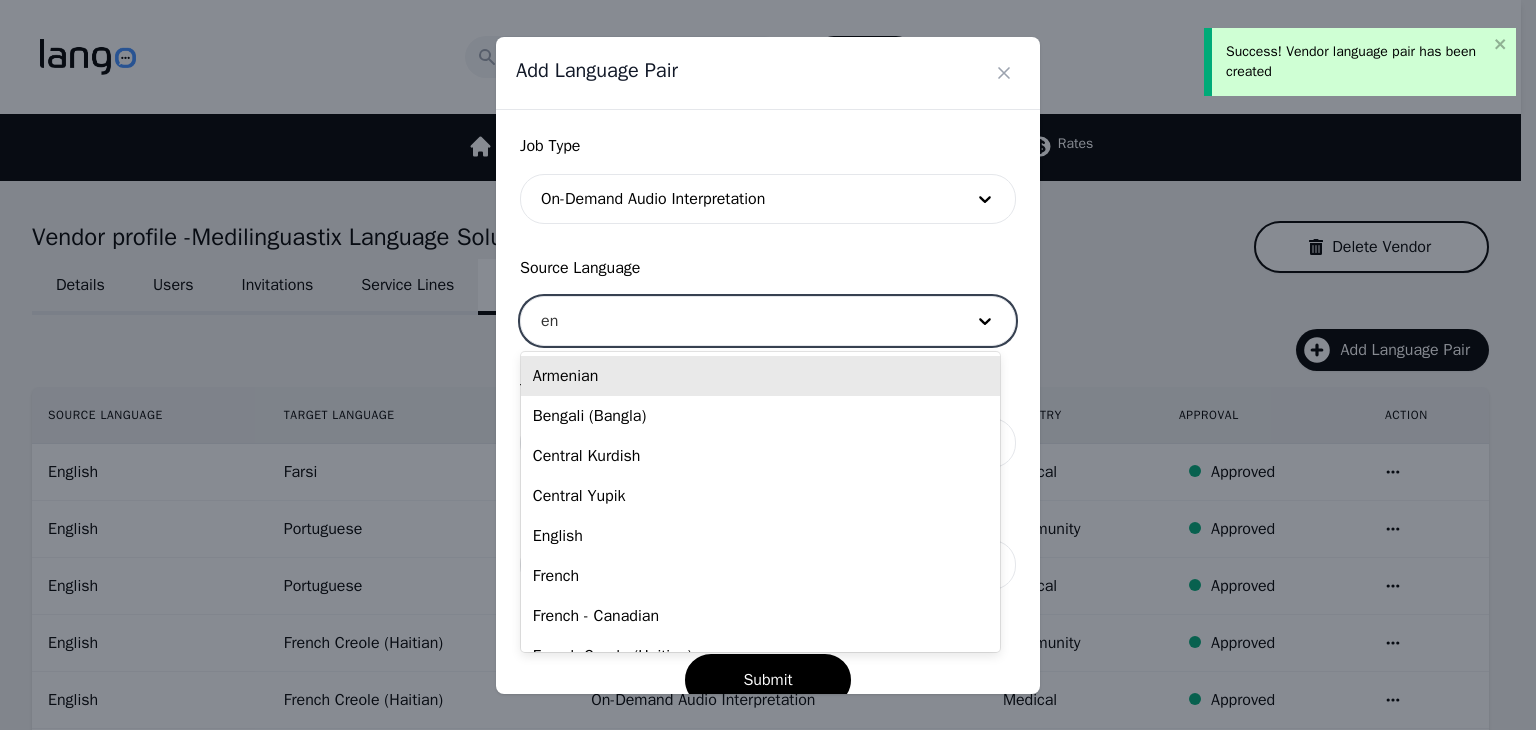 type on "eng" 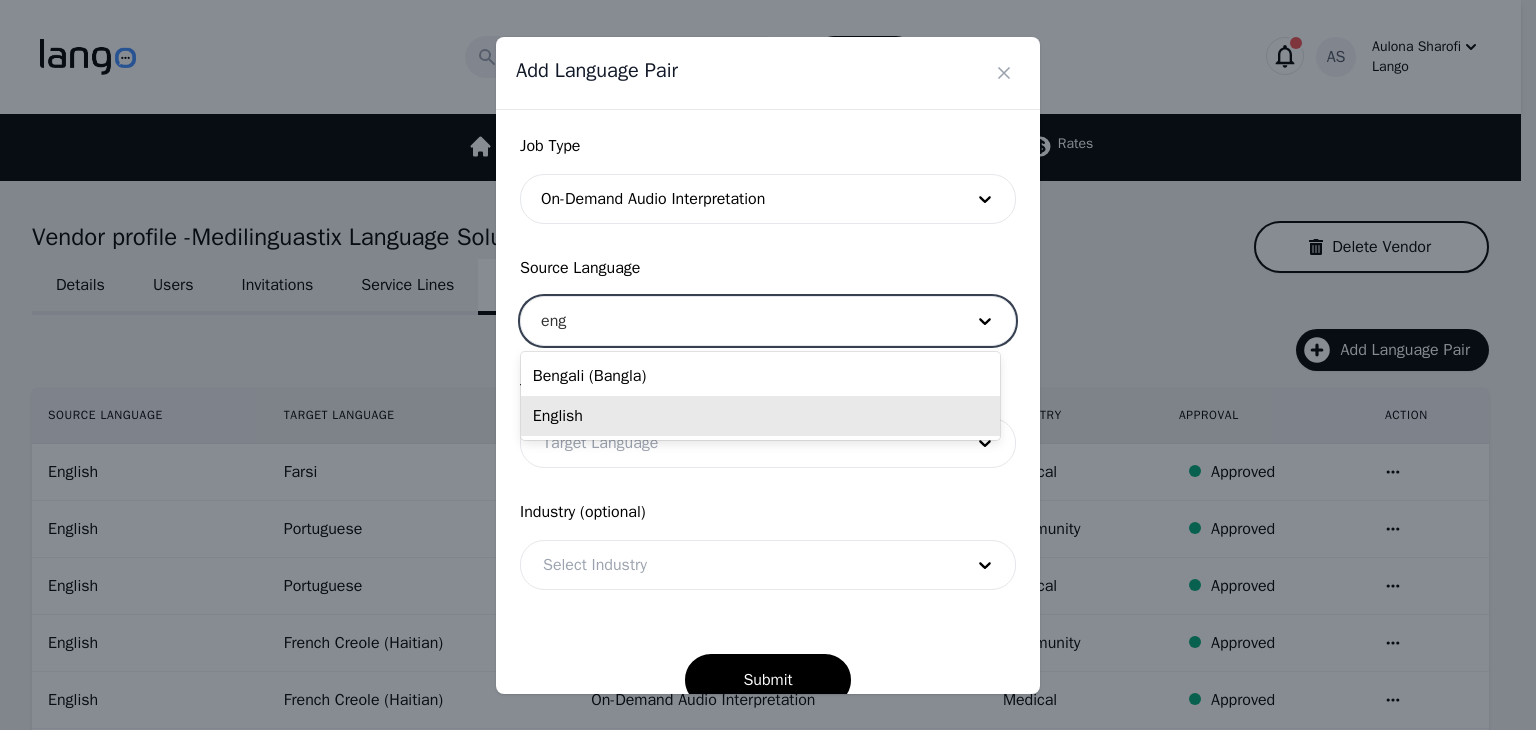 click on "English" at bounding box center [760, 416] 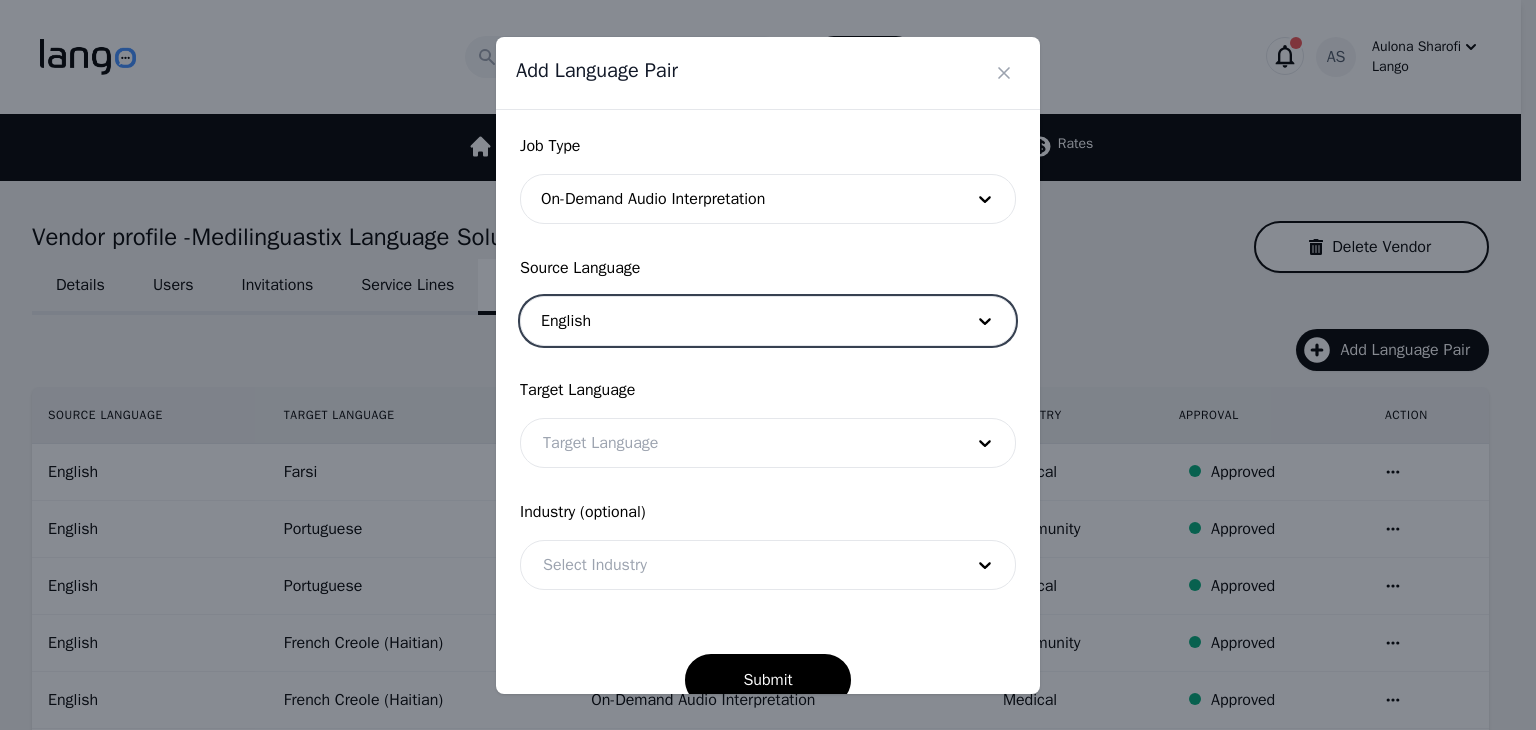 click on "Target Language" at bounding box center [768, 390] 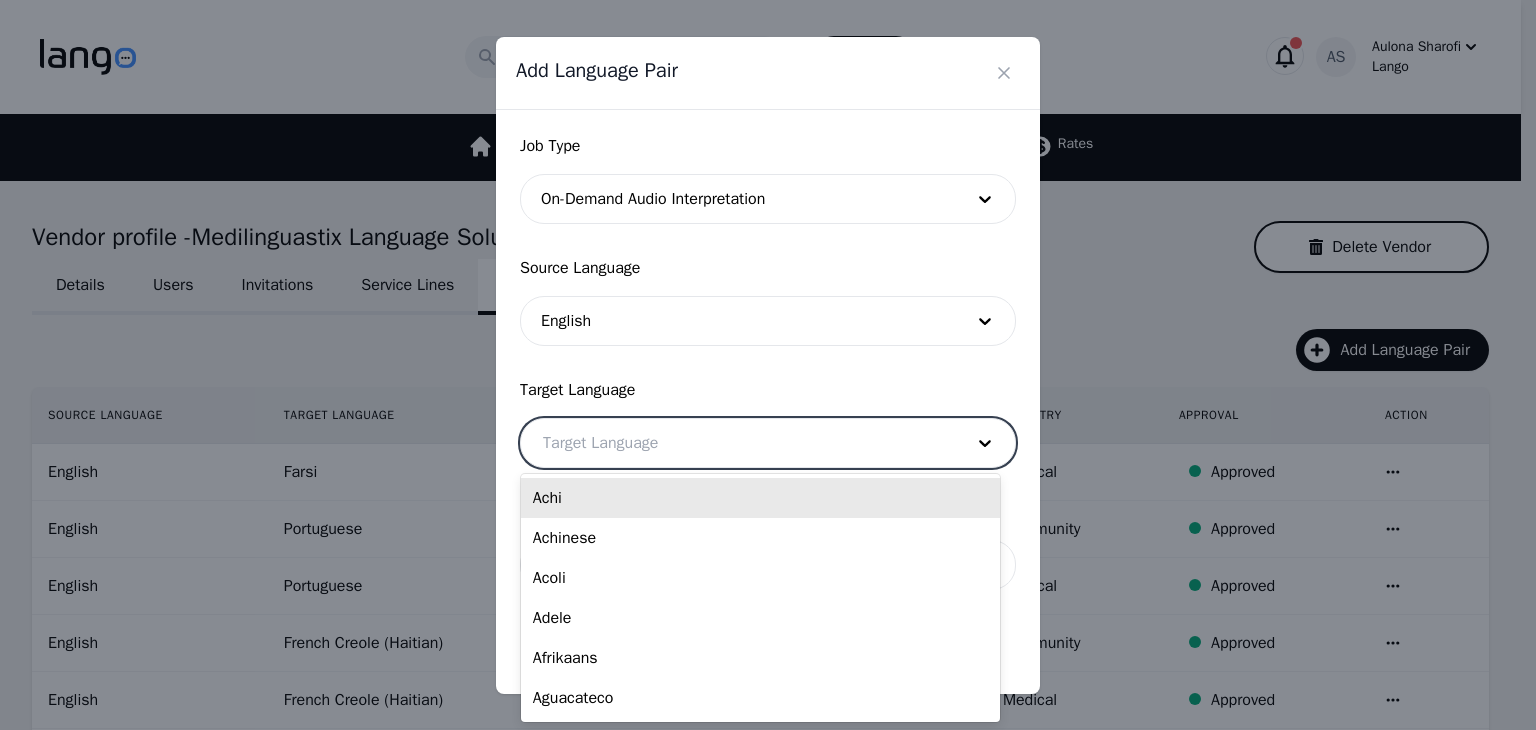 click at bounding box center (738, 443) 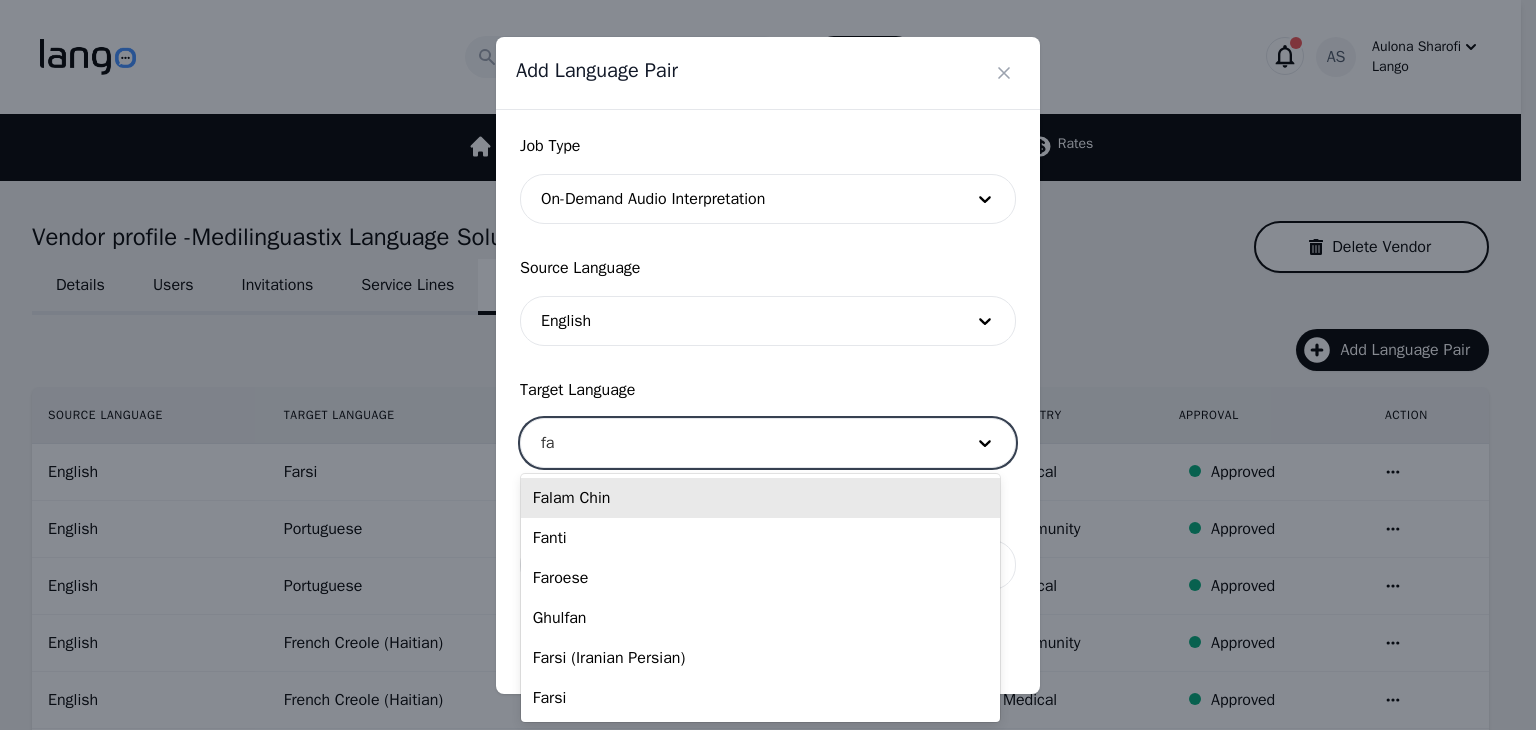 type on "far" 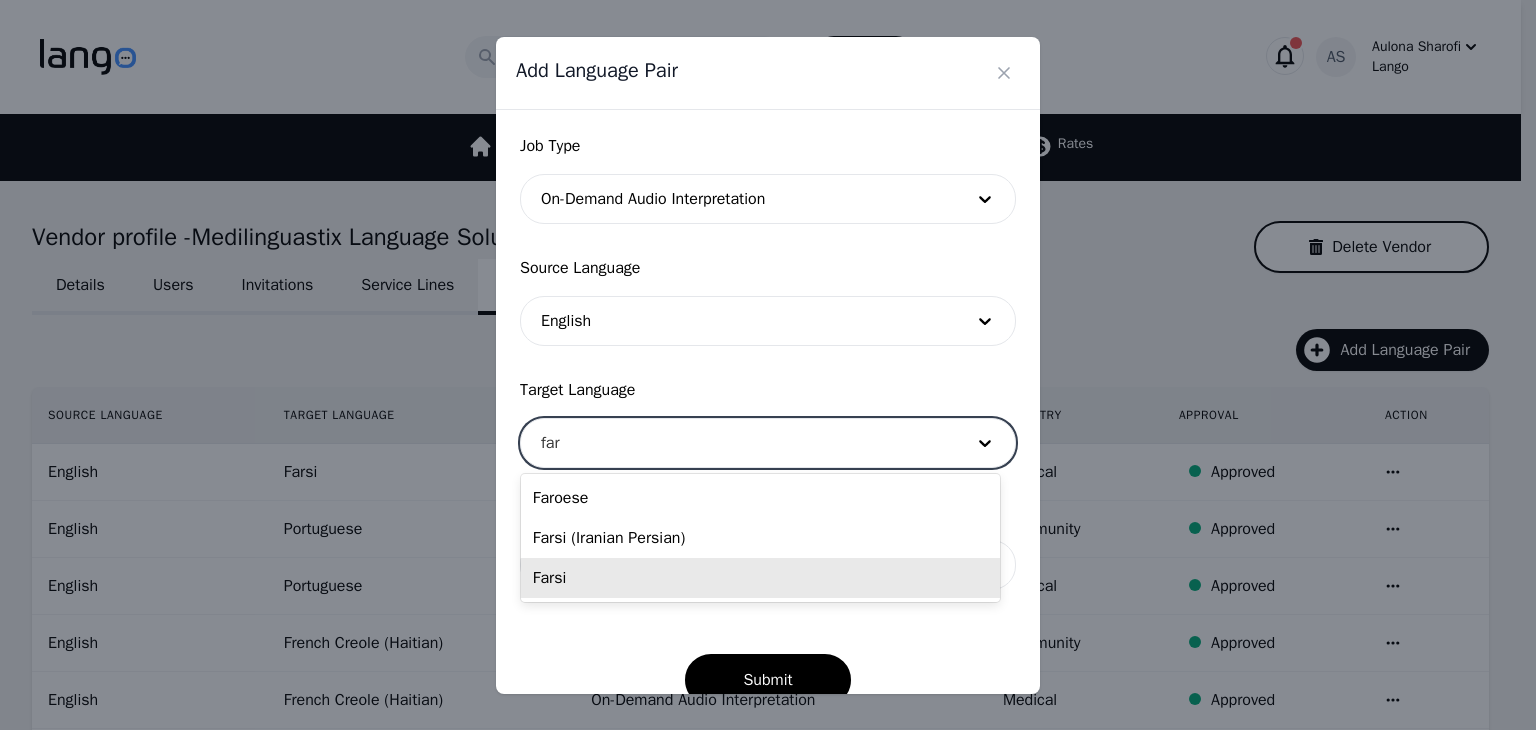 click on "Farsi" at bounding box center (760, 578) 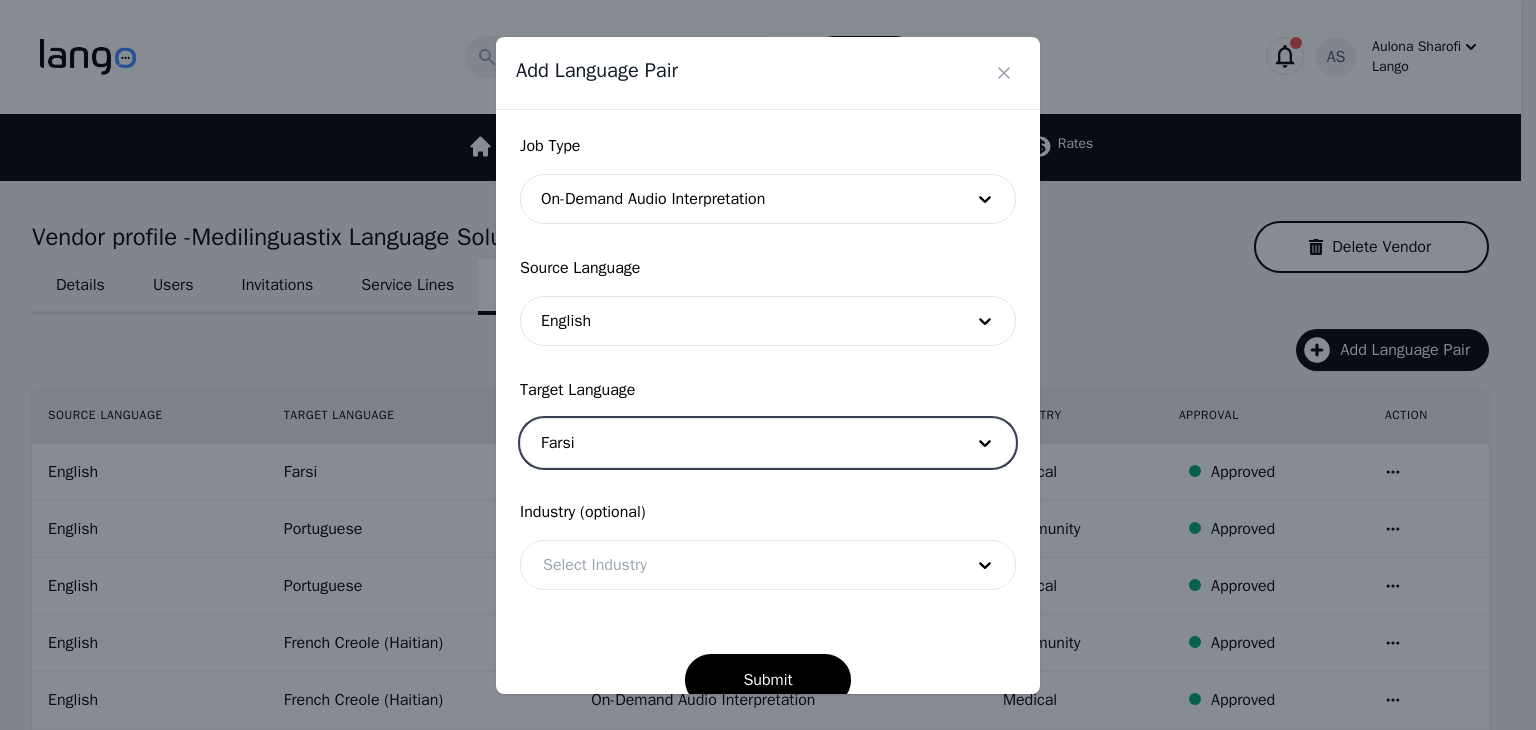 click at bounding box center [738, 565] 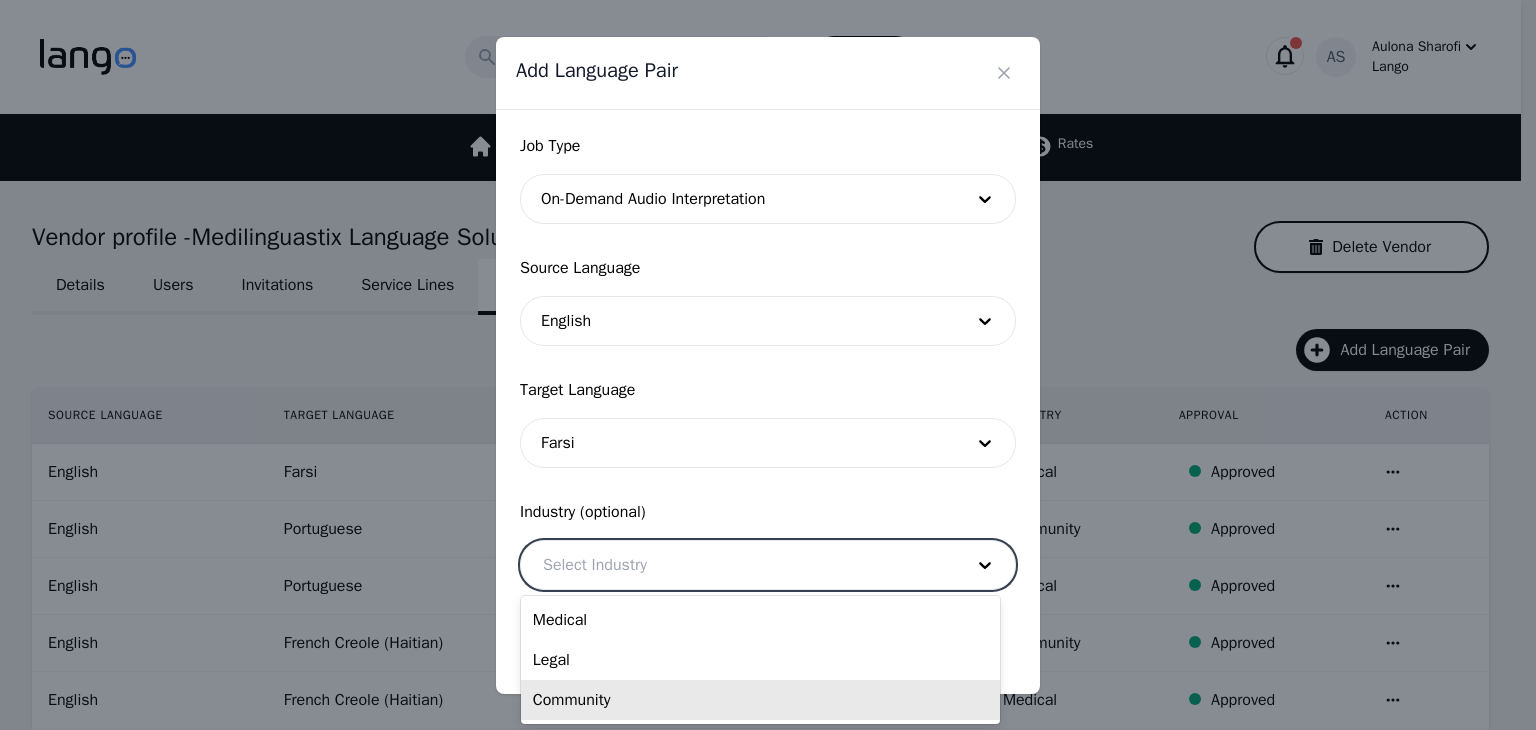 click on "Community" at bounding box center [760, 700] 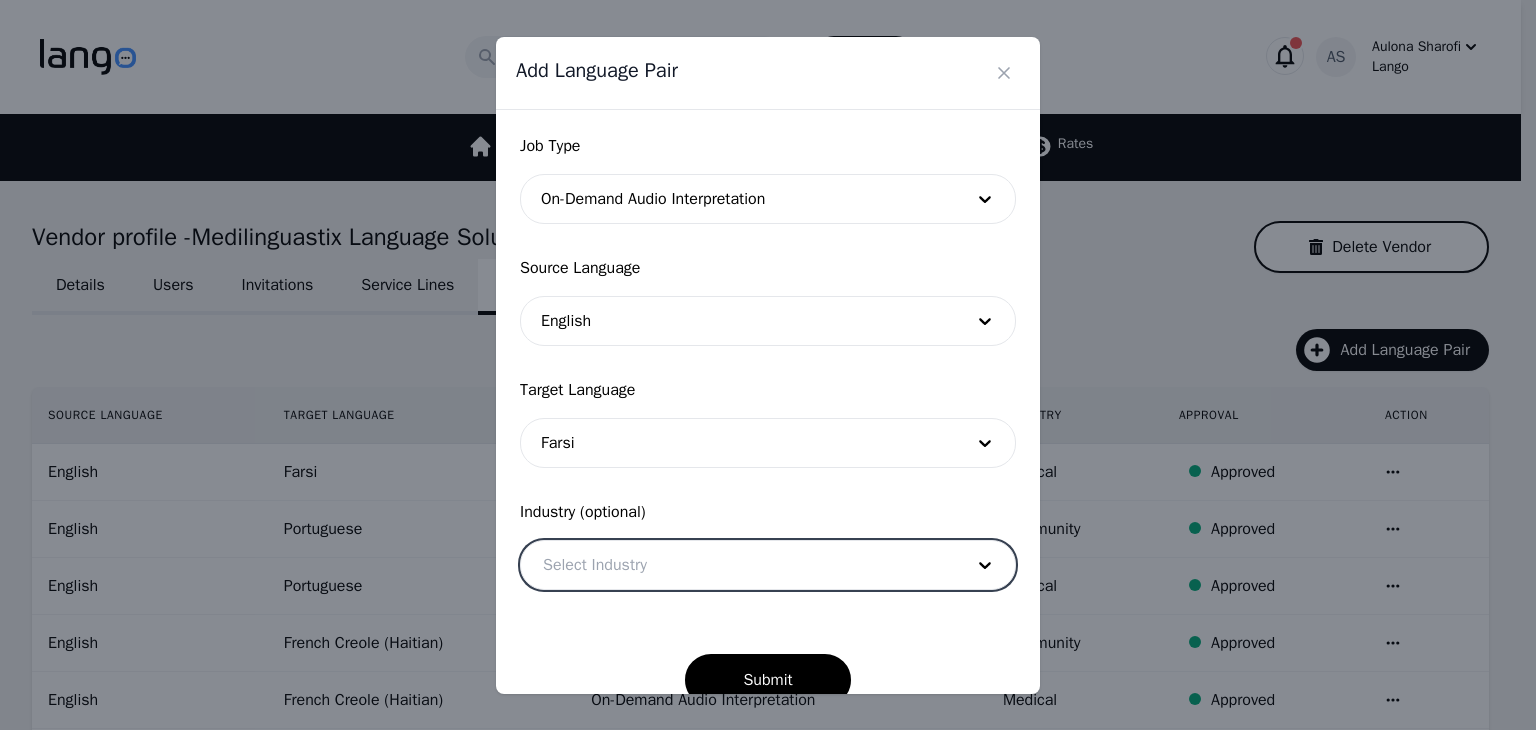 click at bounding box center [738, 565] 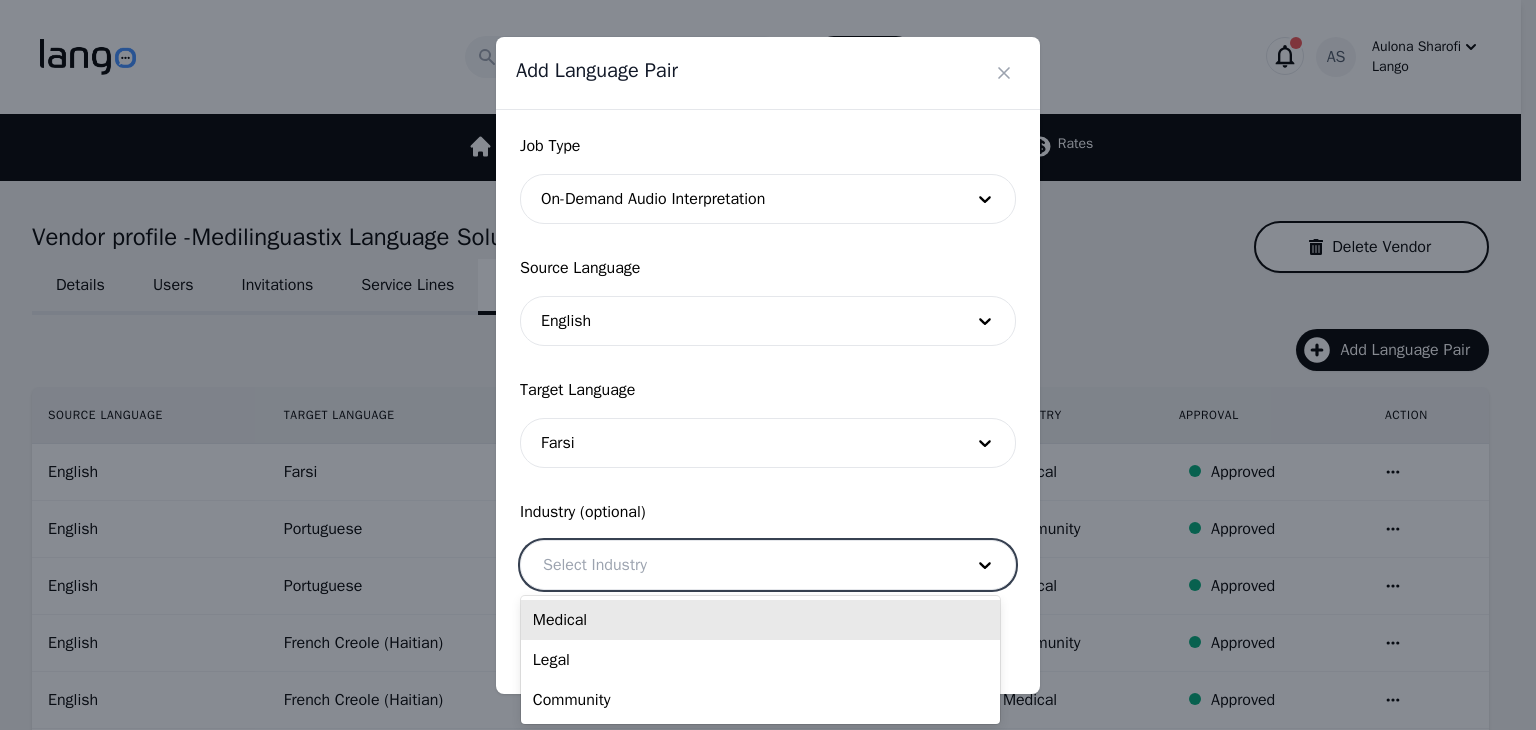click on "Medical" at bounding box center [760, 620] 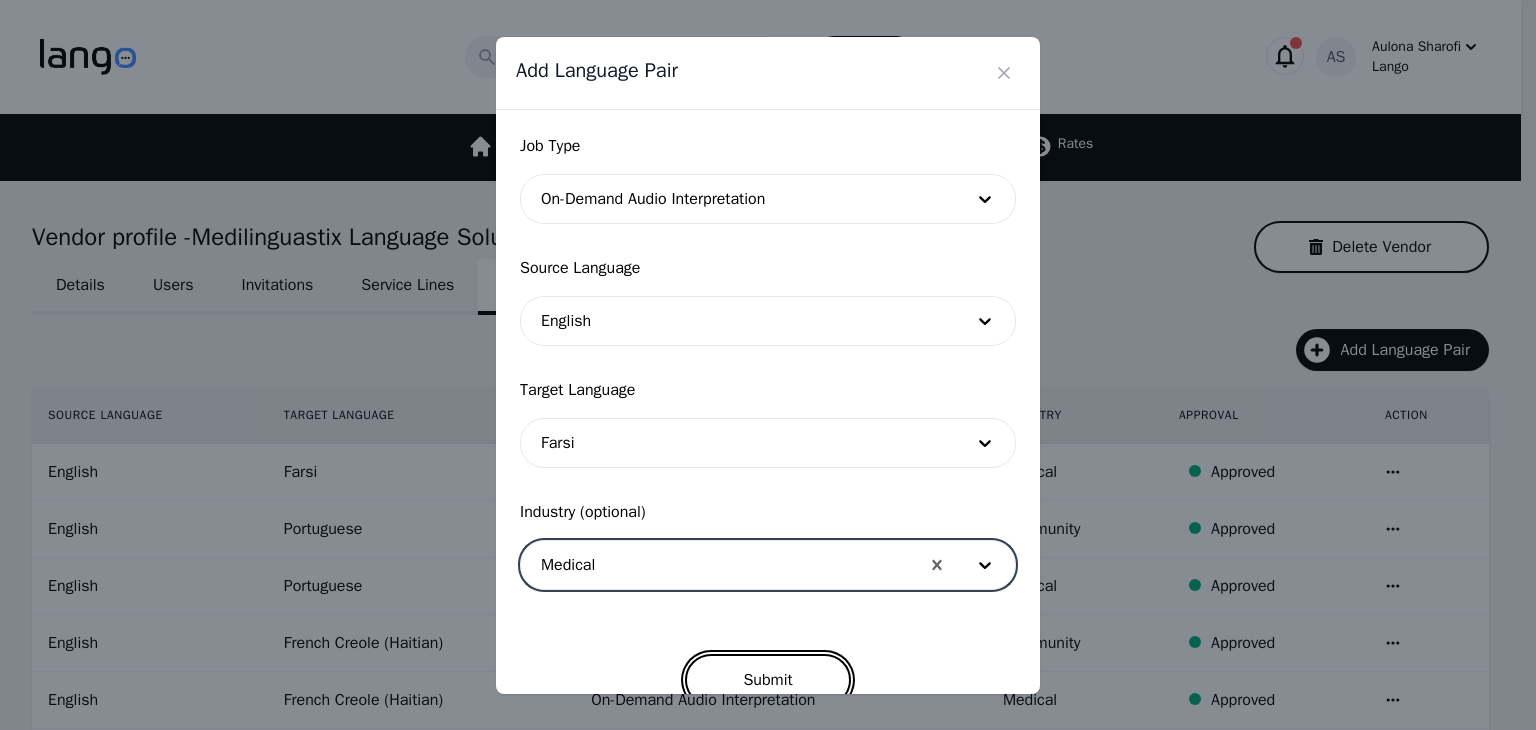 click on "Submit" at bounding box center [767, 680] 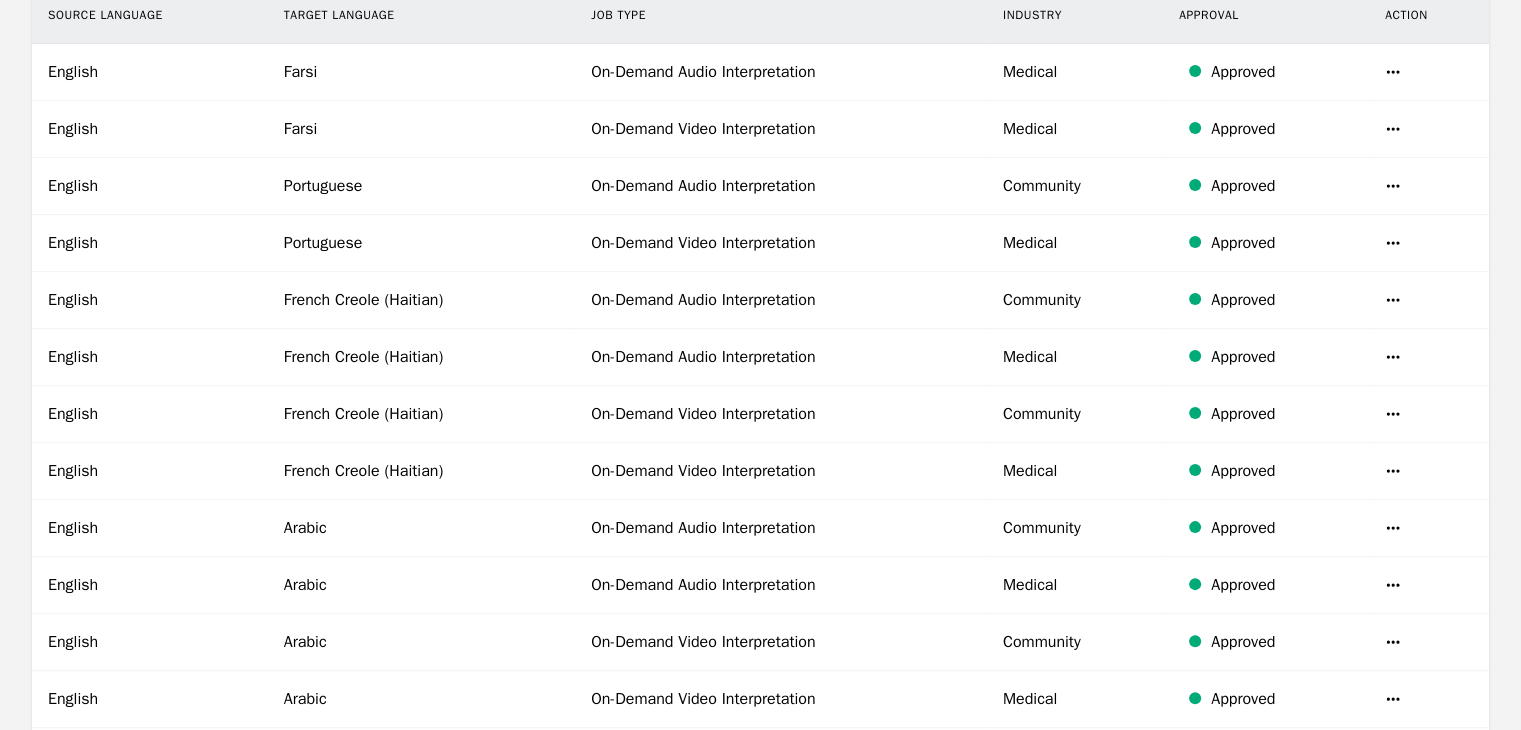 scroll, scrollTop: 200, scrollLeft: 0, axis: vertical 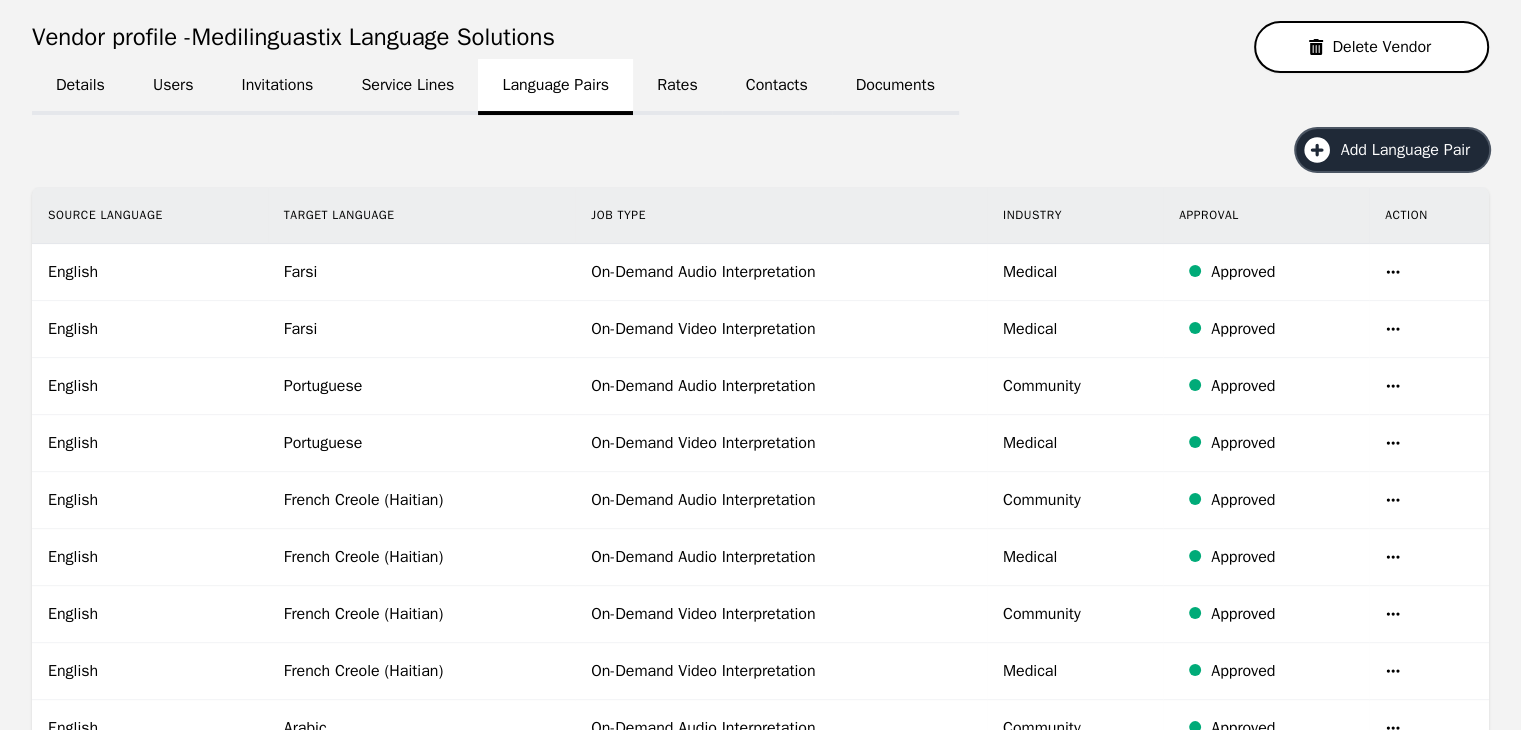 click on "Add Language Pair" at bounding box center (1412, 150) 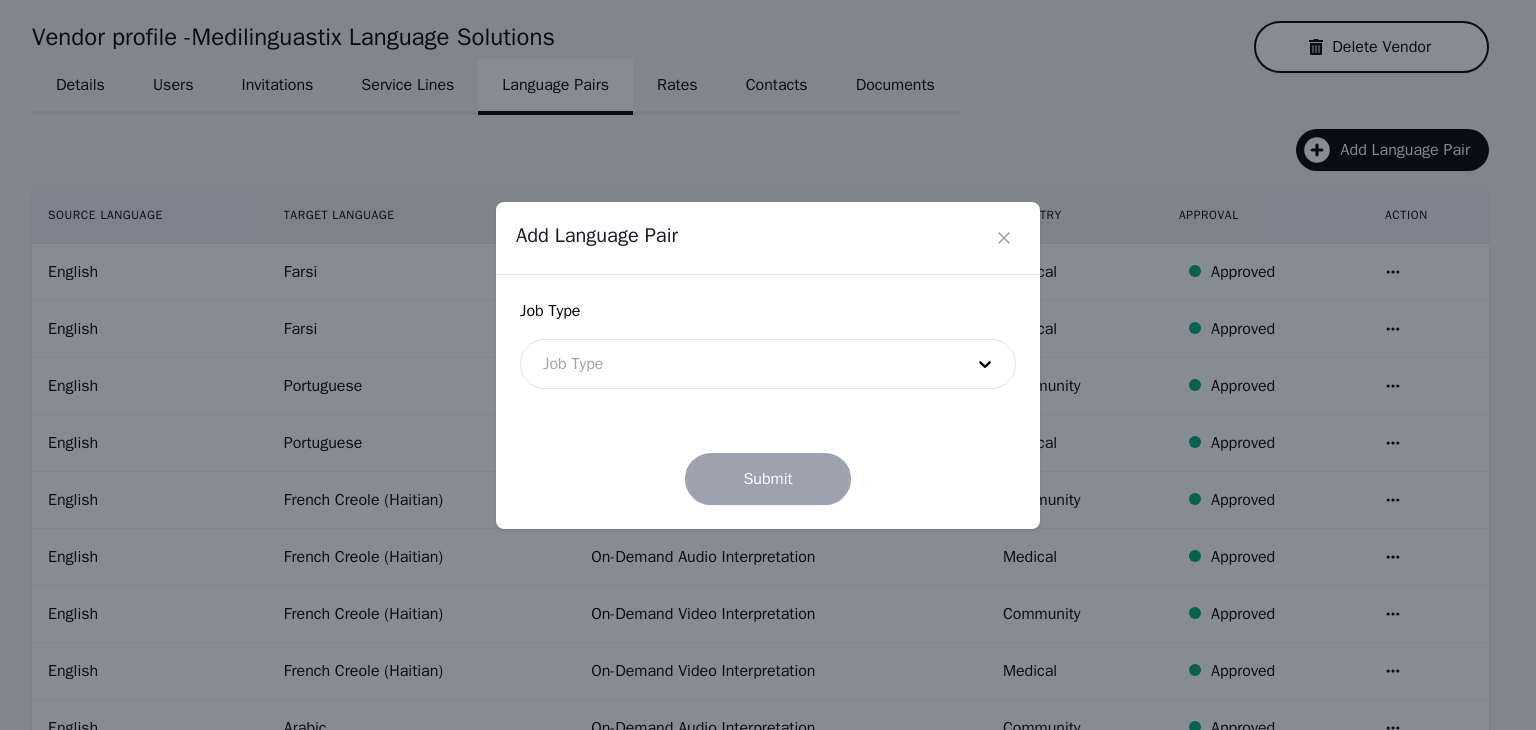 click at bounding box center [738, 364] 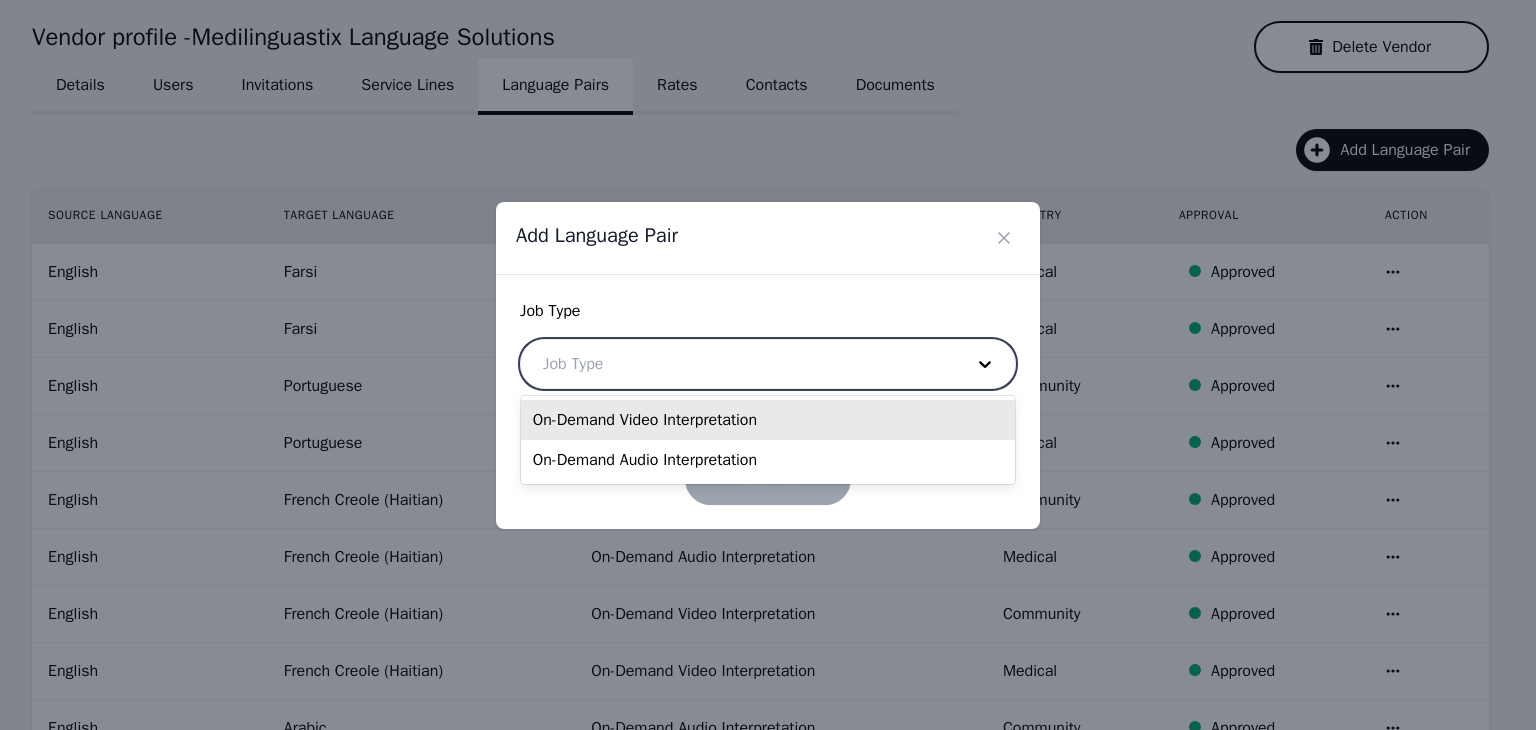 click on "On-Demand Video Interpretation" at bounding box center [768, 420] 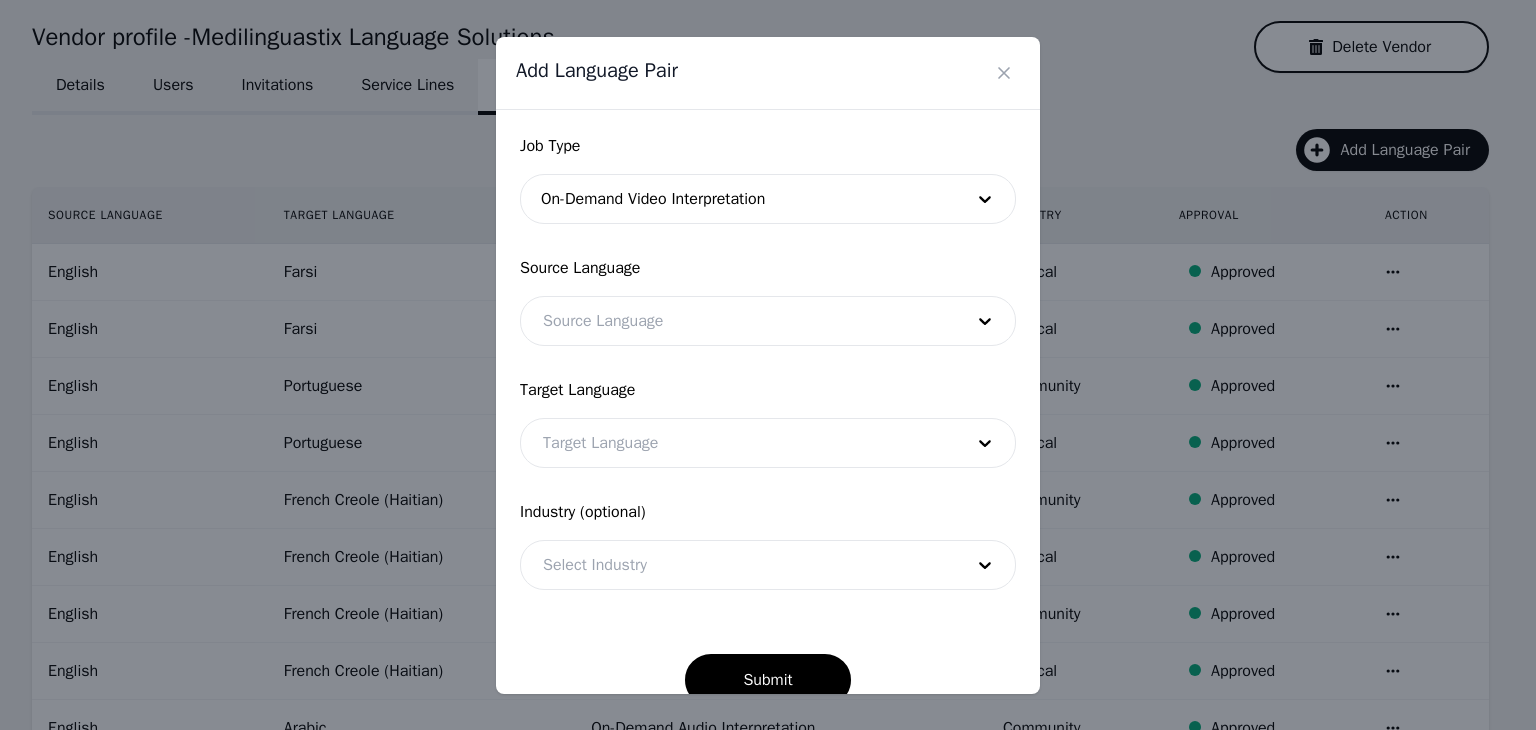 click on "Job Type On-Demand Video Interpretation Source Language Source Language Target Language Target Language Industry (optional) Select Industry   Submit" at bounding box center (768, 420) 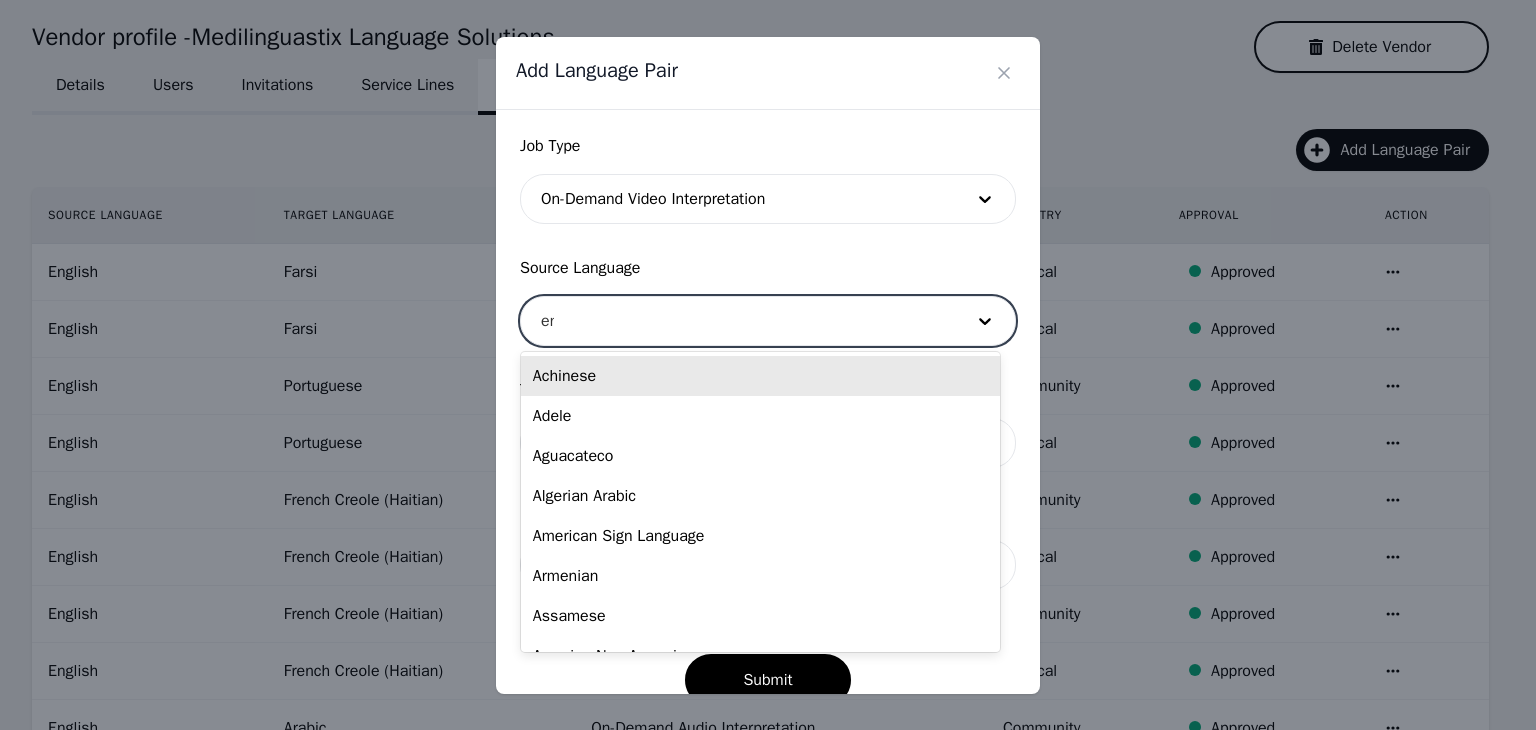 type on "eng" 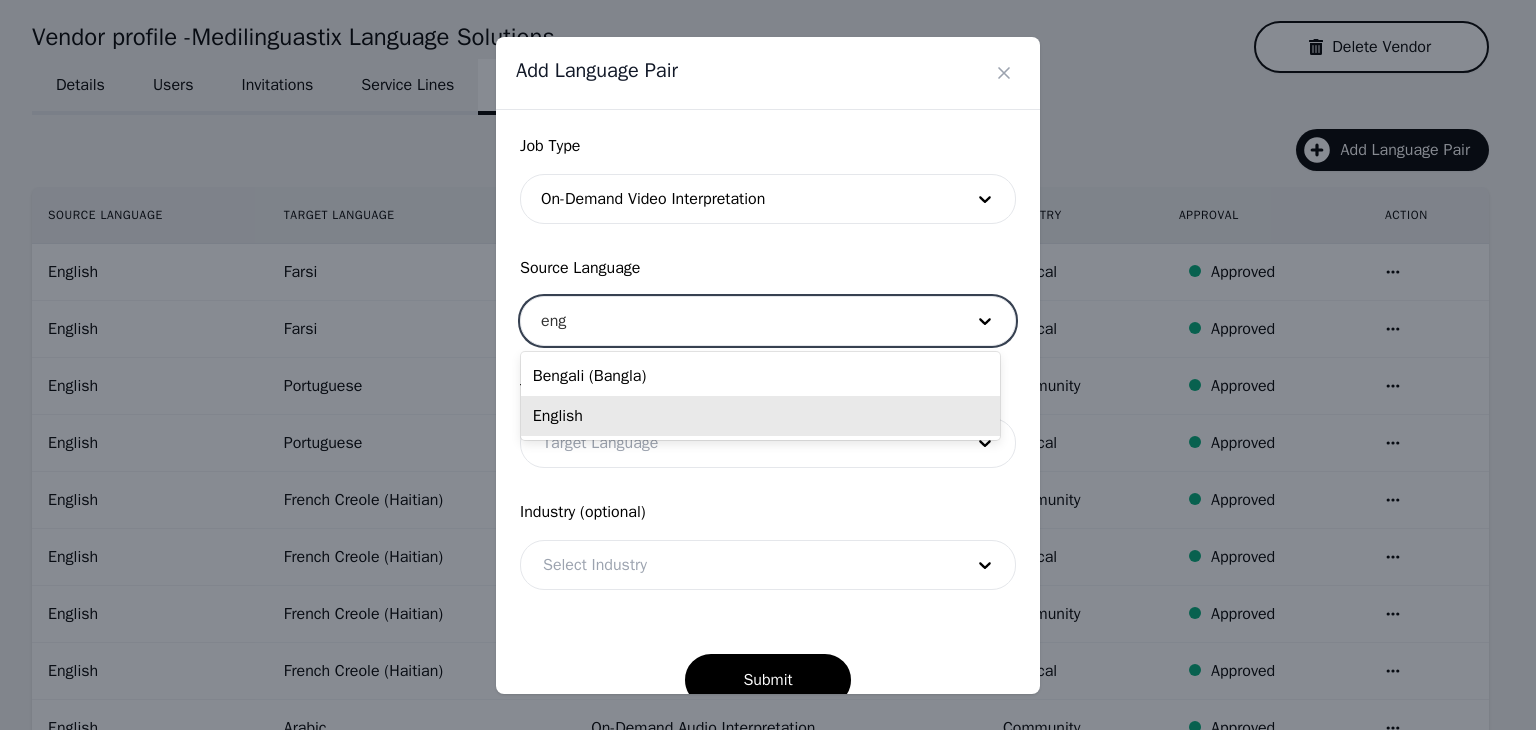 click on "English" at bounding box center [760, 416] 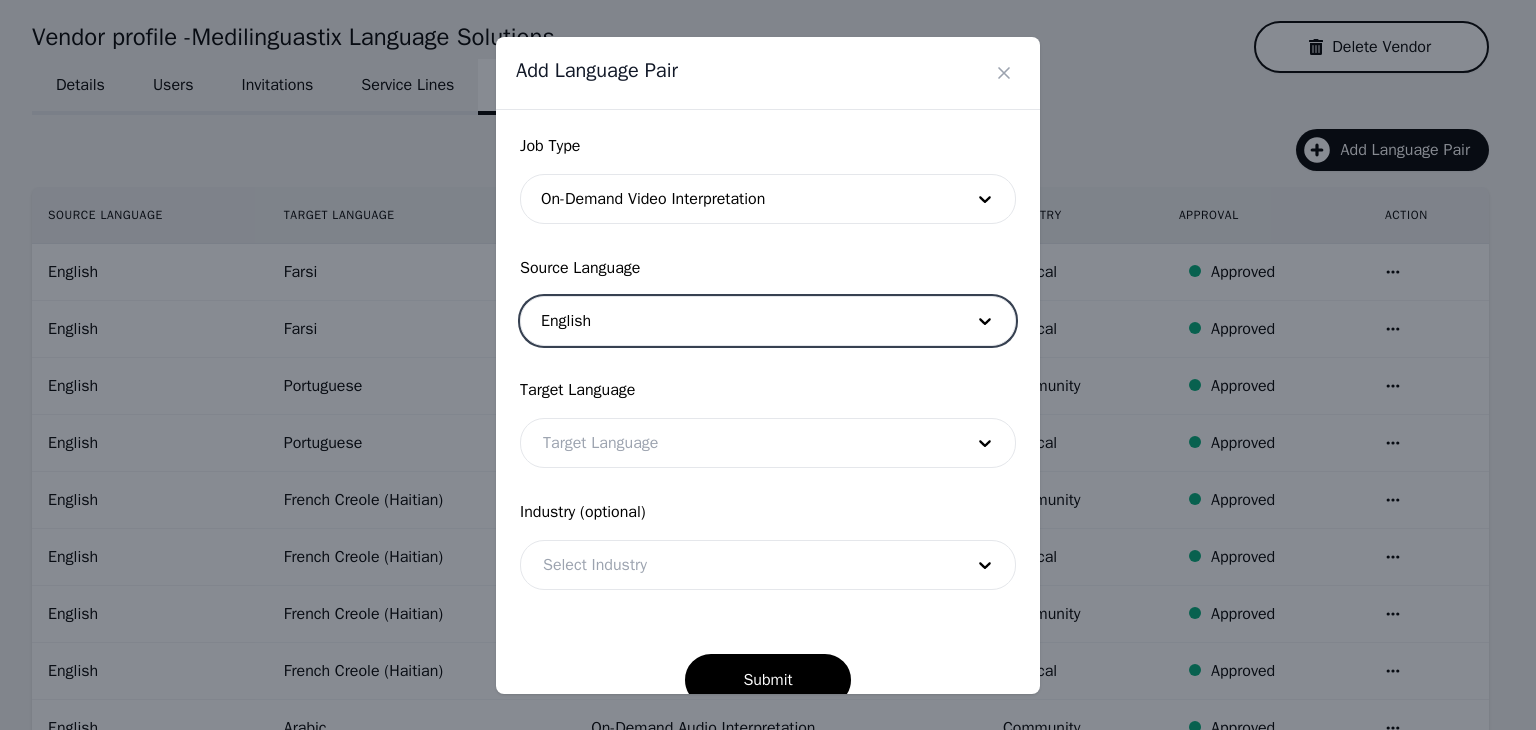 click at bounding box center [738, 443] 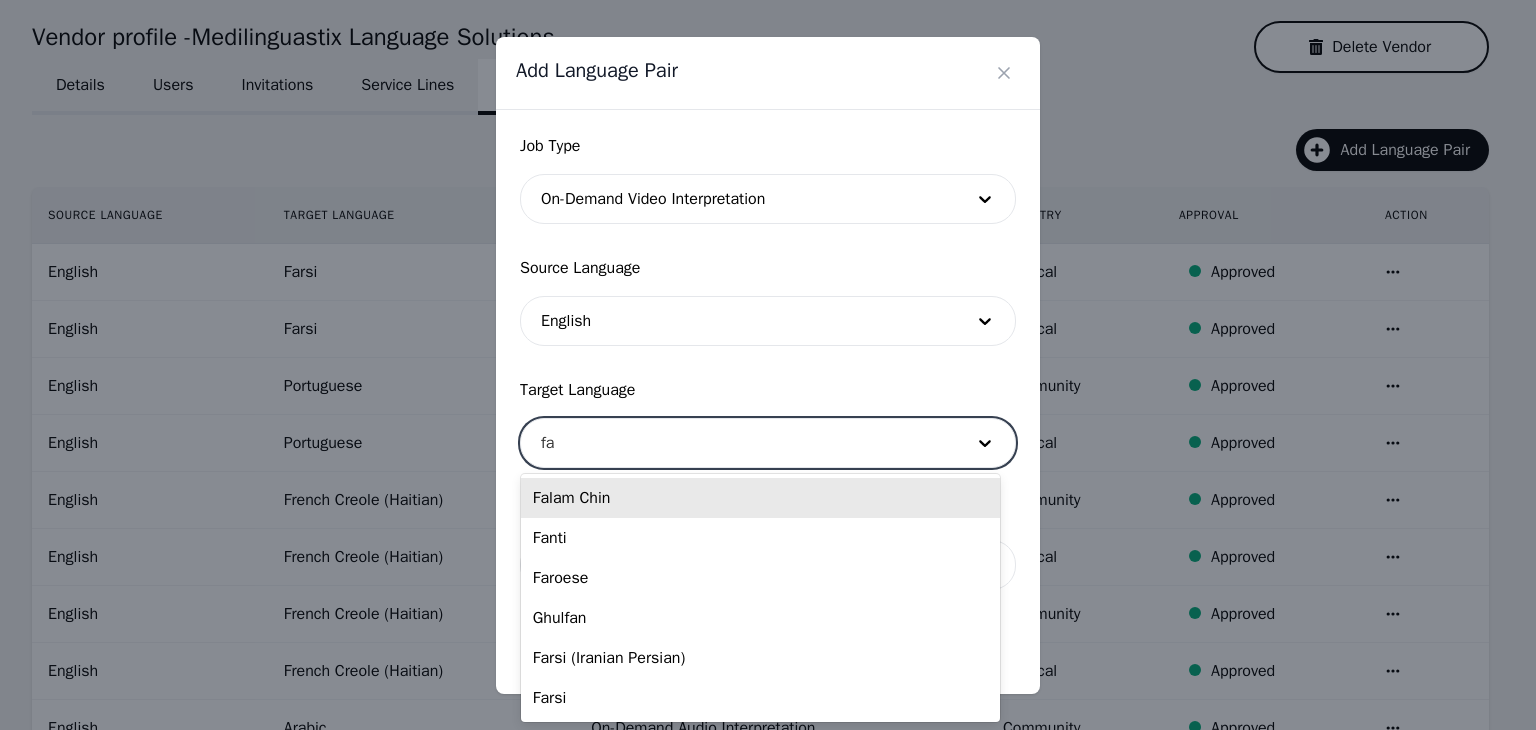 type on "far" 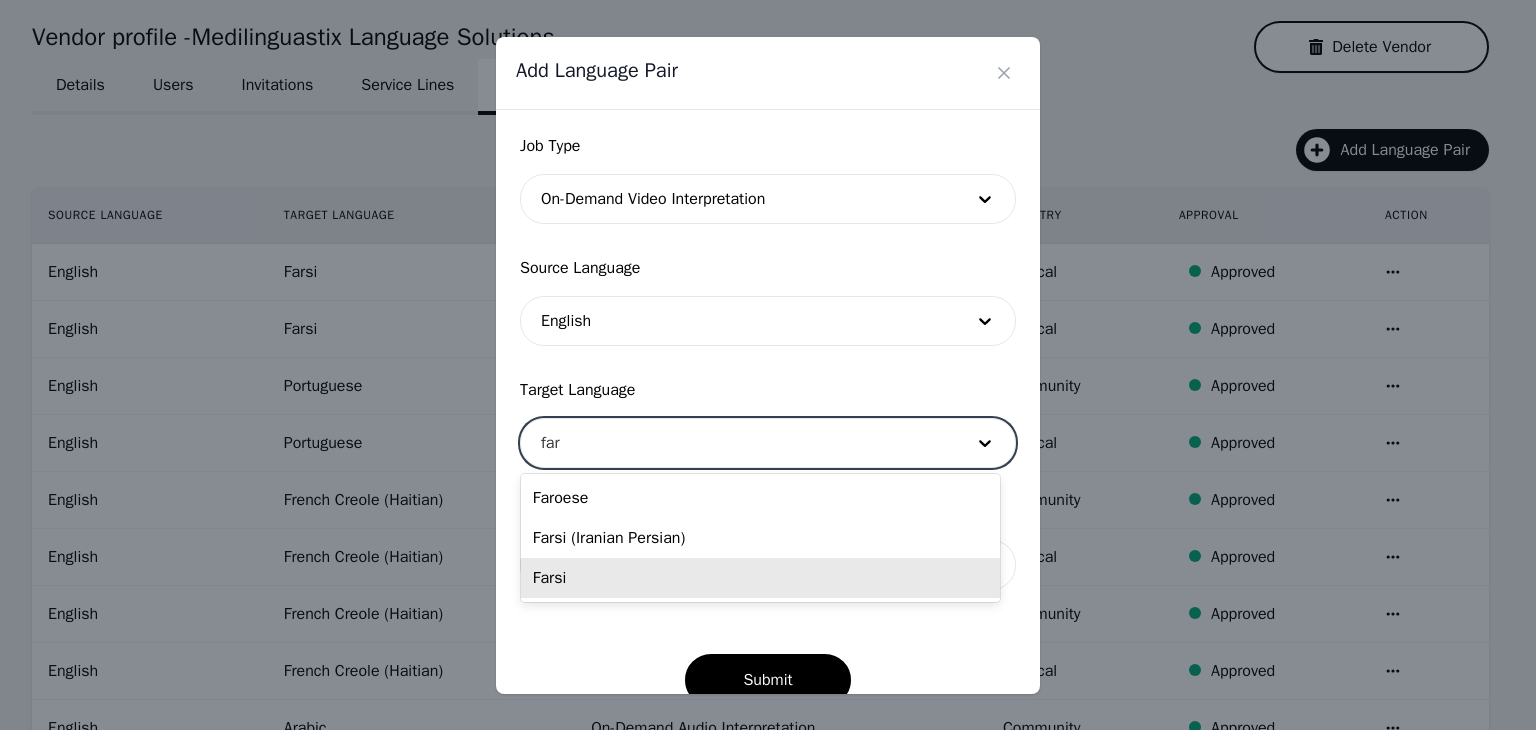 click on "Farsi" at bounding box center [760, 578] 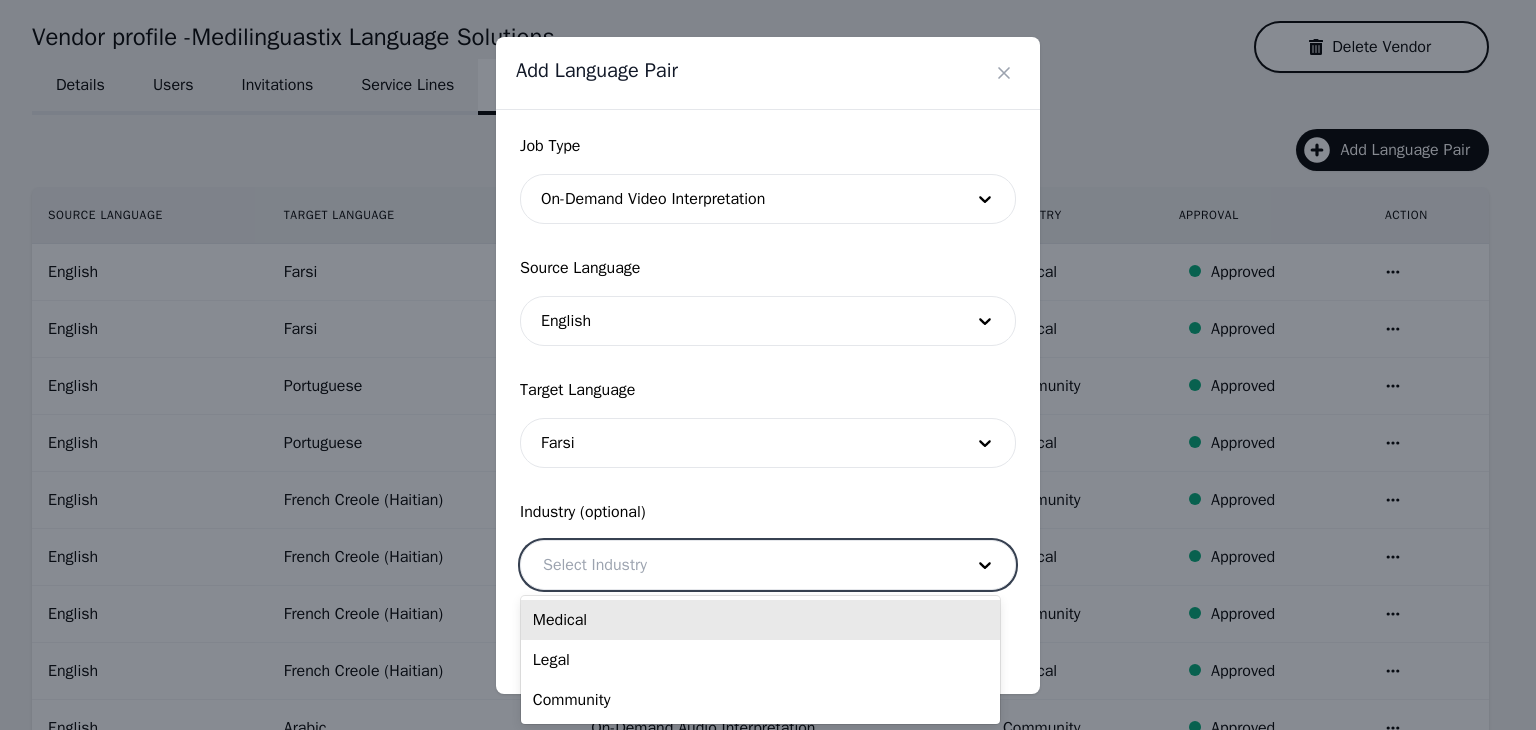 click at bounding box center (738, 565) 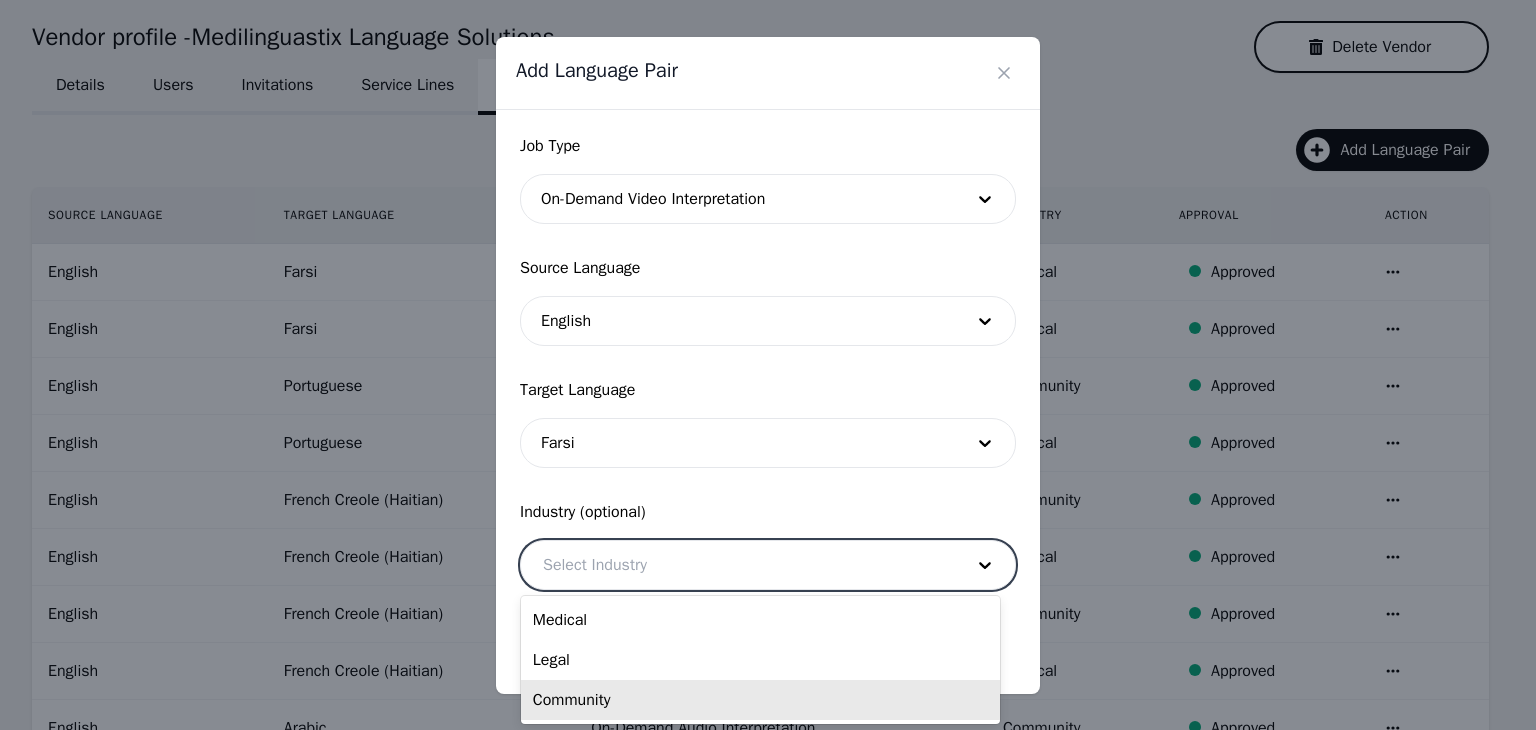 click on "Community" at bounding box center (760, 700) 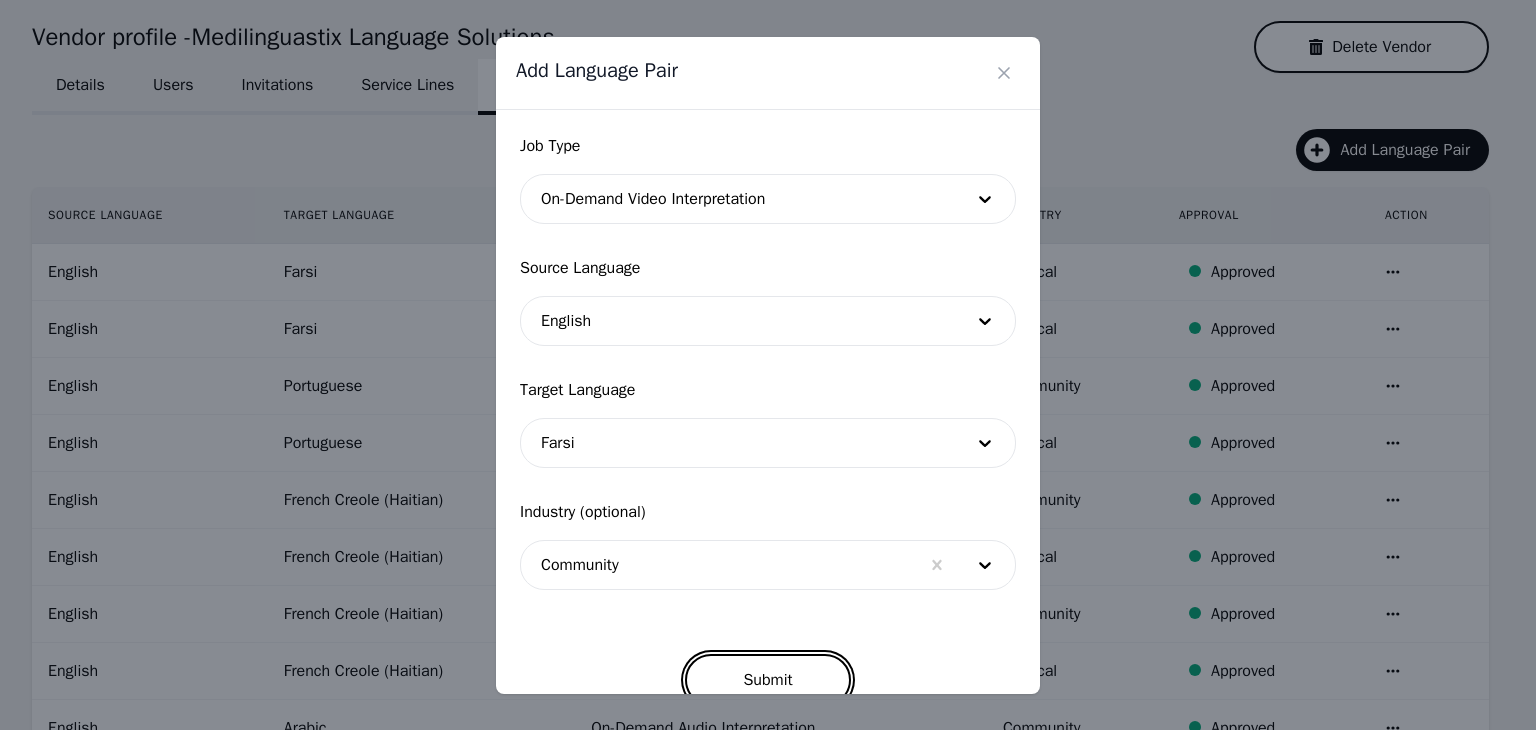 click on "Submit" at bounding box center (767, 680) 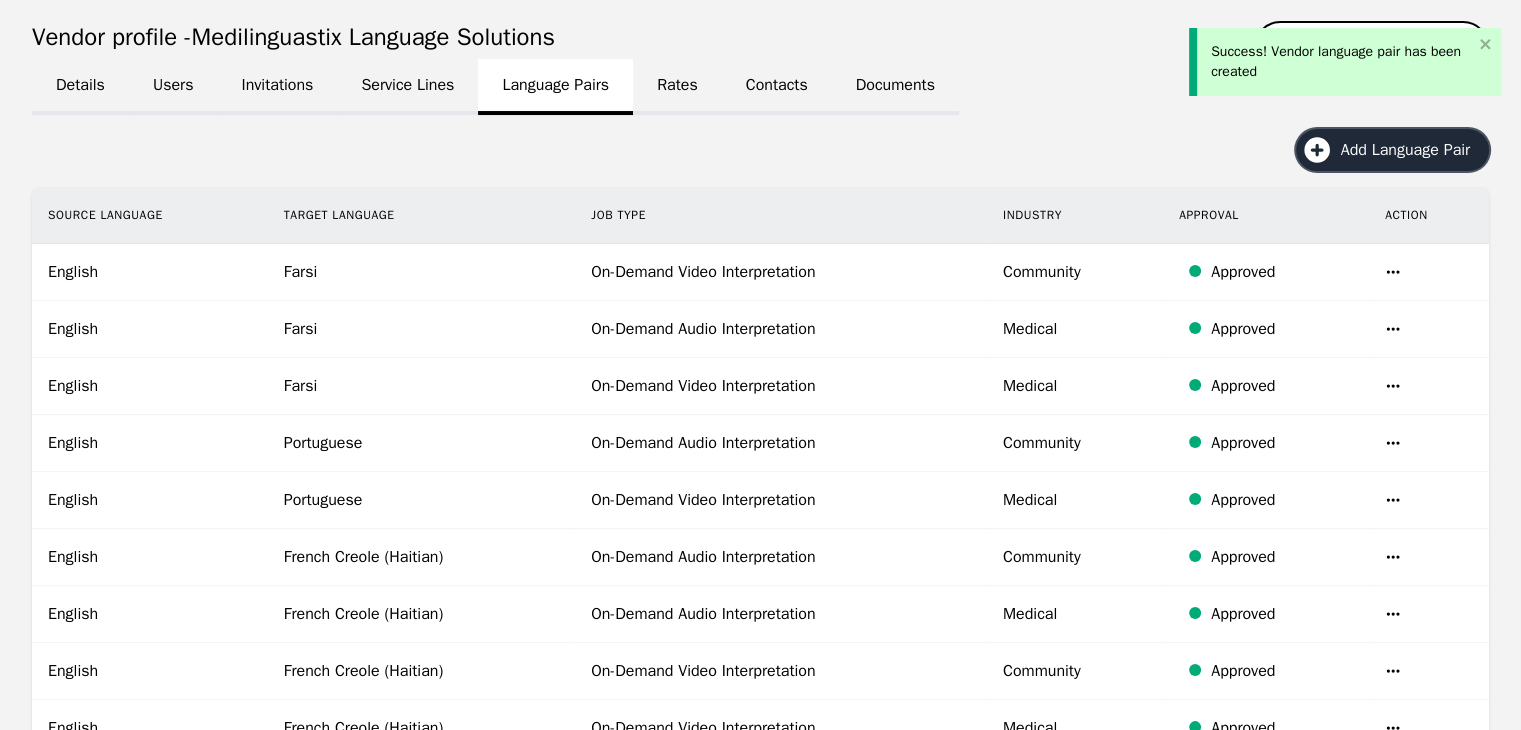 click on "Add Language Pair" at bounding box center [1412, 150] 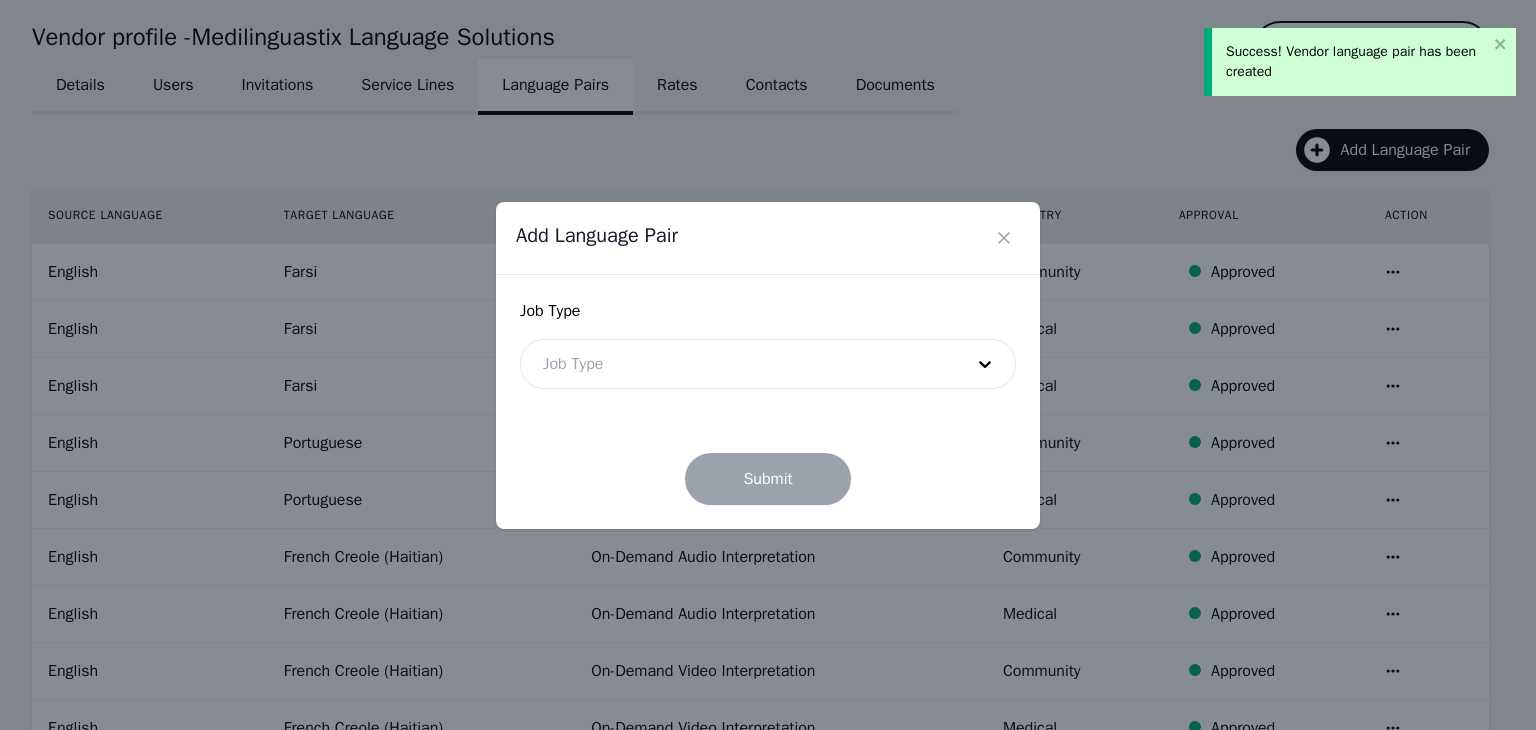 click at bounding box center [738, 364] 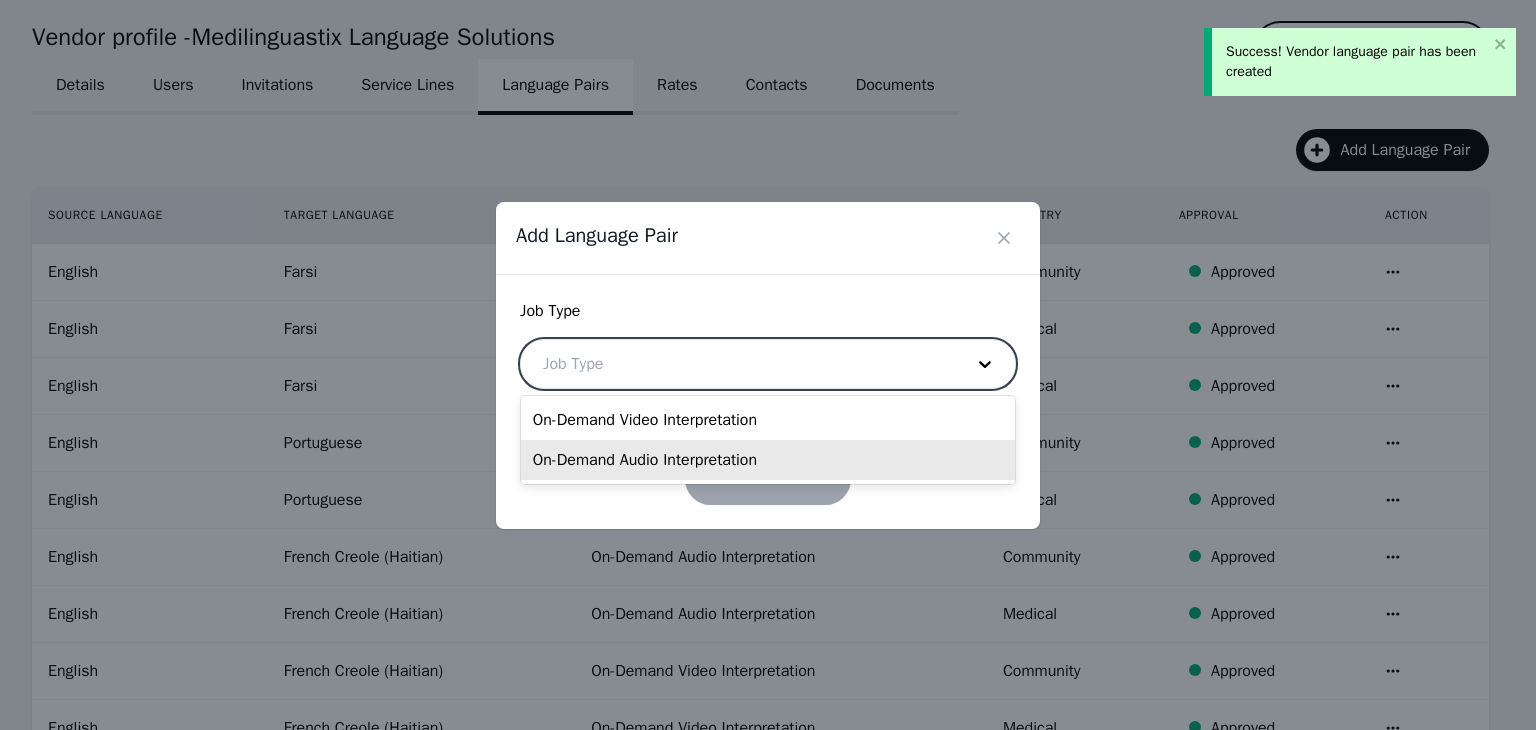 click on "On-Demand Audio Interpretation" at bounding box center [768, 460] 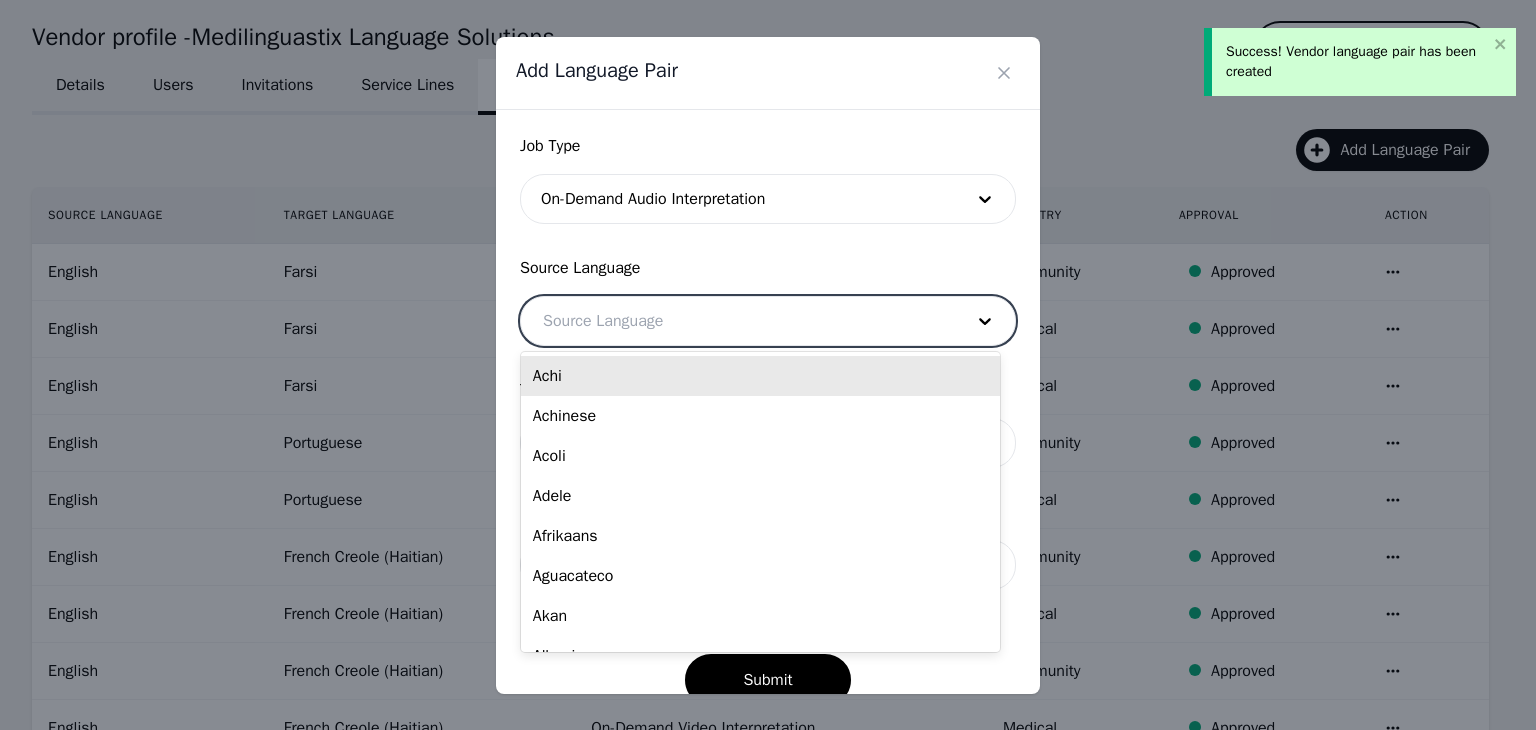 click at bounding box center [738, 321] 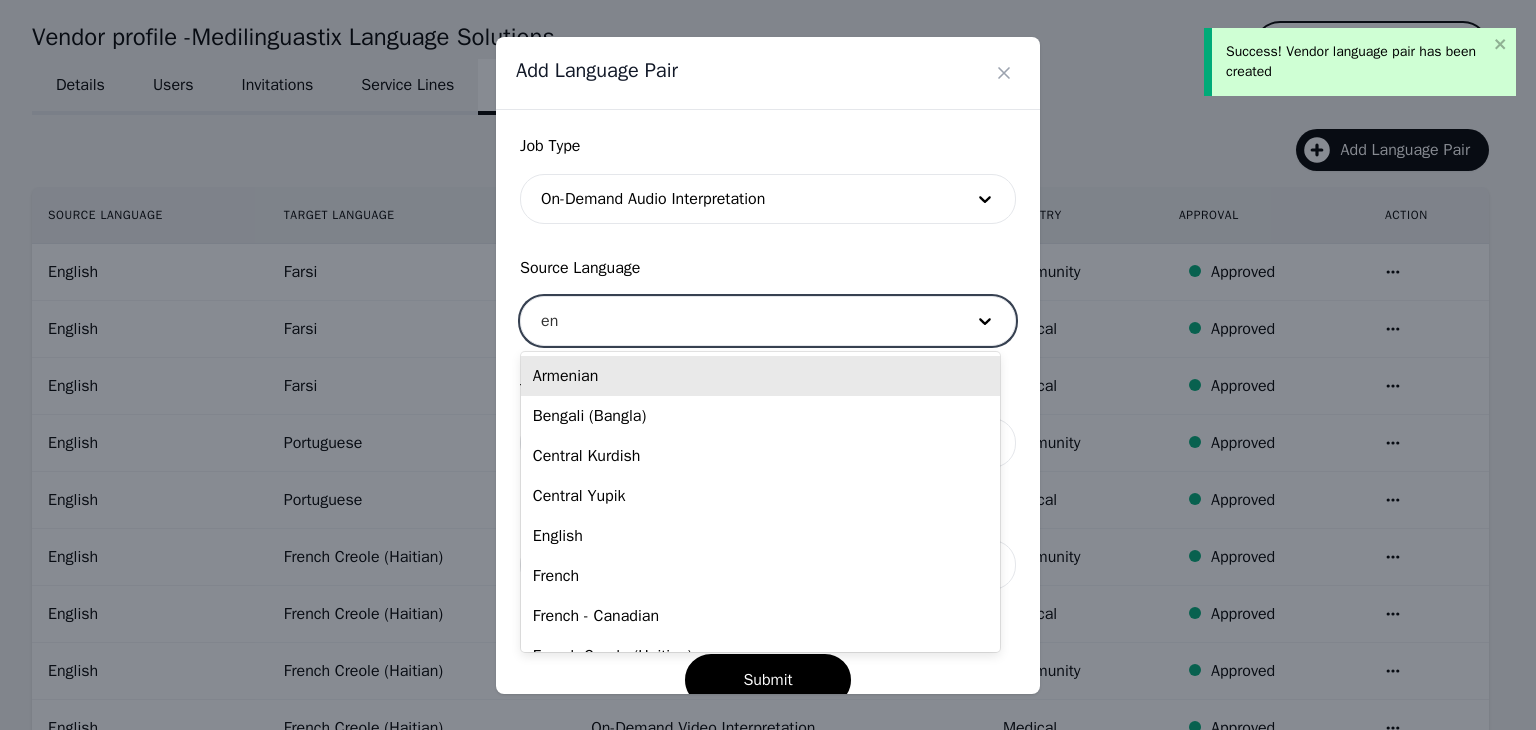 type on "eng" 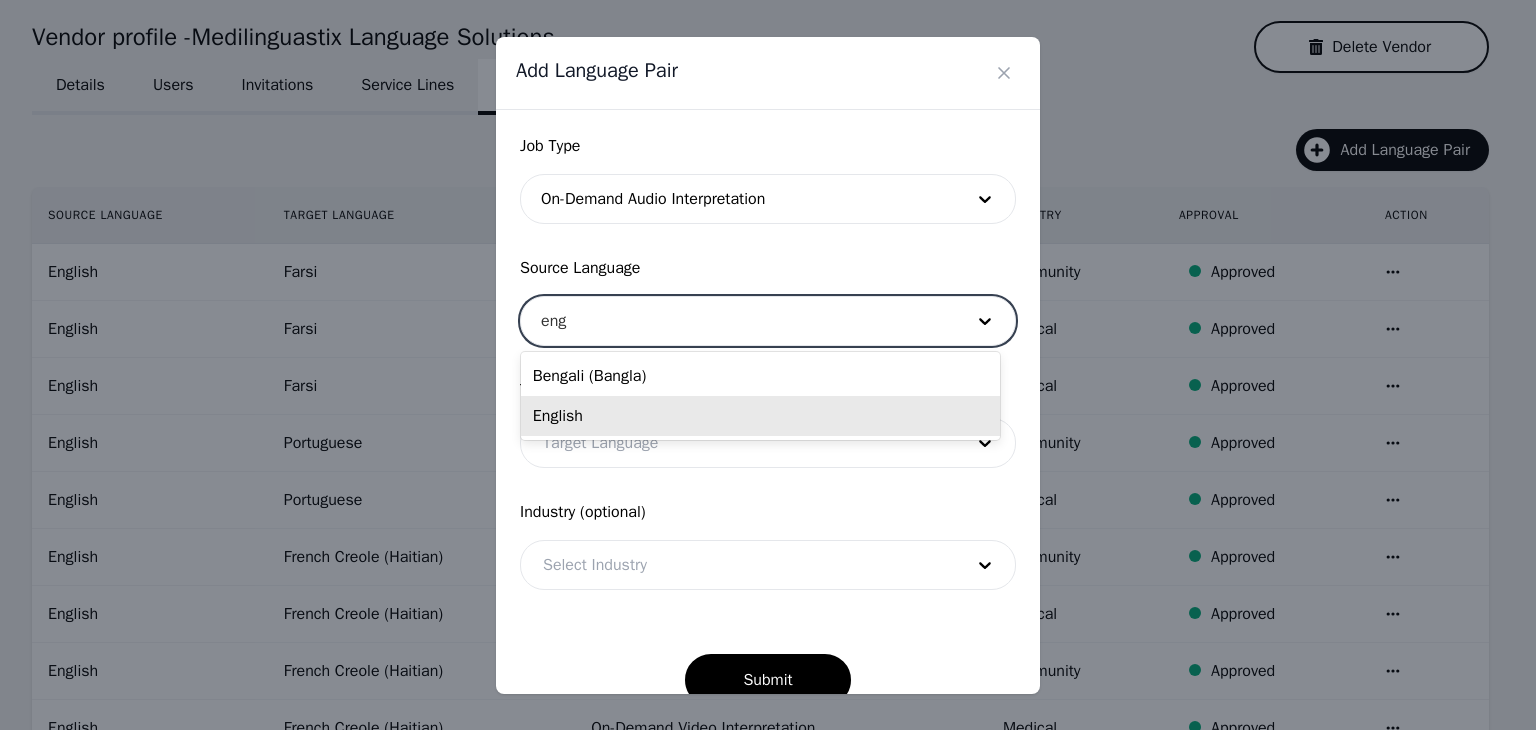click on "English" at bounding box center [760, 416] 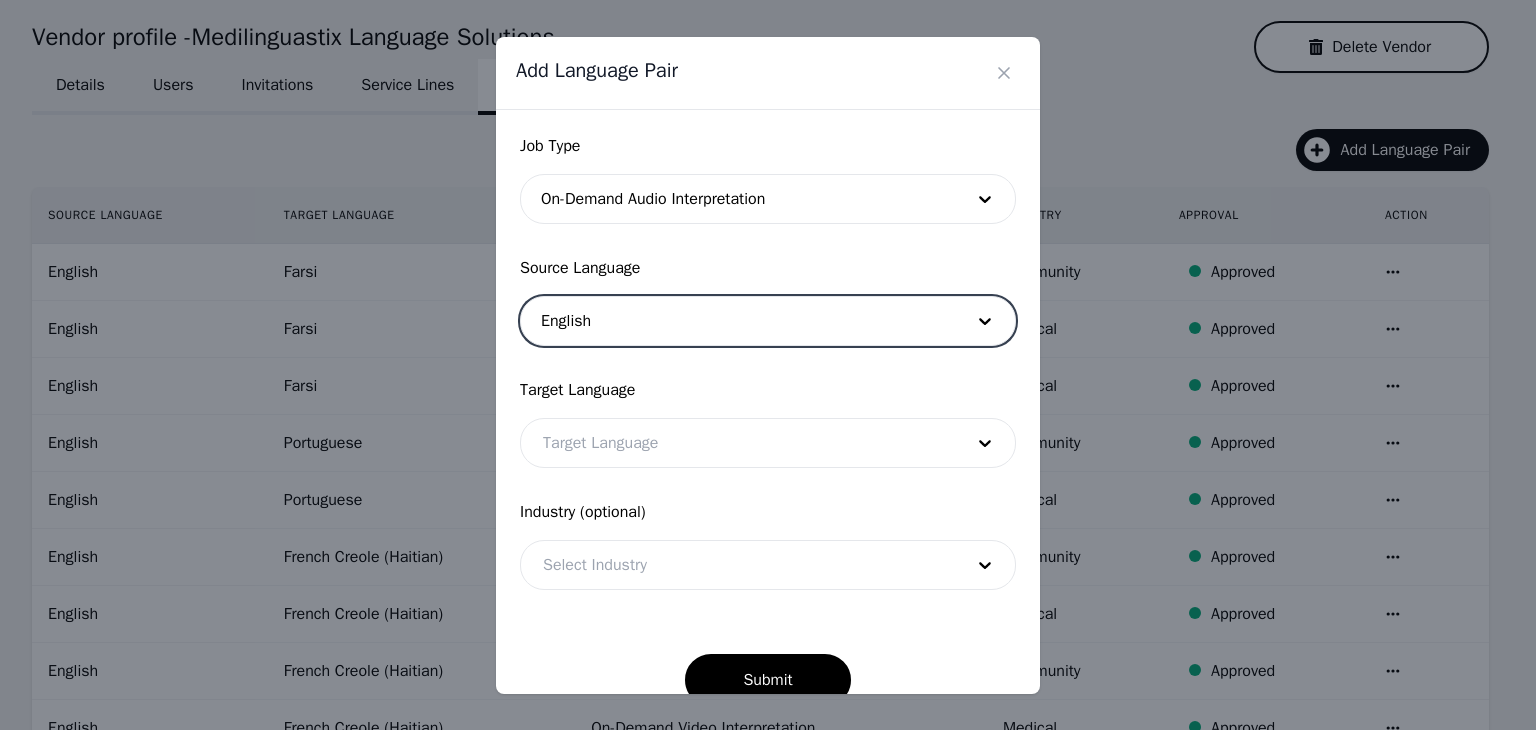 click on "Job Type On-Demand Audio Interpretation Source Language option English, selected. English Target Language Target Language Industry (optional) Select Industry   Submit" at bounding box center (768, 420) 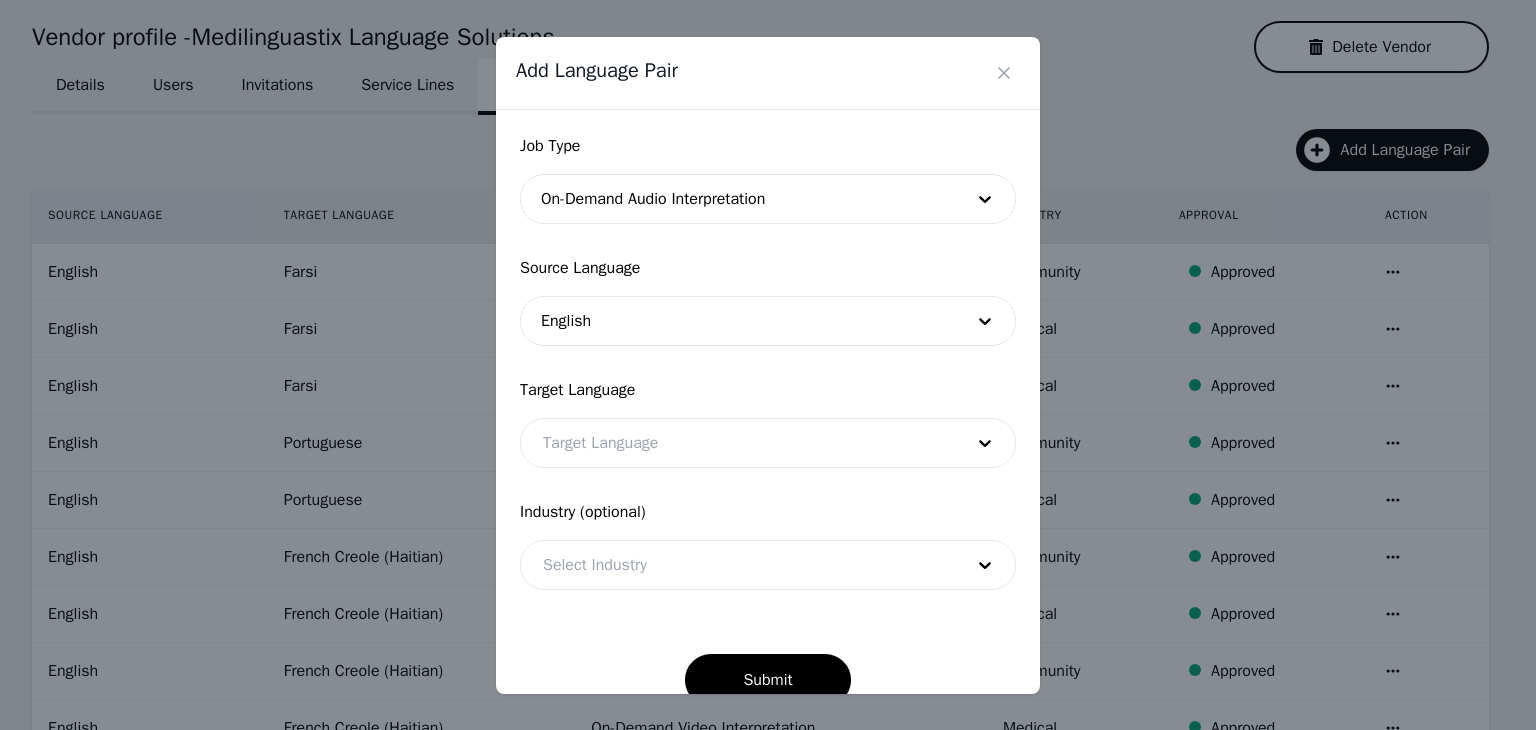 click at bounding box center (738, 443) 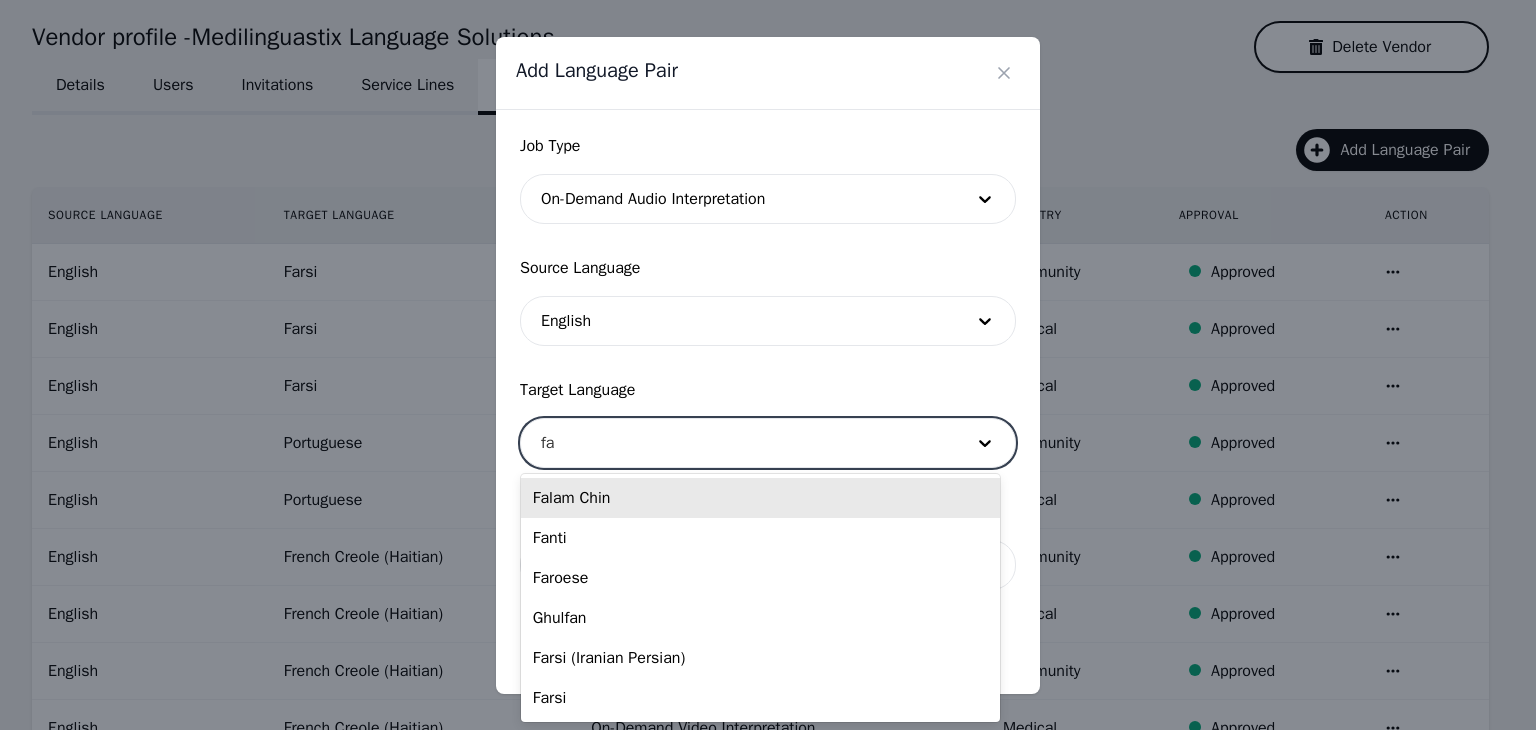 type on "far" 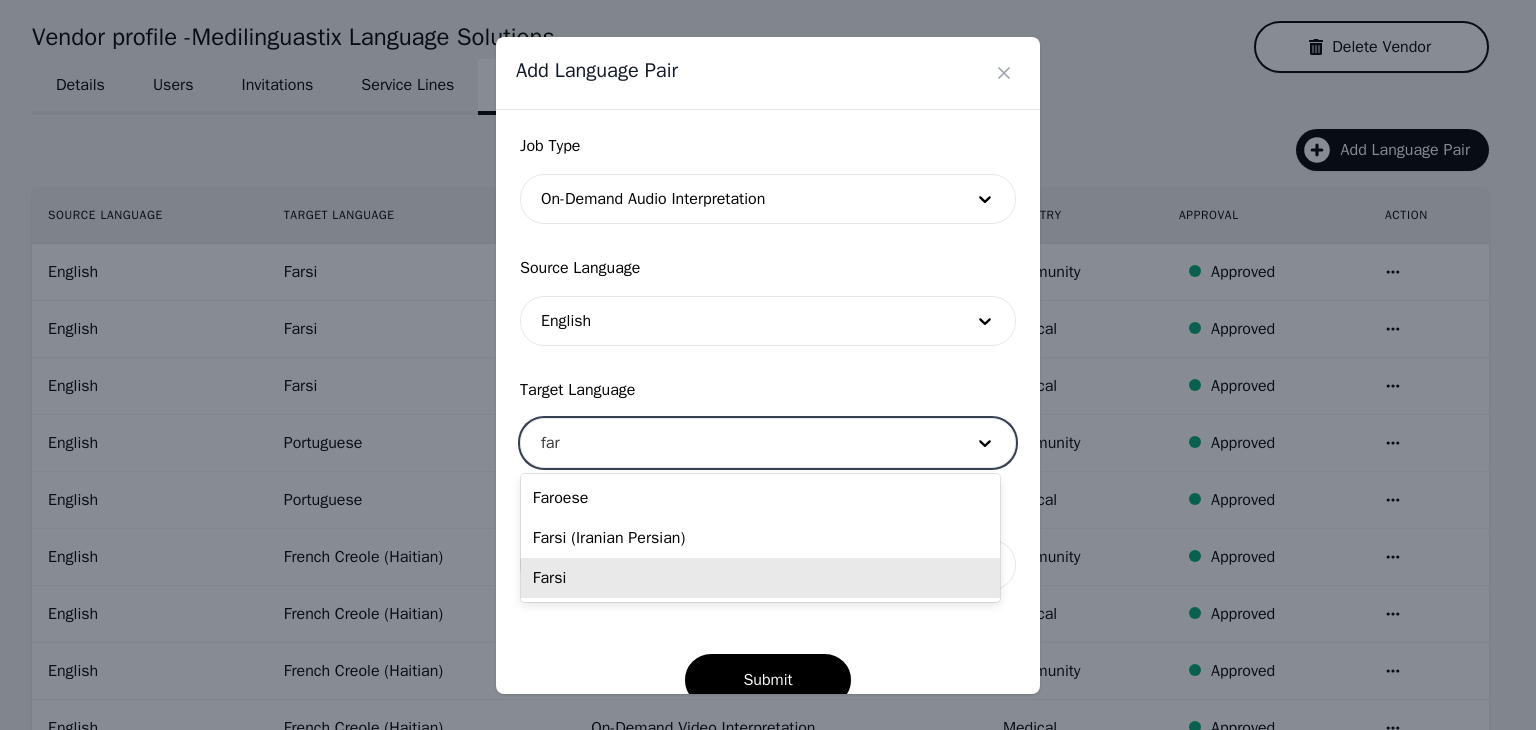 click on "Farsi" at bounding box center (760, 578) 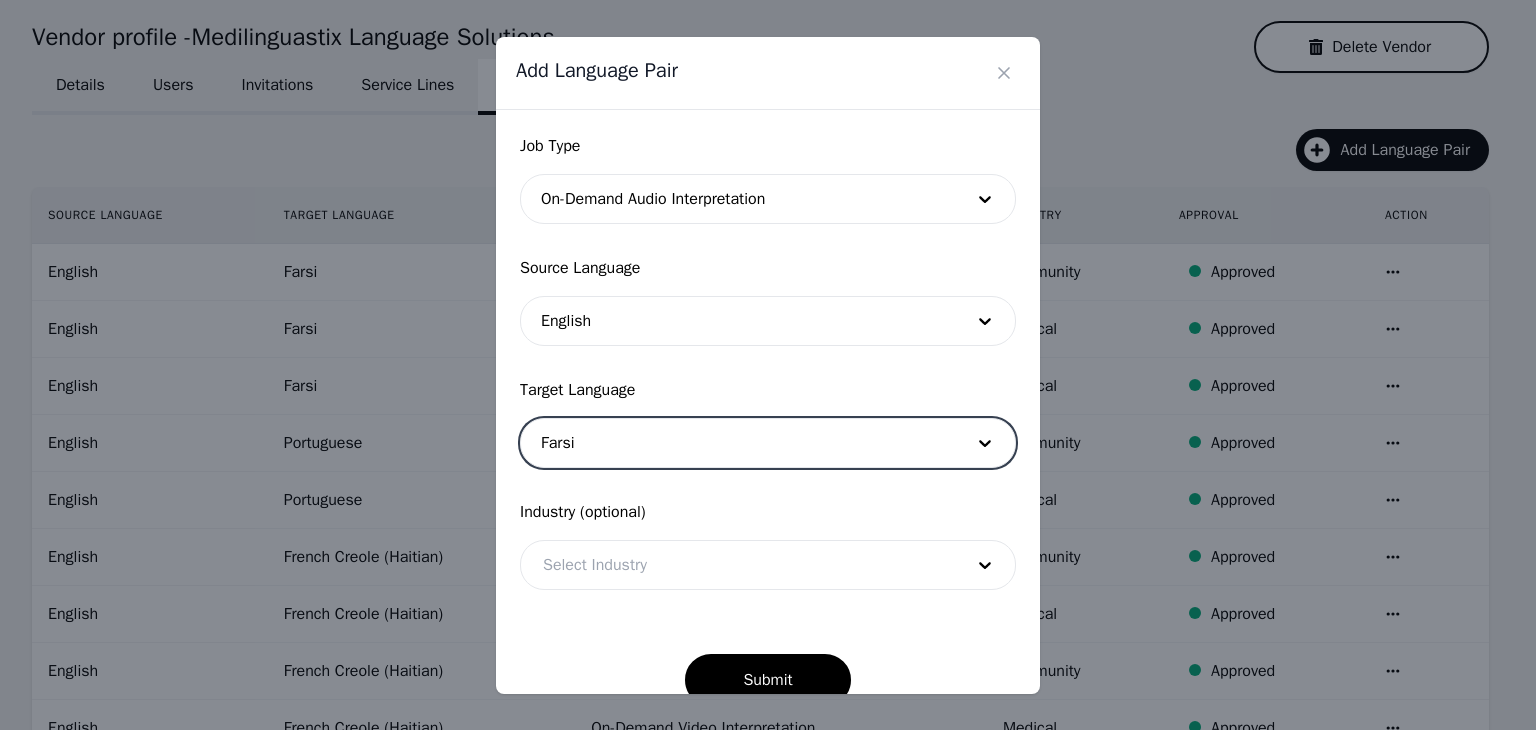 click at bounding box center (738, 565) 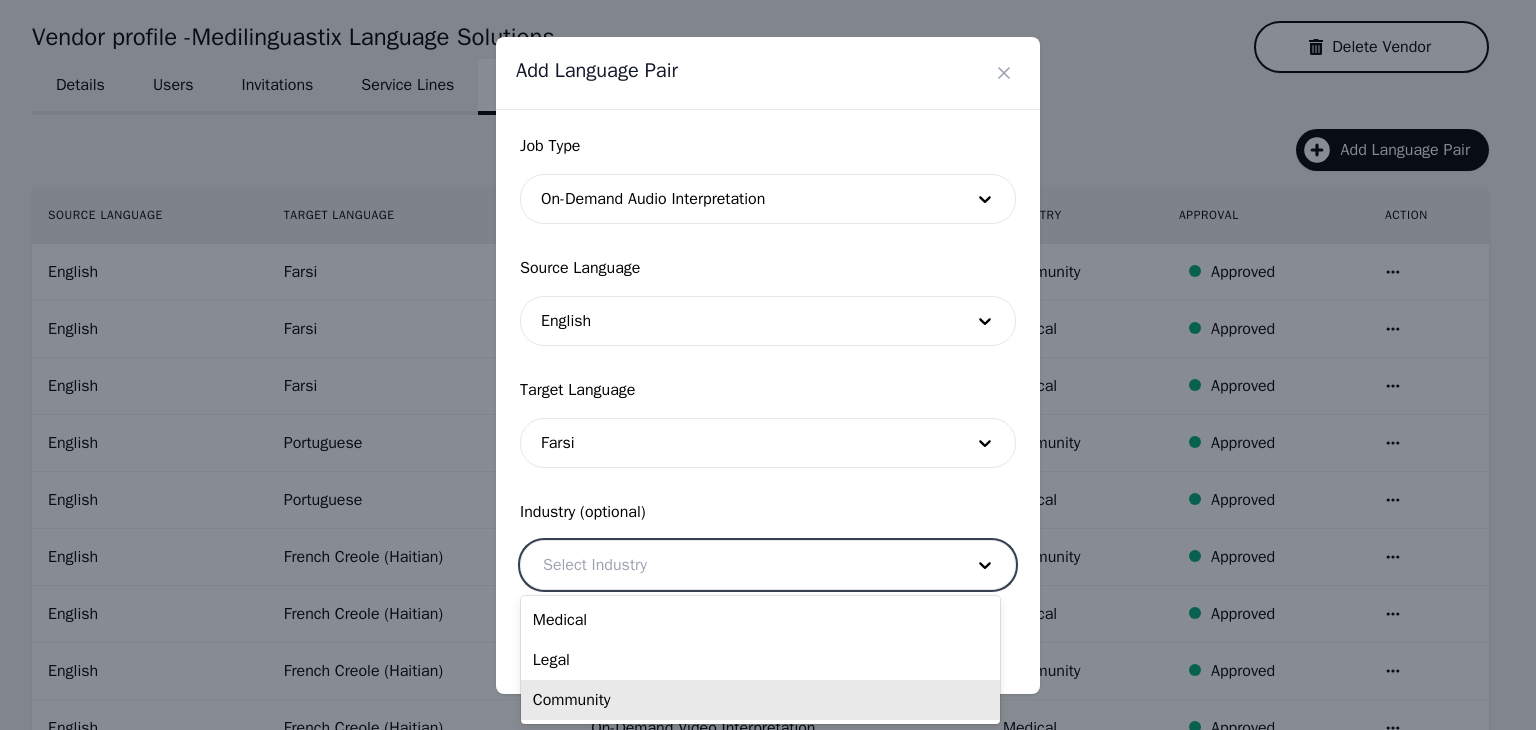click on "Community" at bounding box center (760, 700) 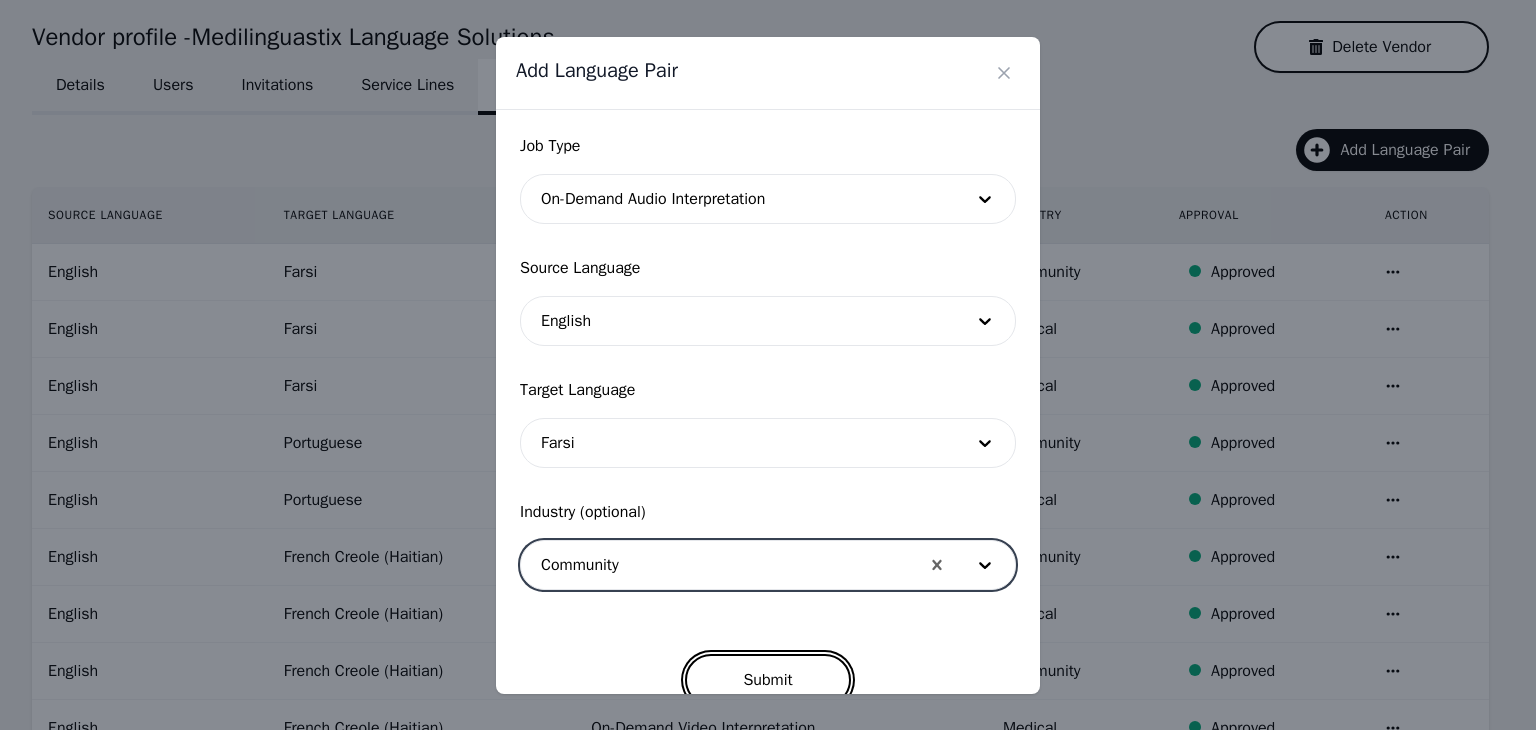 click on "Submit" at bounding box center (767, 680) 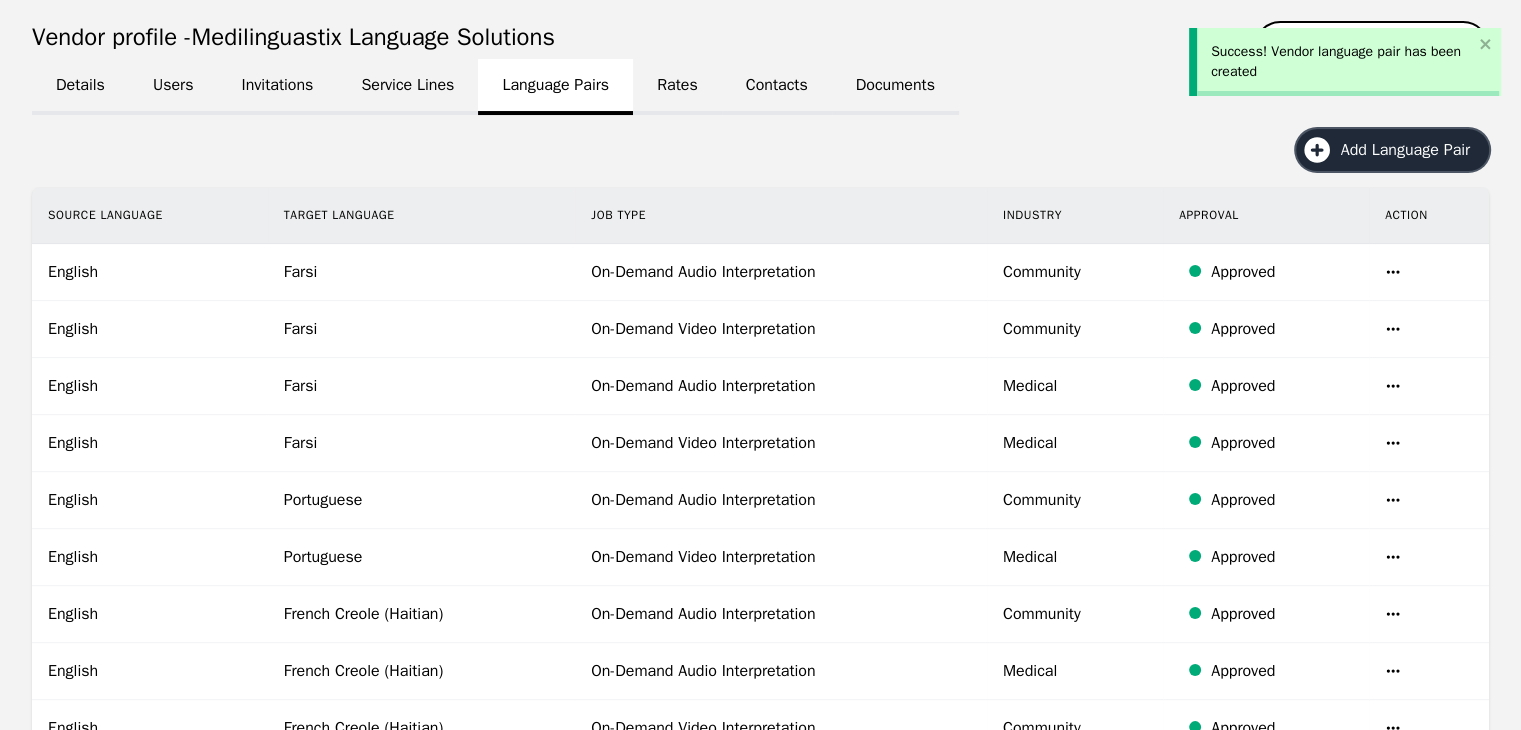 click on "Add Language Pair" at bounding box center [1392, 150] 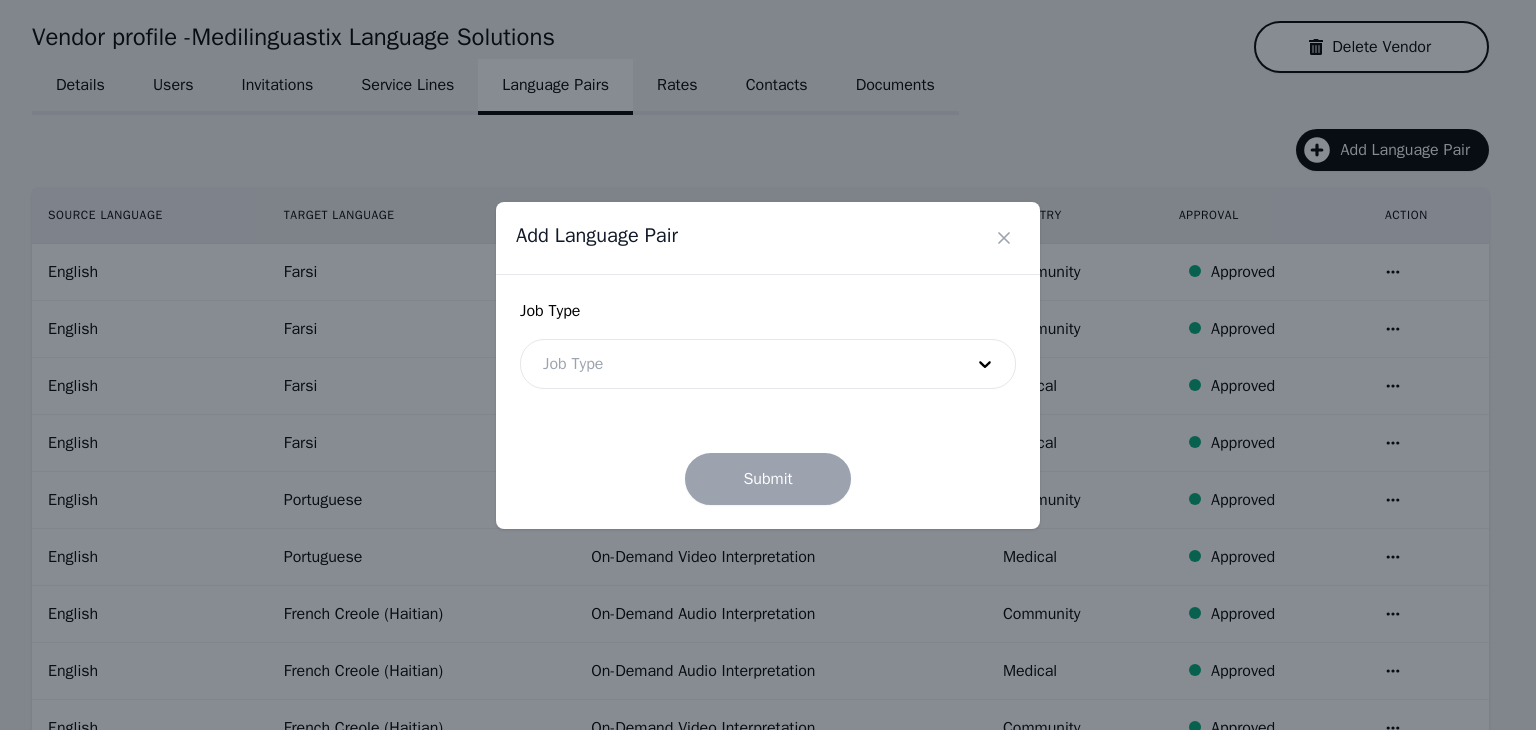 click at bounding box center [738, 364] 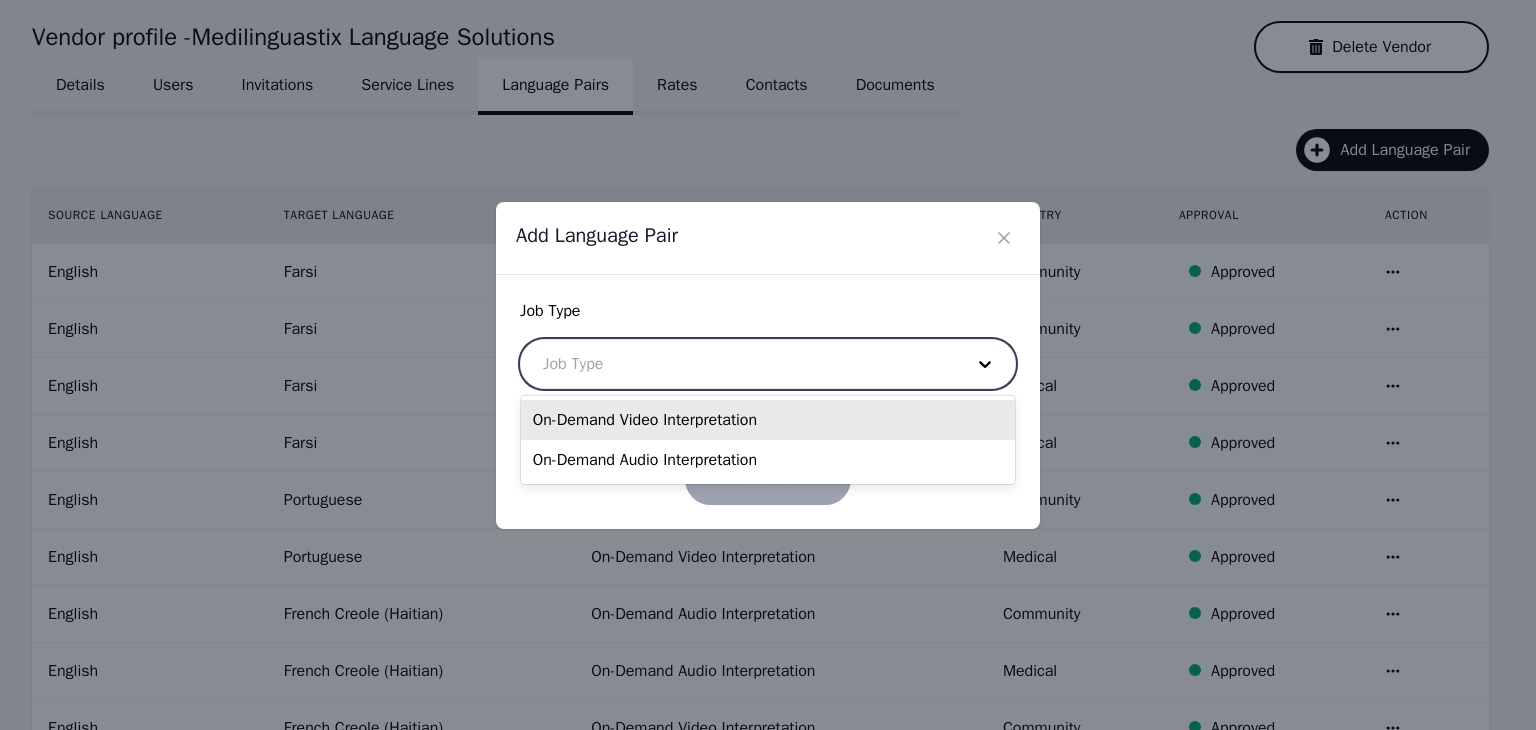click on "On-Demand Video Interpretation" at bounding box center (768, 420) 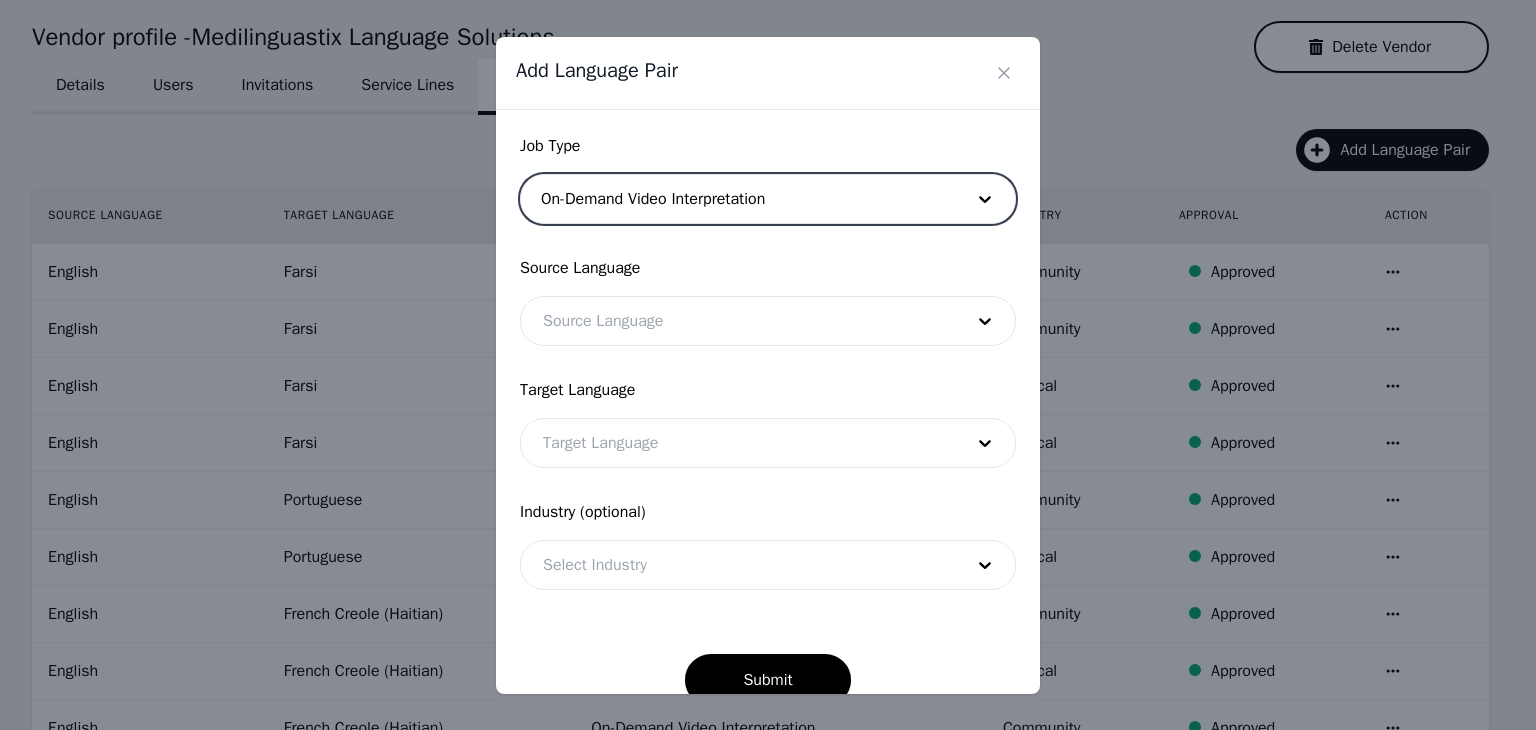 click at bounding box center (738, 565) 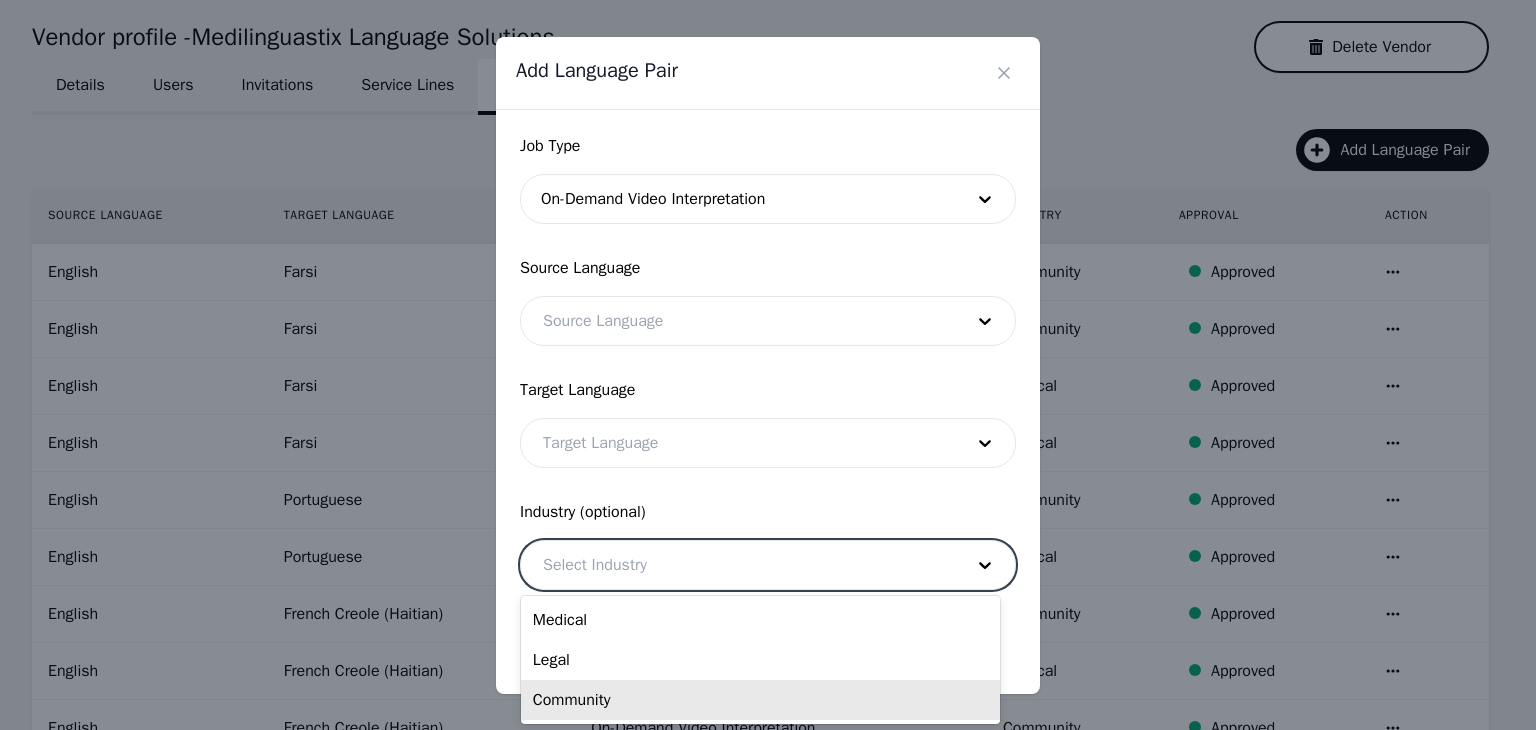click on "Community" at bounding box center [760, 700] 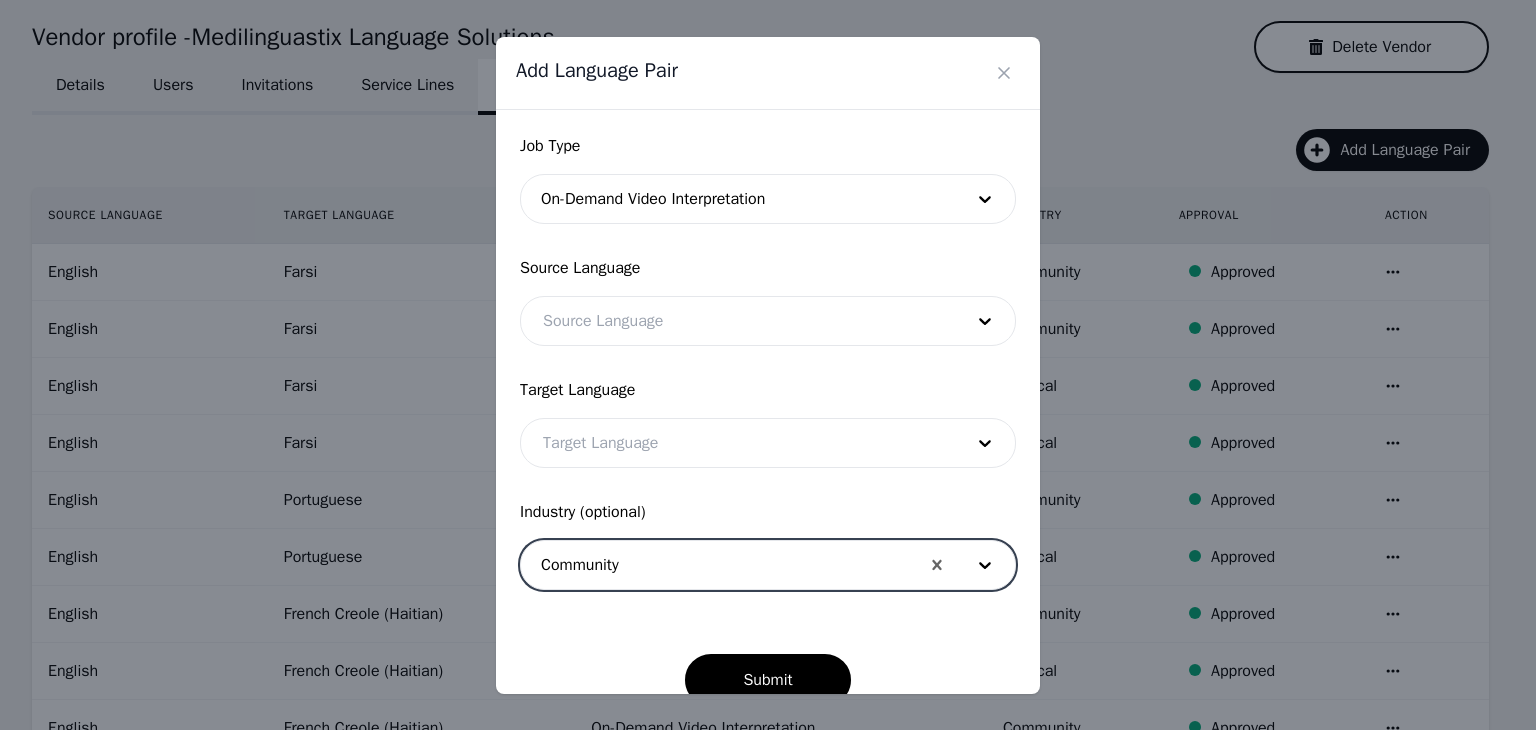 click at bounding box center (738, 321) 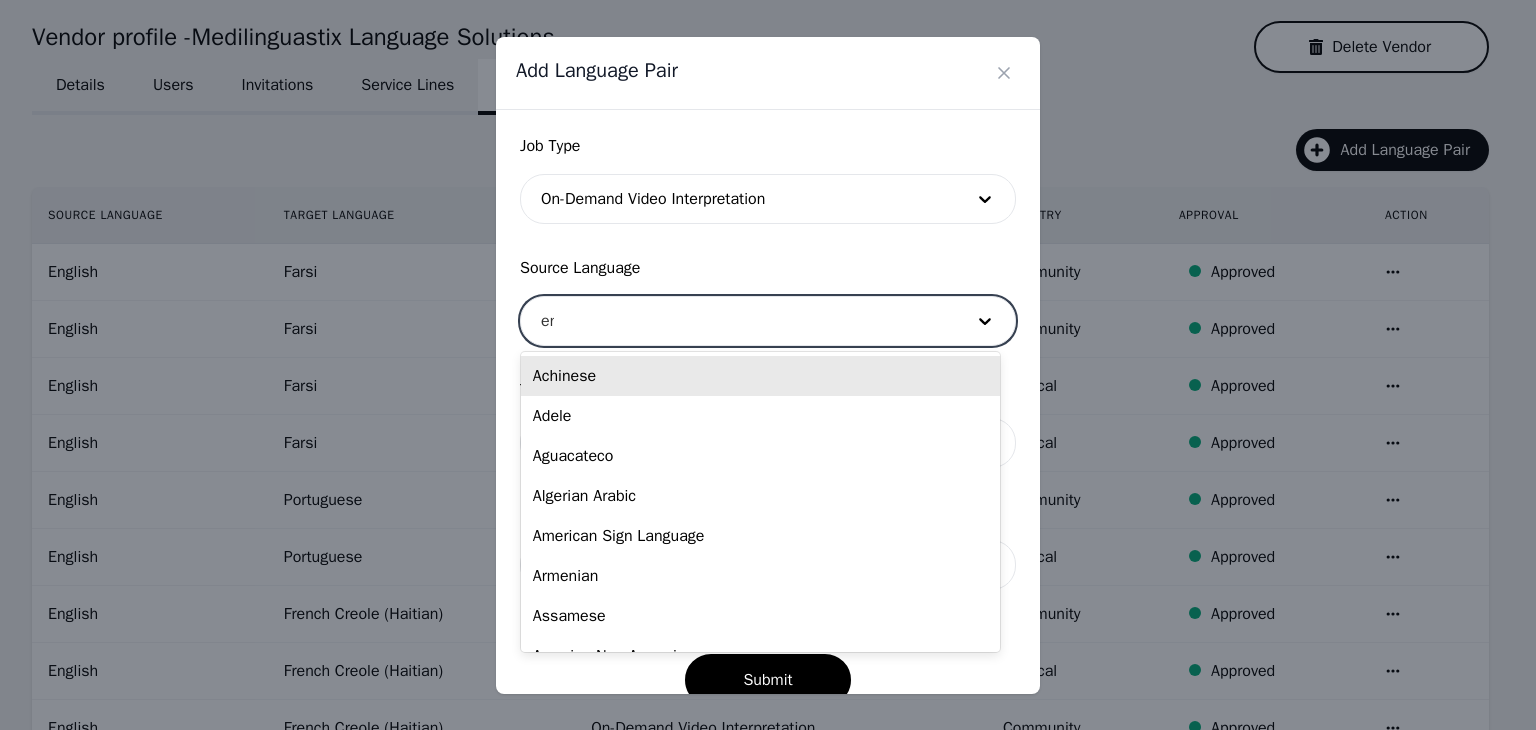type on "eng" 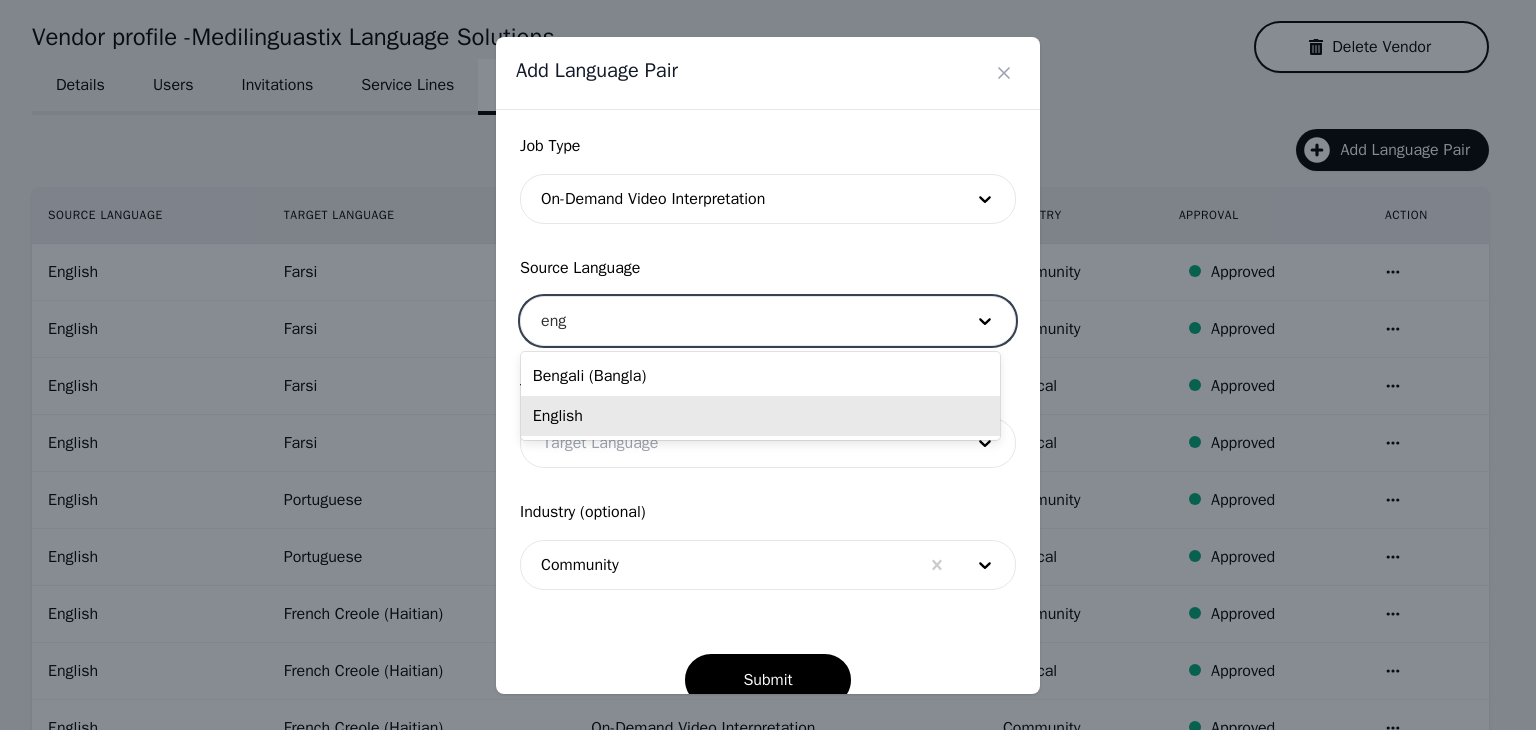 click on "English" at bounding box center (760, 416) 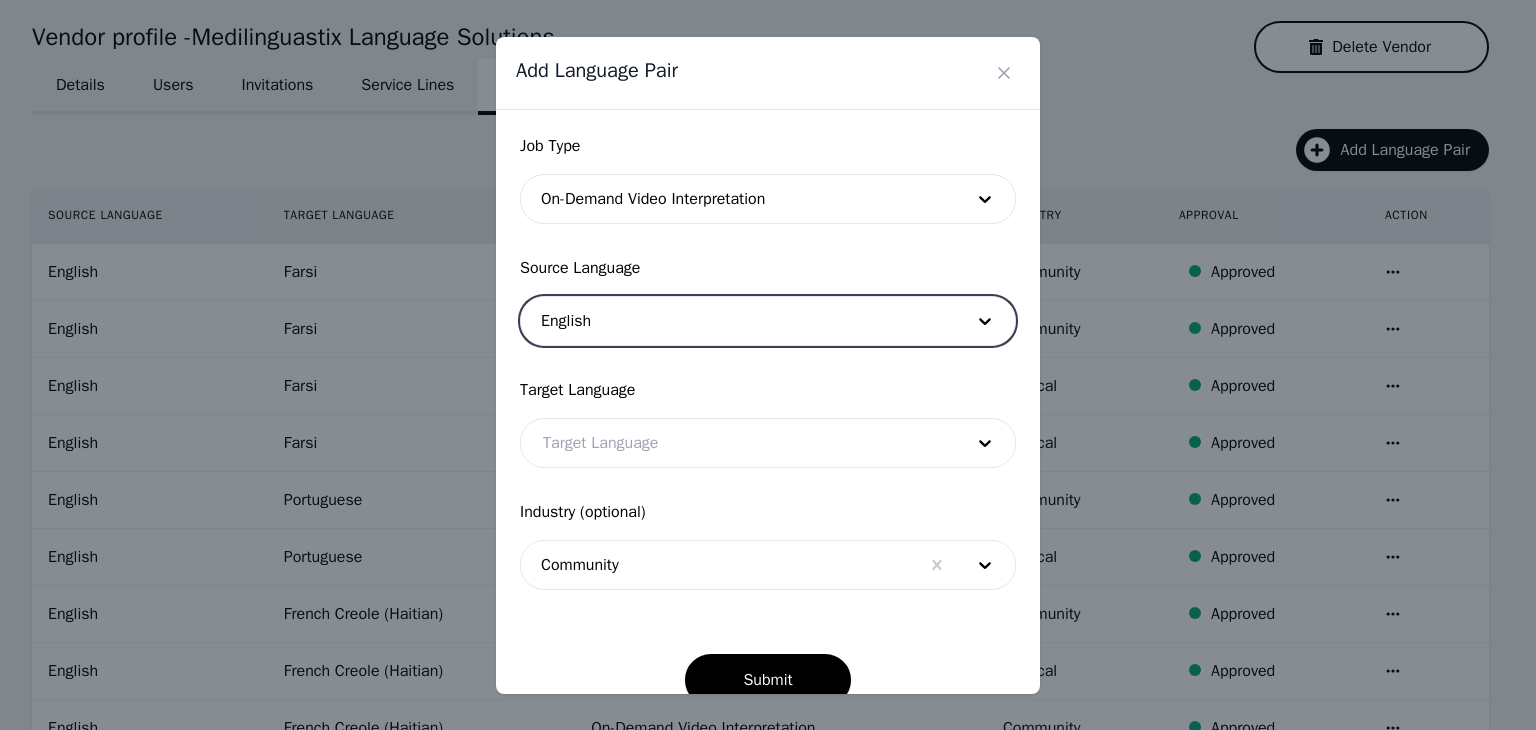 type 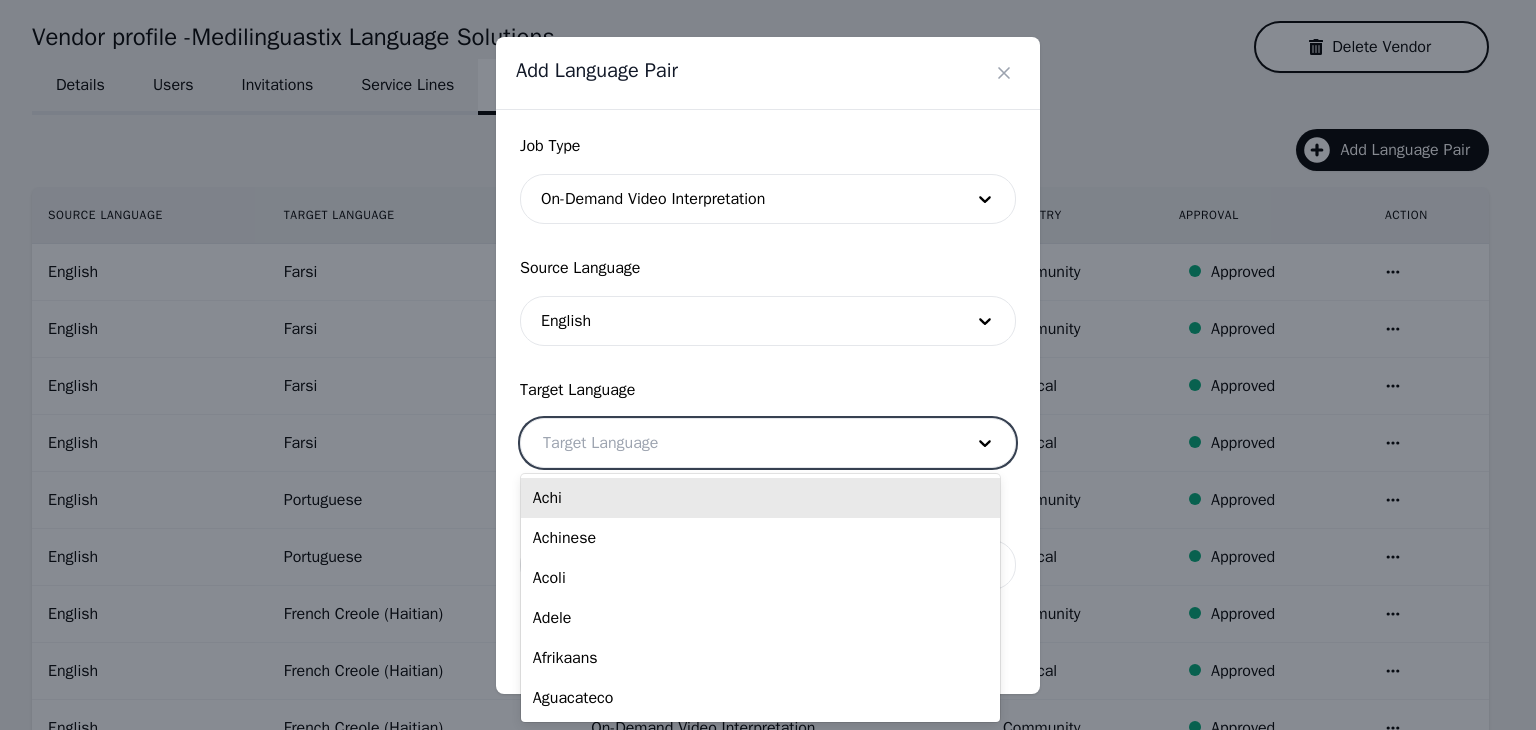 click at bounding box center [738, 443] 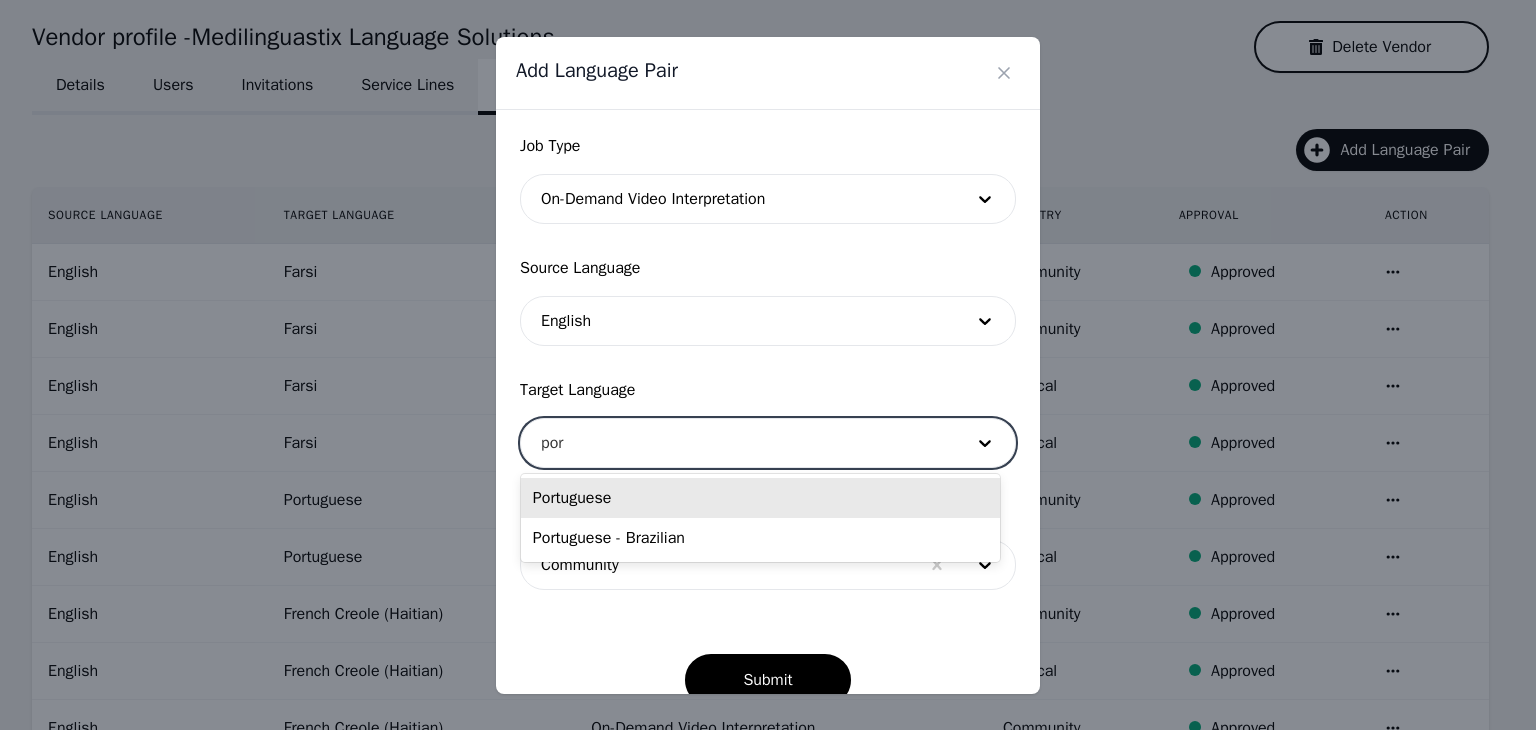 type on "port" 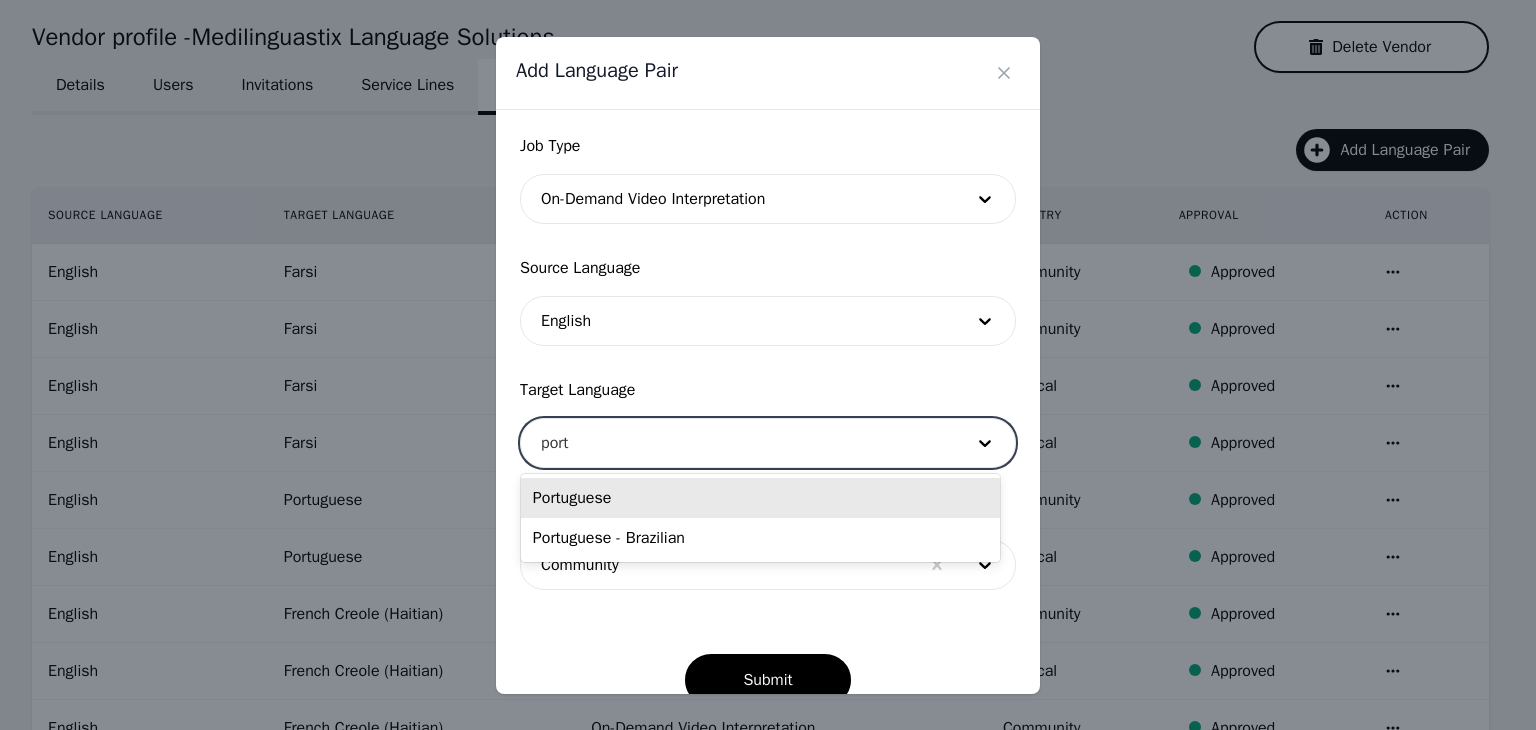 click on "Portuguese" at bounding box center (760, 498) 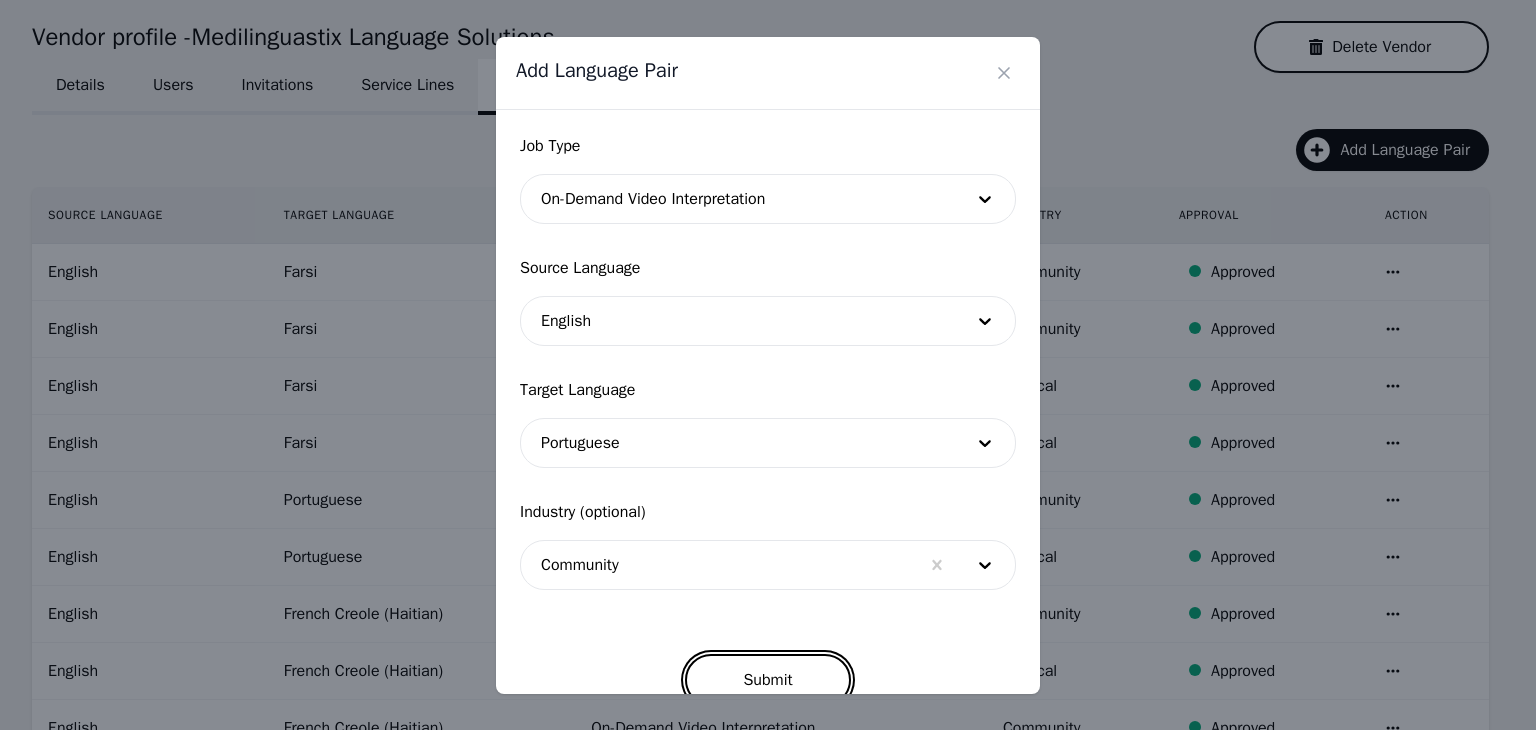 click on "Submit" at bounding box center [767, 680] 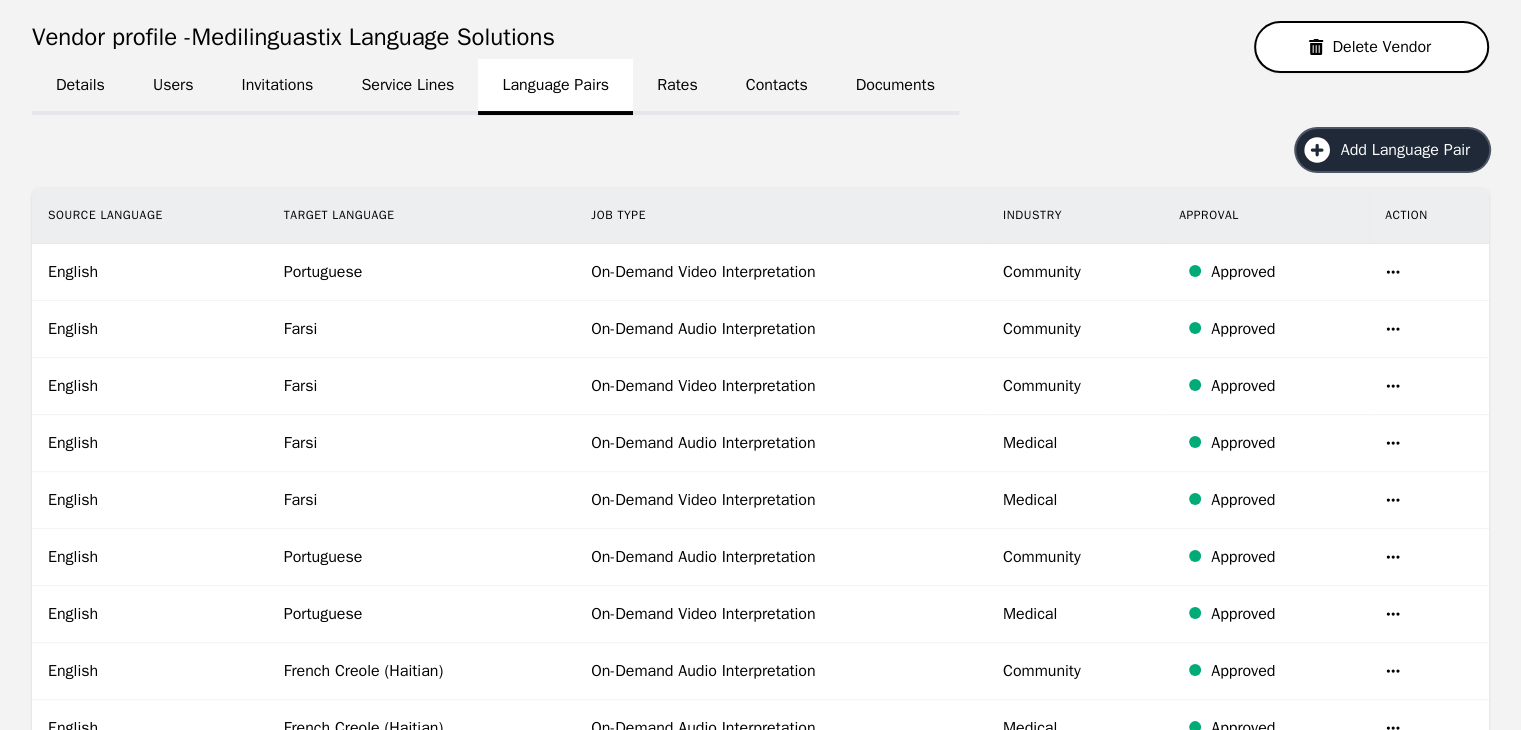 click on "Add Language Pair" at bounding box center (1392, 150) 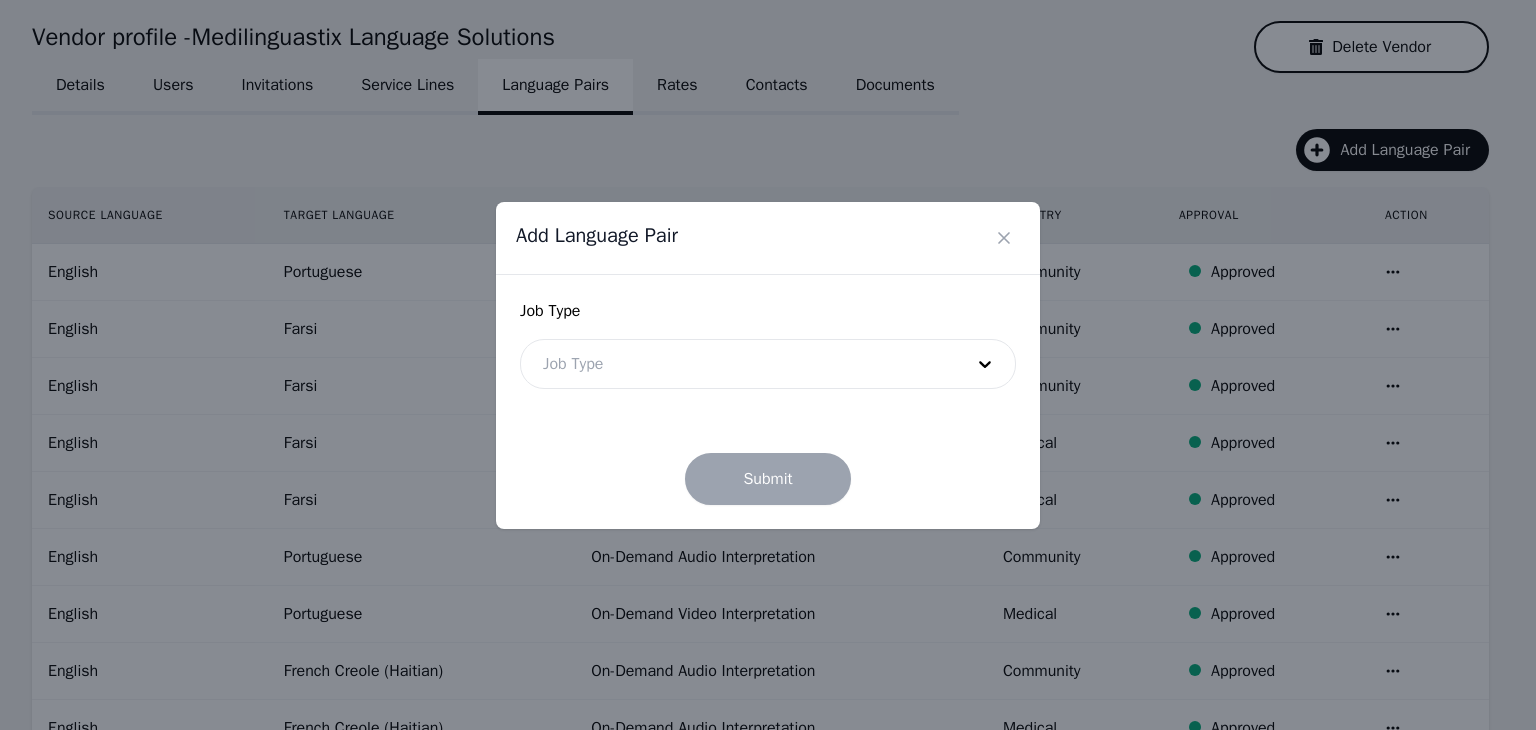 drag, startPoint x: 828, startPoint y: 409, endPoint x: 856, endPoint y: 387, distance: 35.608986 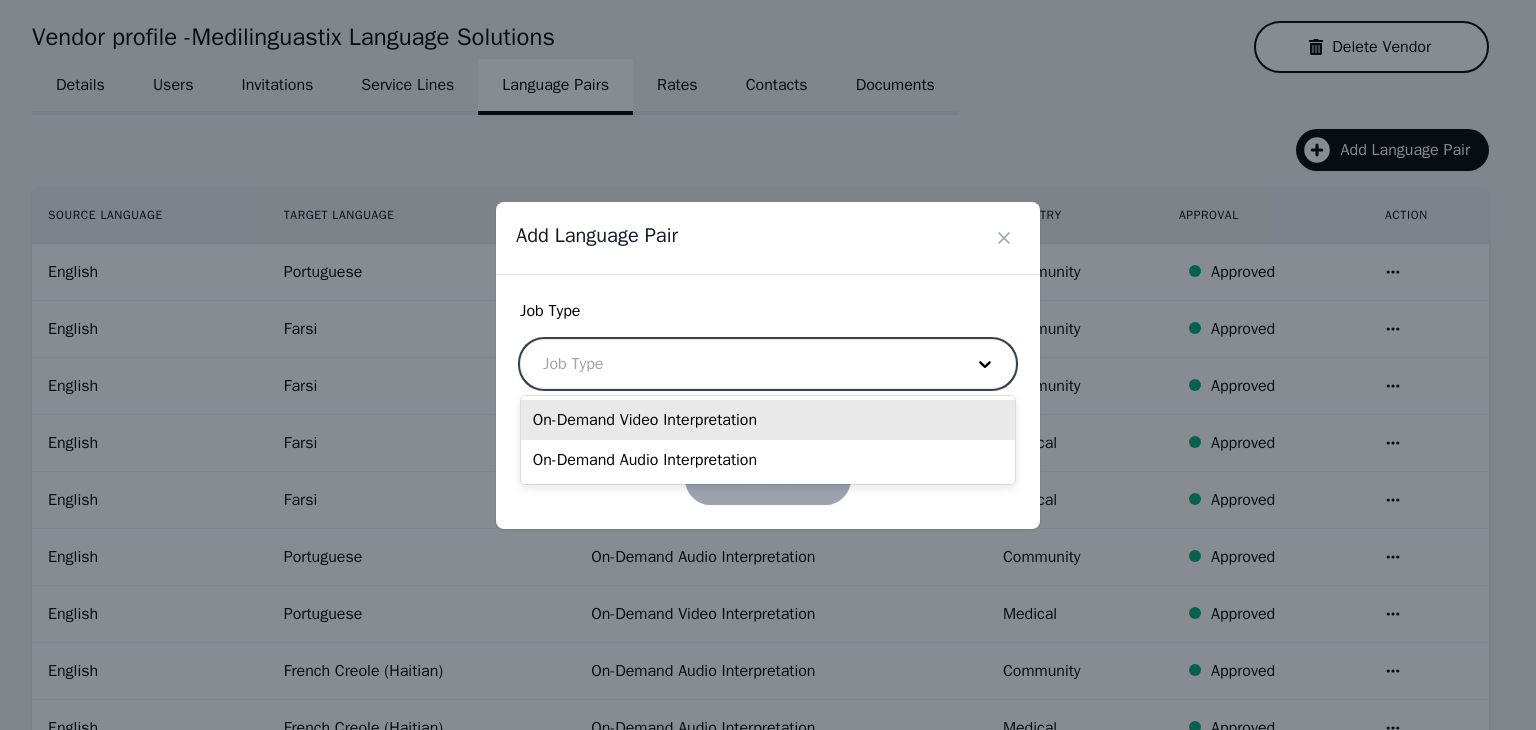 click at bounding box center (738, 364) 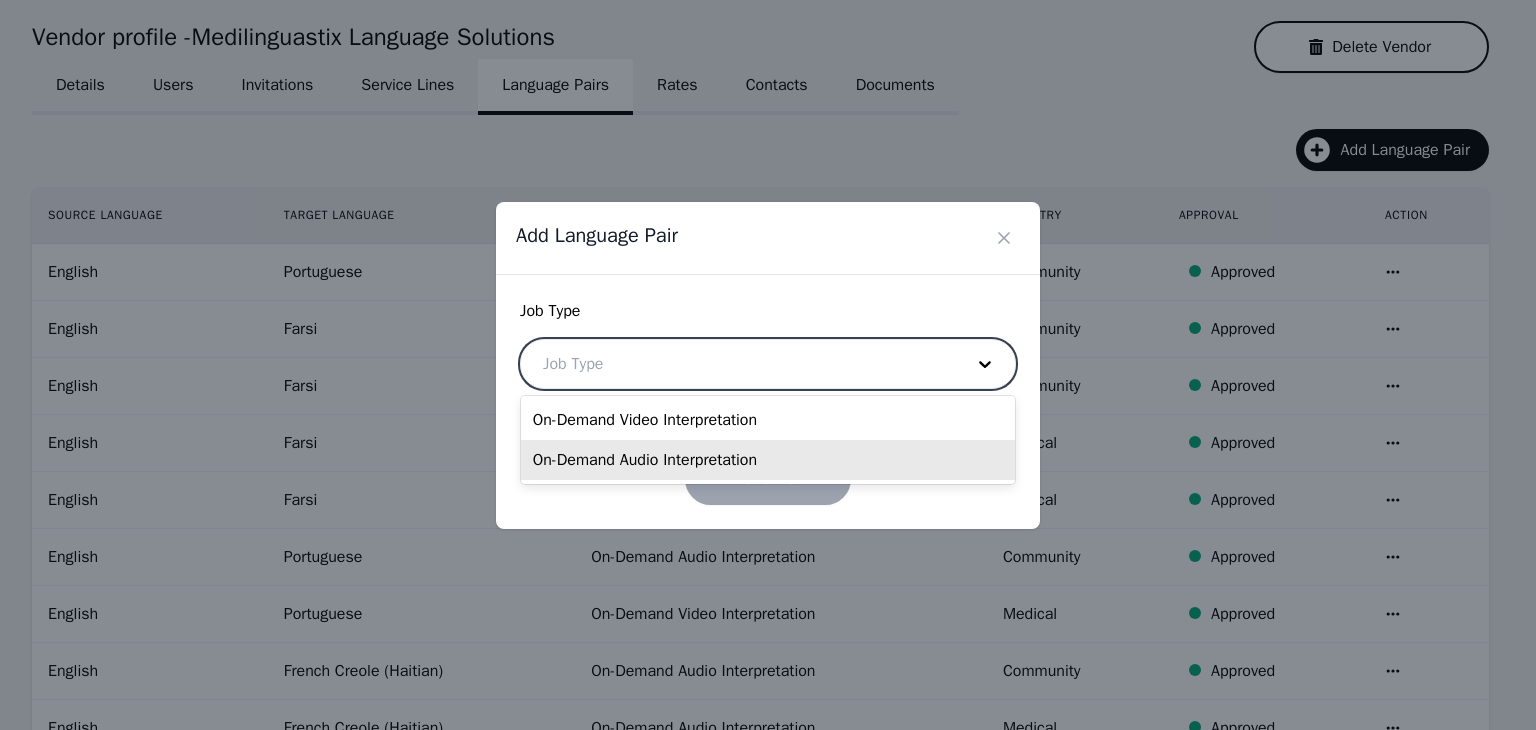click on "On-Demand Audio Interpretation" at bounding box center (768, 460) 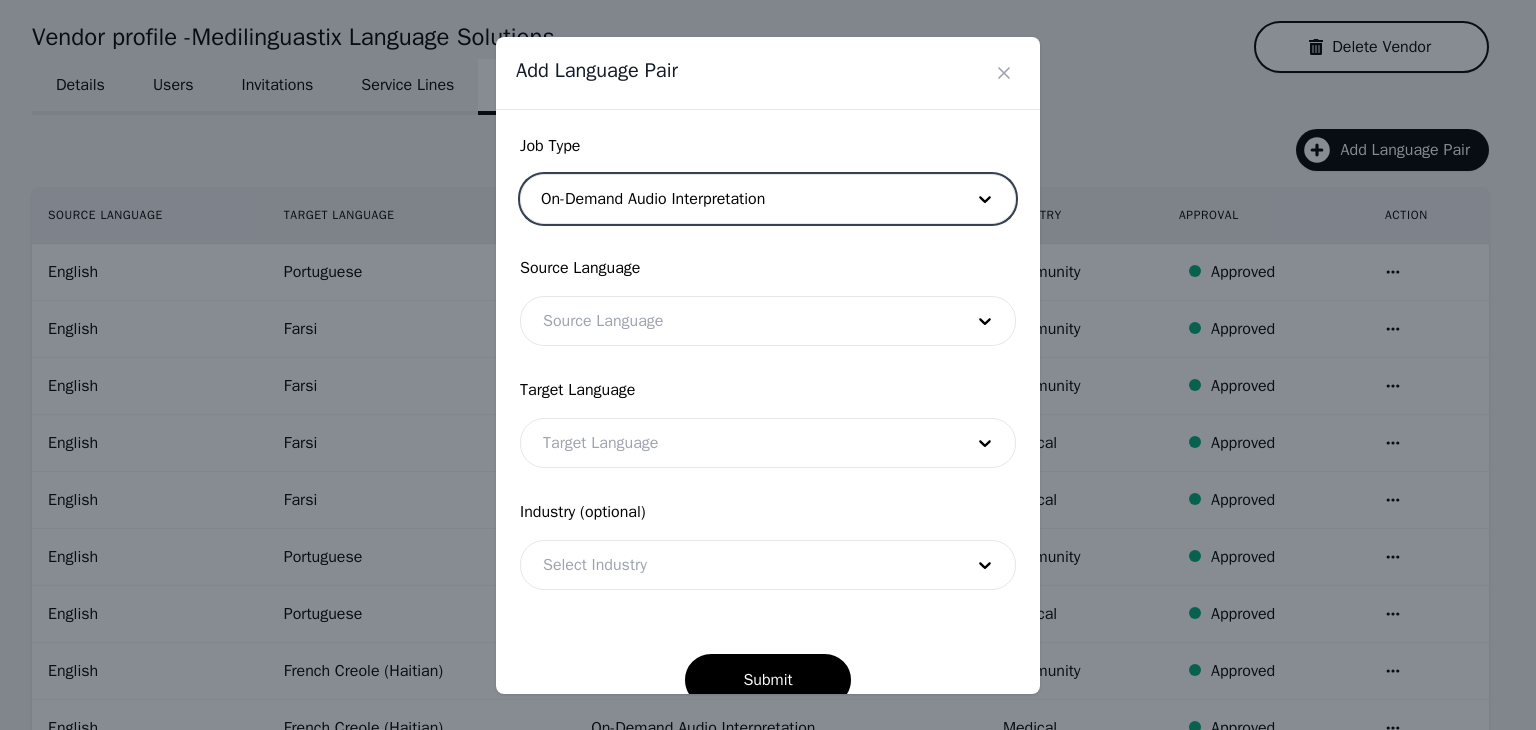 click at bounding box center (738, 565) 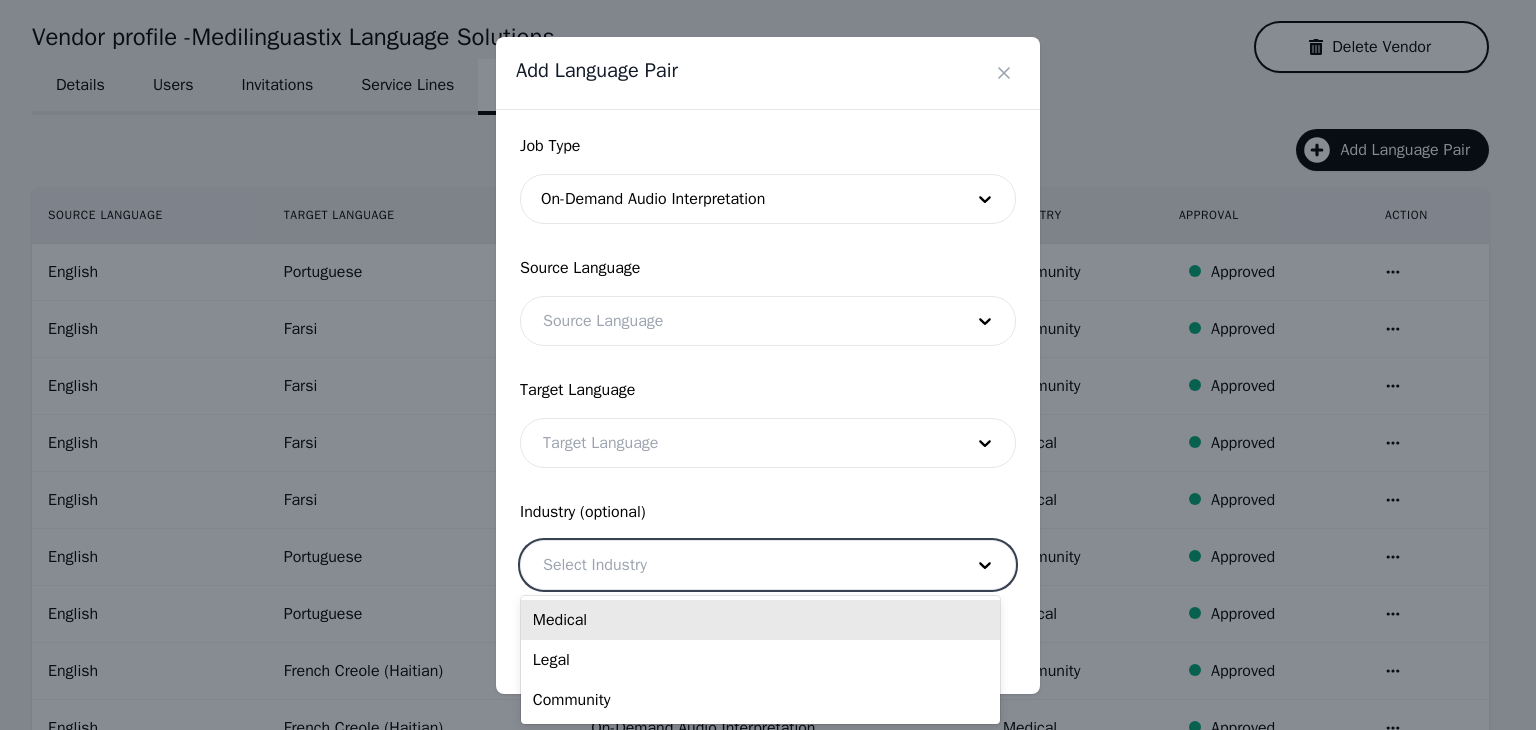 click on "Medical" at bounding box center [760, 620] 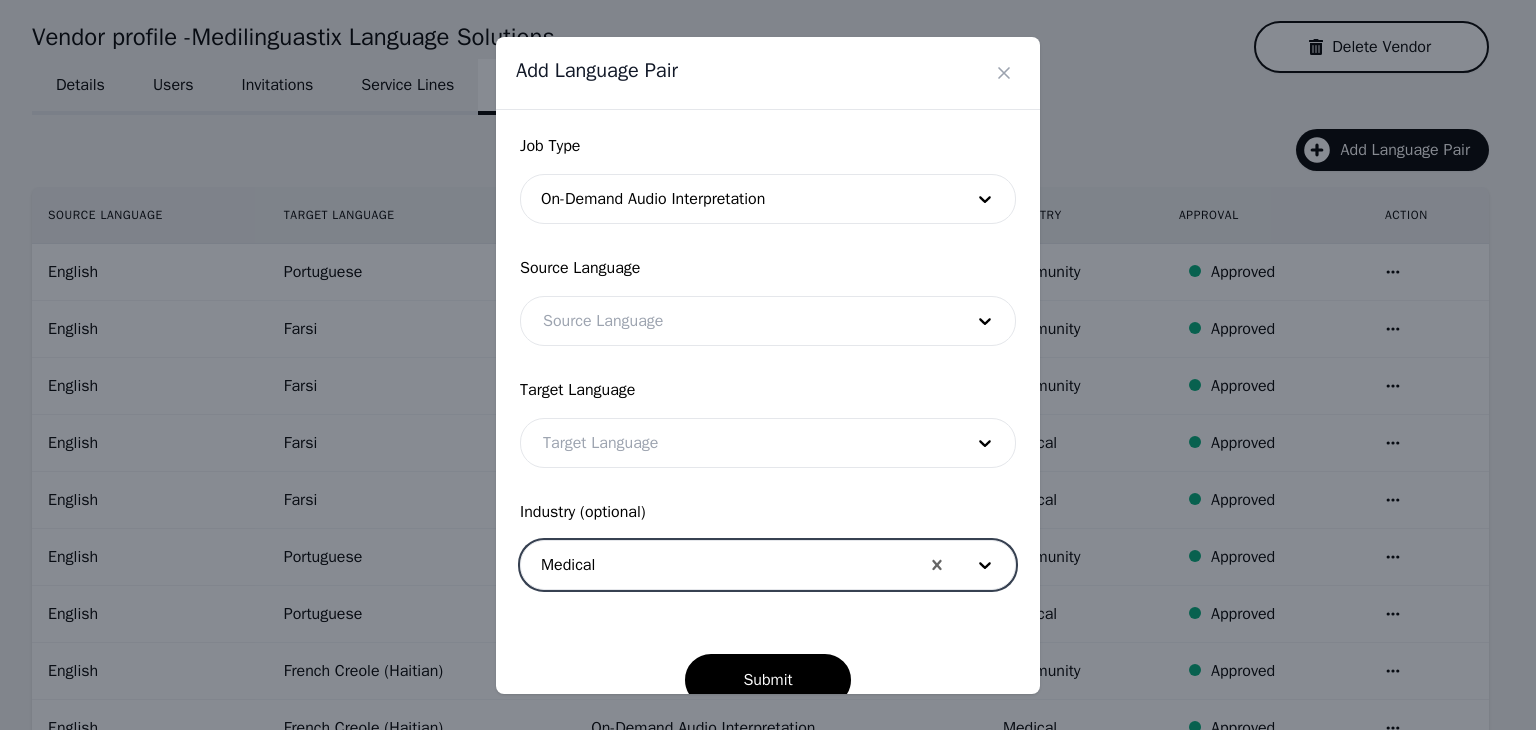 click at bounding box center [738, 443] 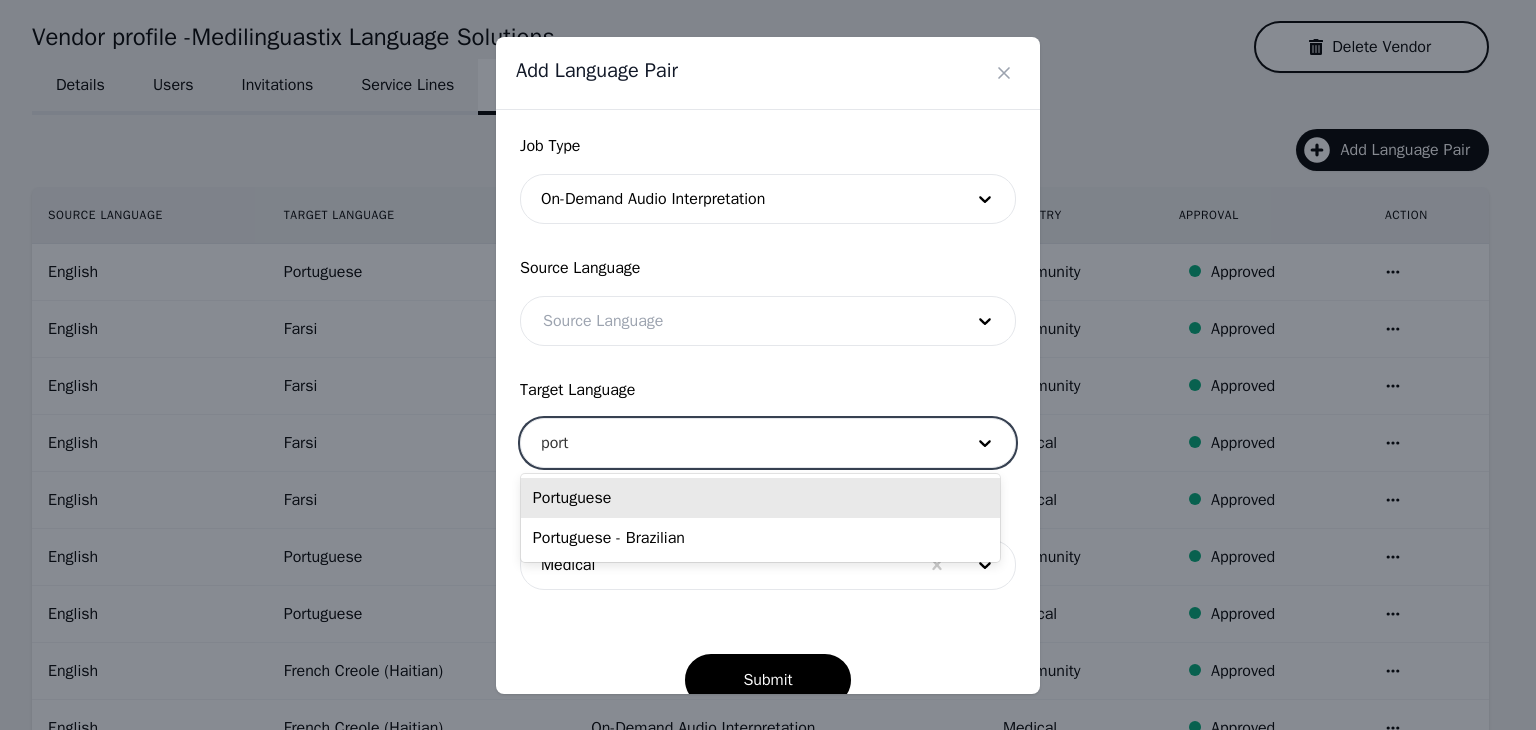type on "portu" 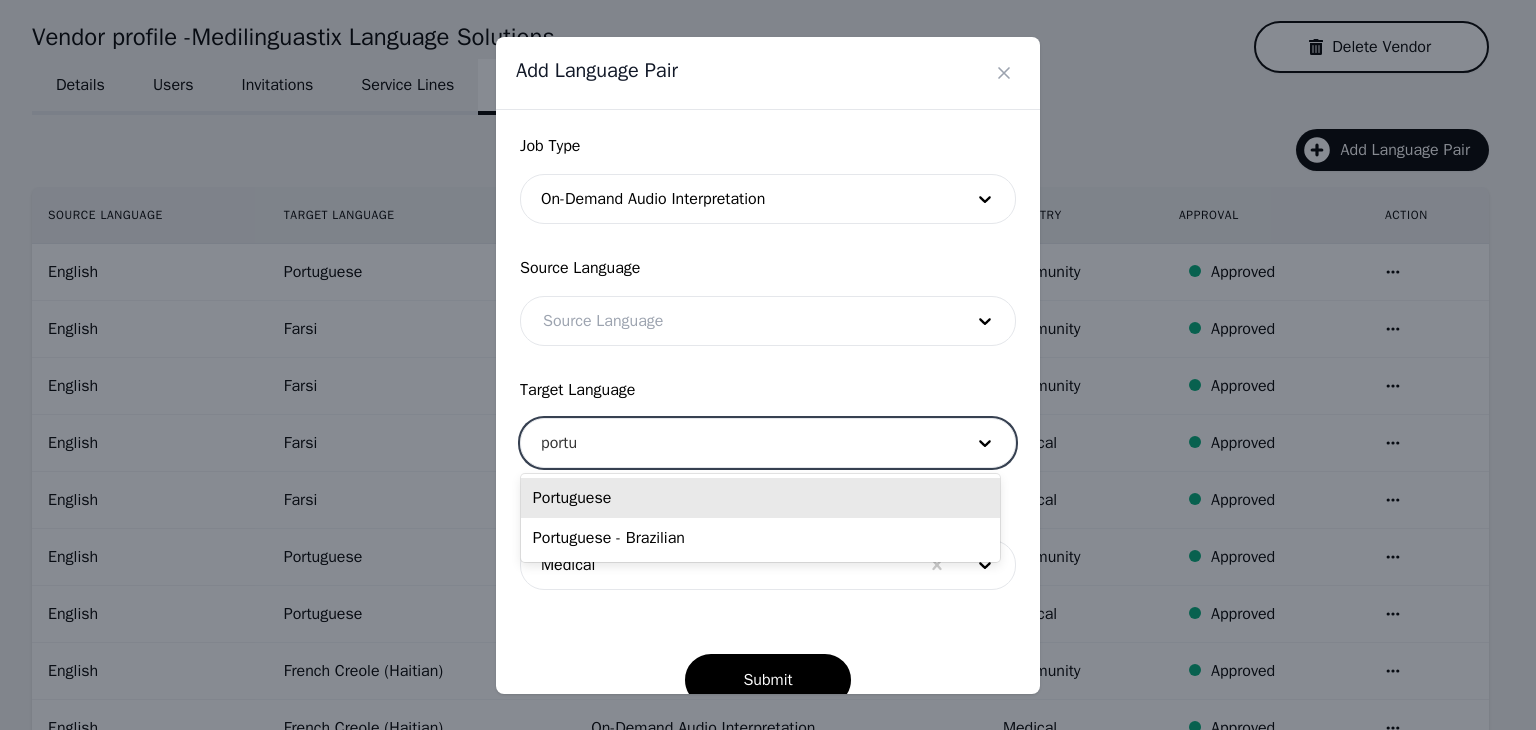 click on "Portuguese" at bounding box center (760, 498) 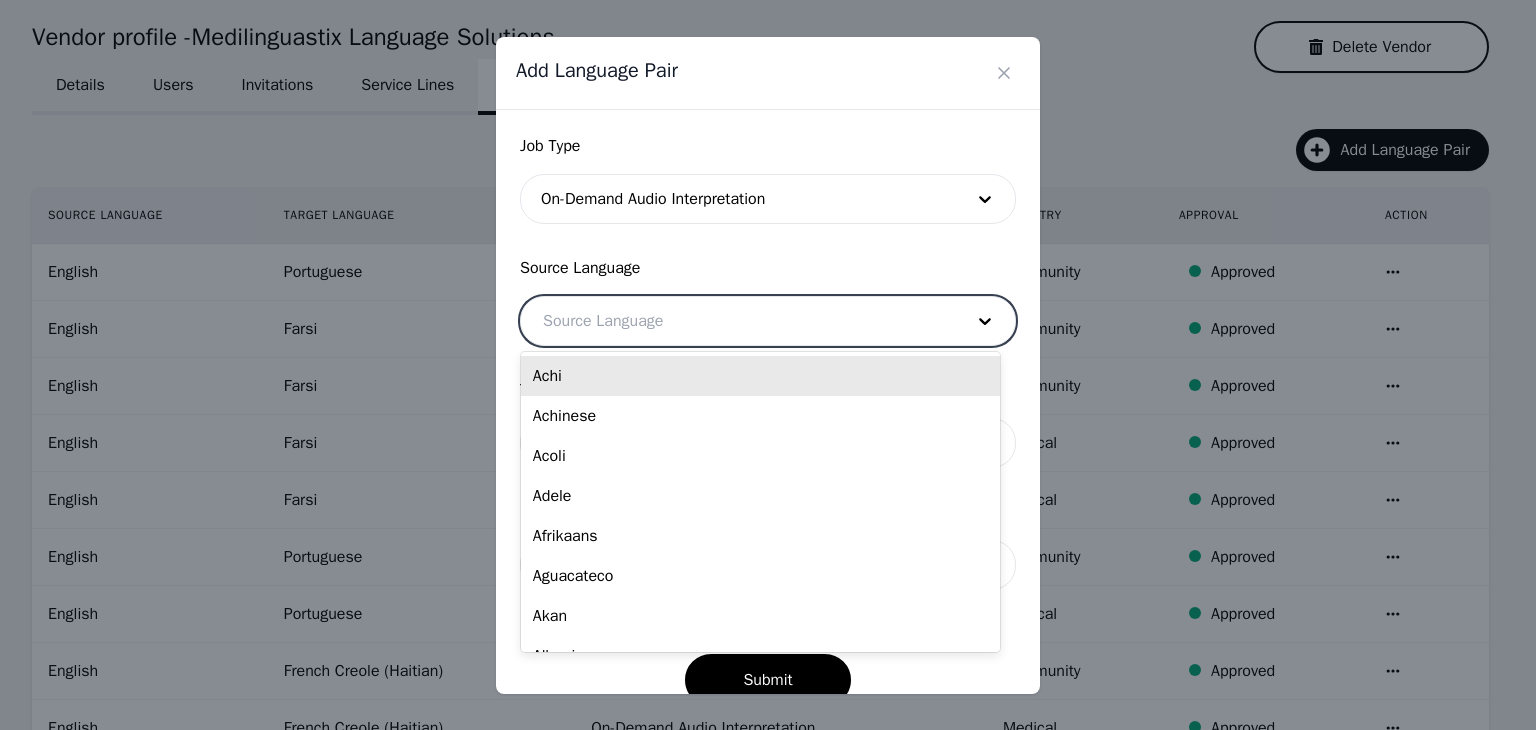 click at bounding box center [738, 321] 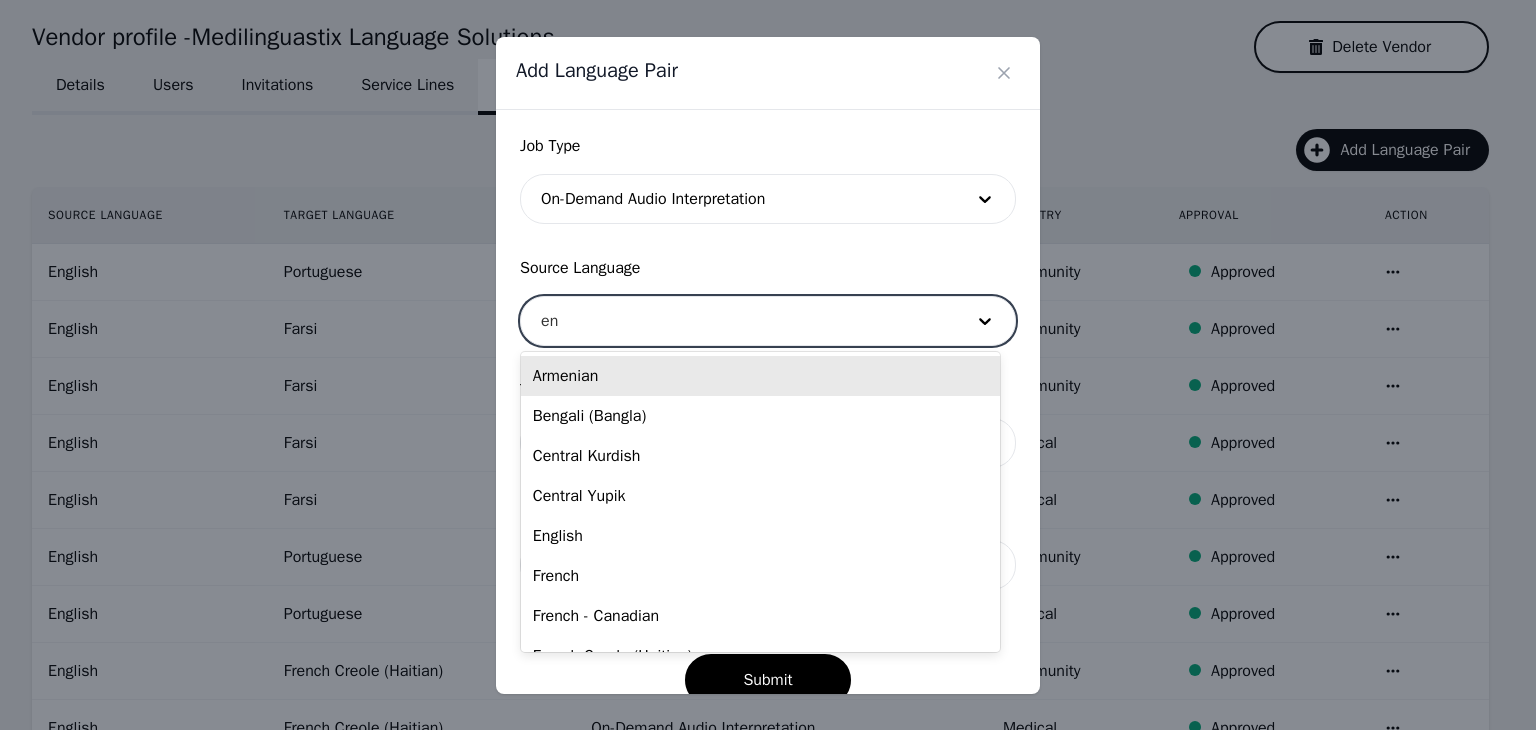 type on "eng" 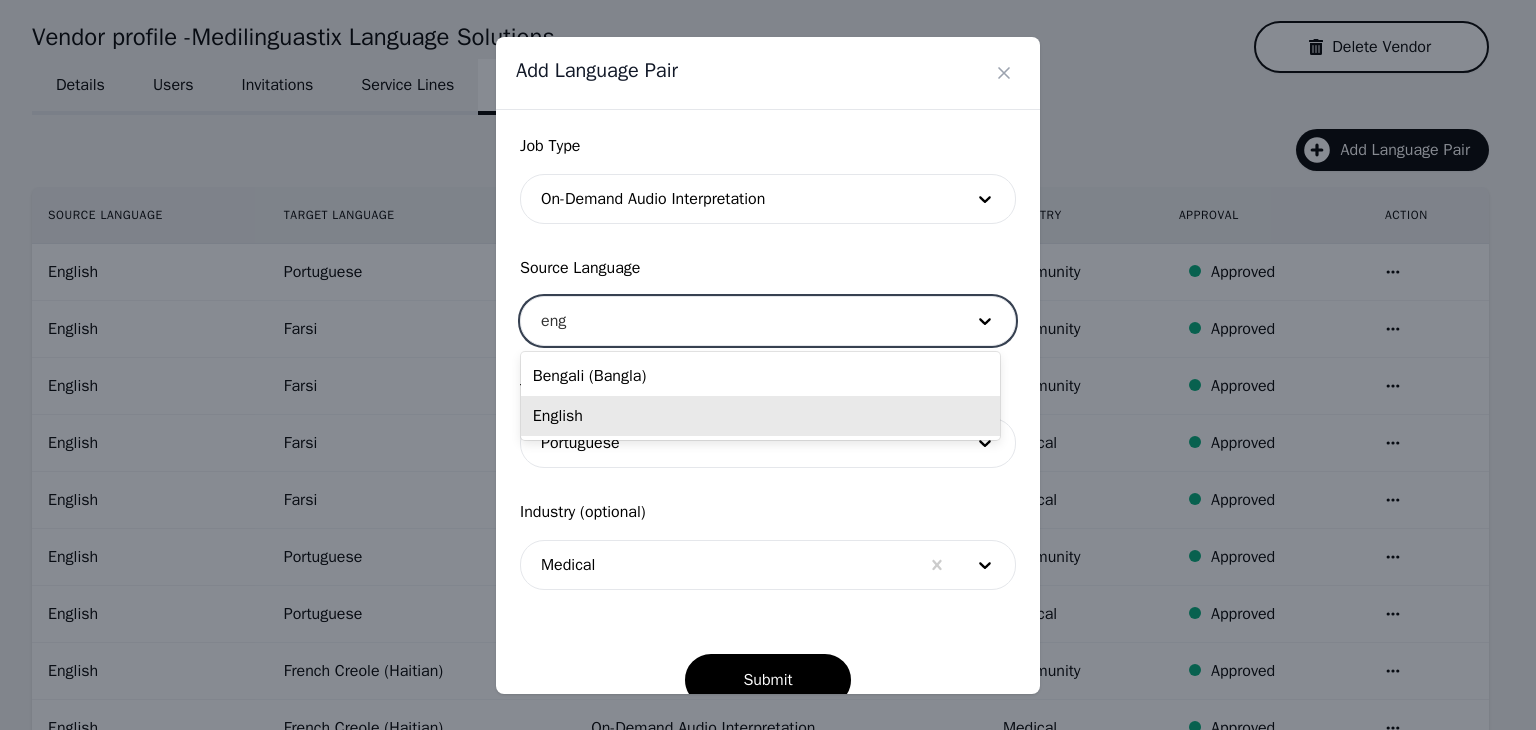 click on "English" at bounding box center [760, 416] 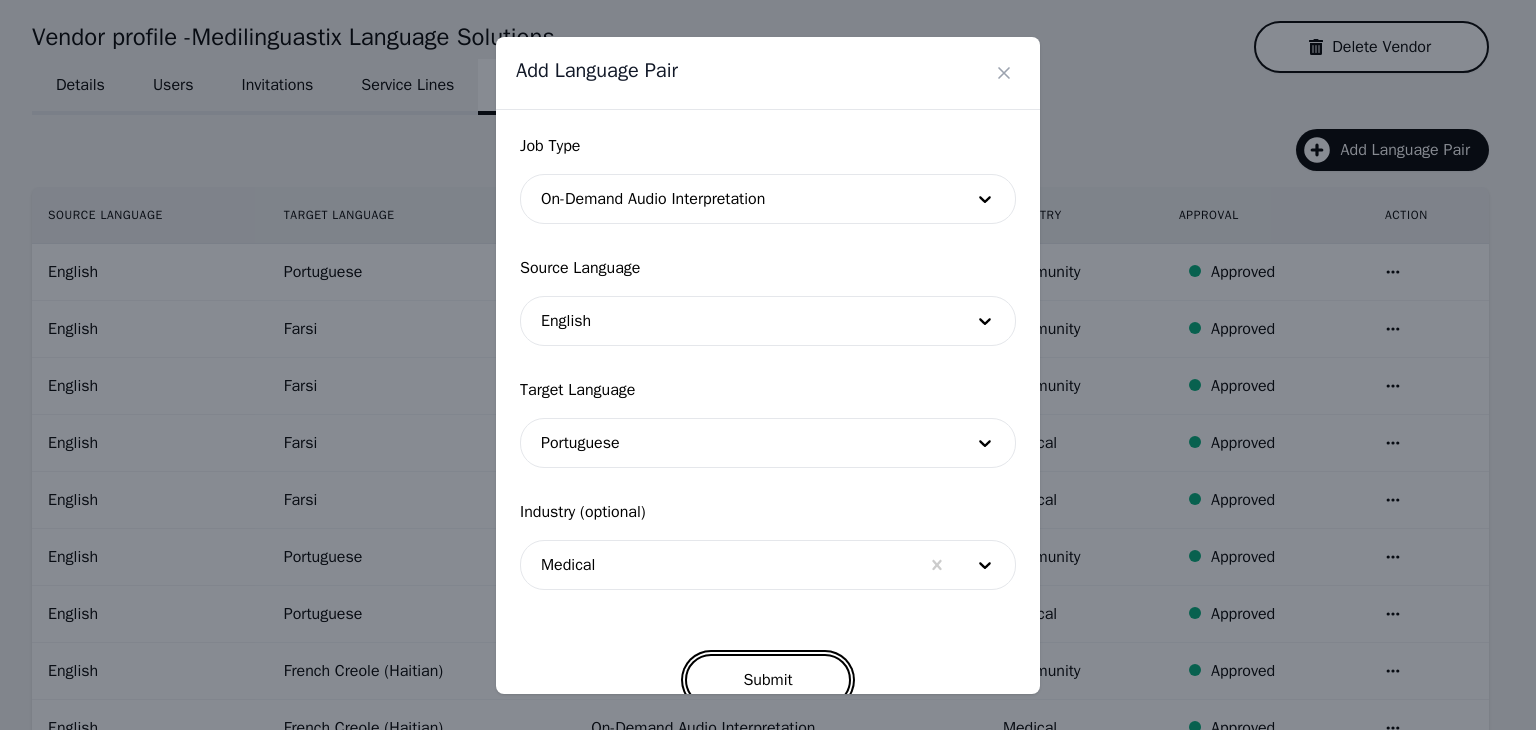 click on "Submit" at bounding box center [767, 680] 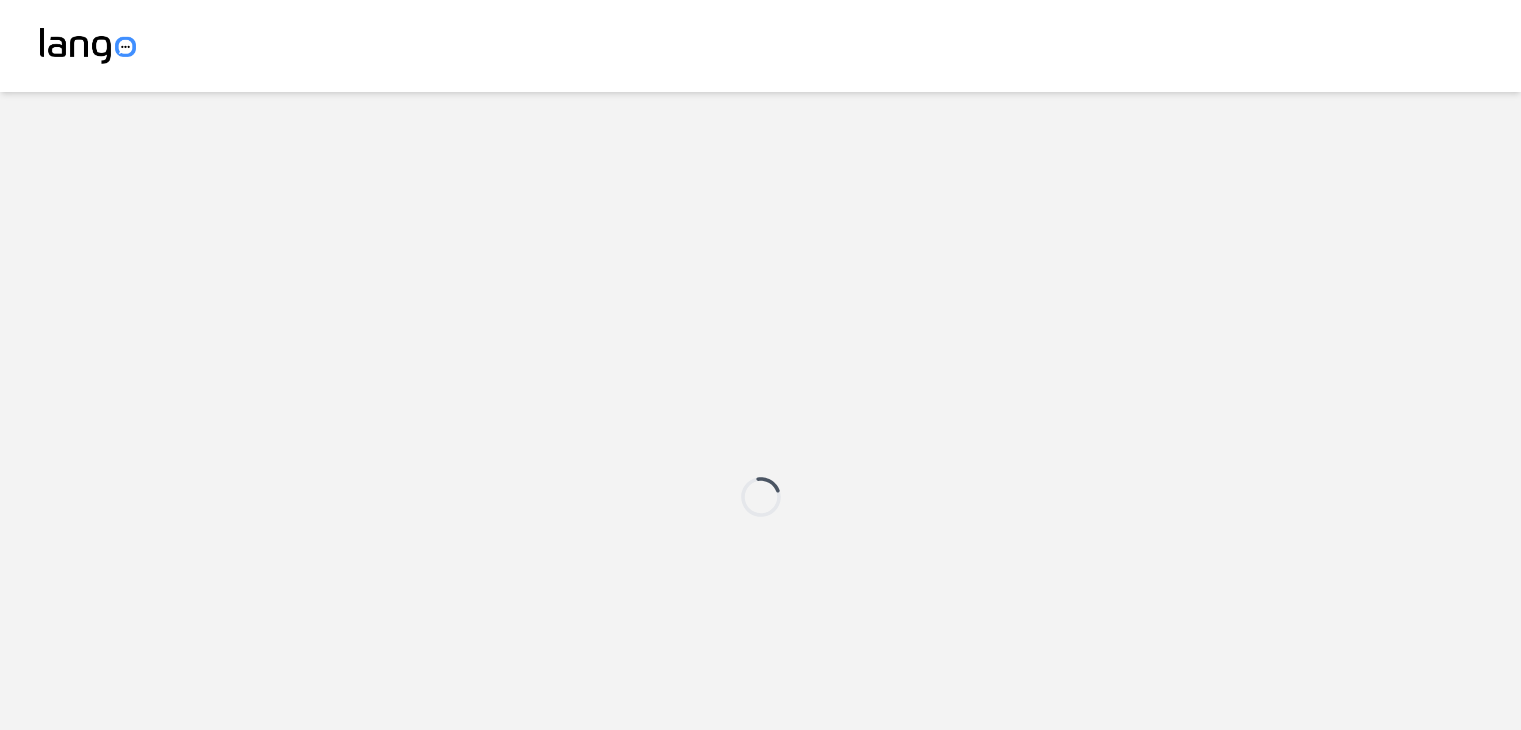 scroll, scrollTop: 0, scrollLeft: 0, axis: both 